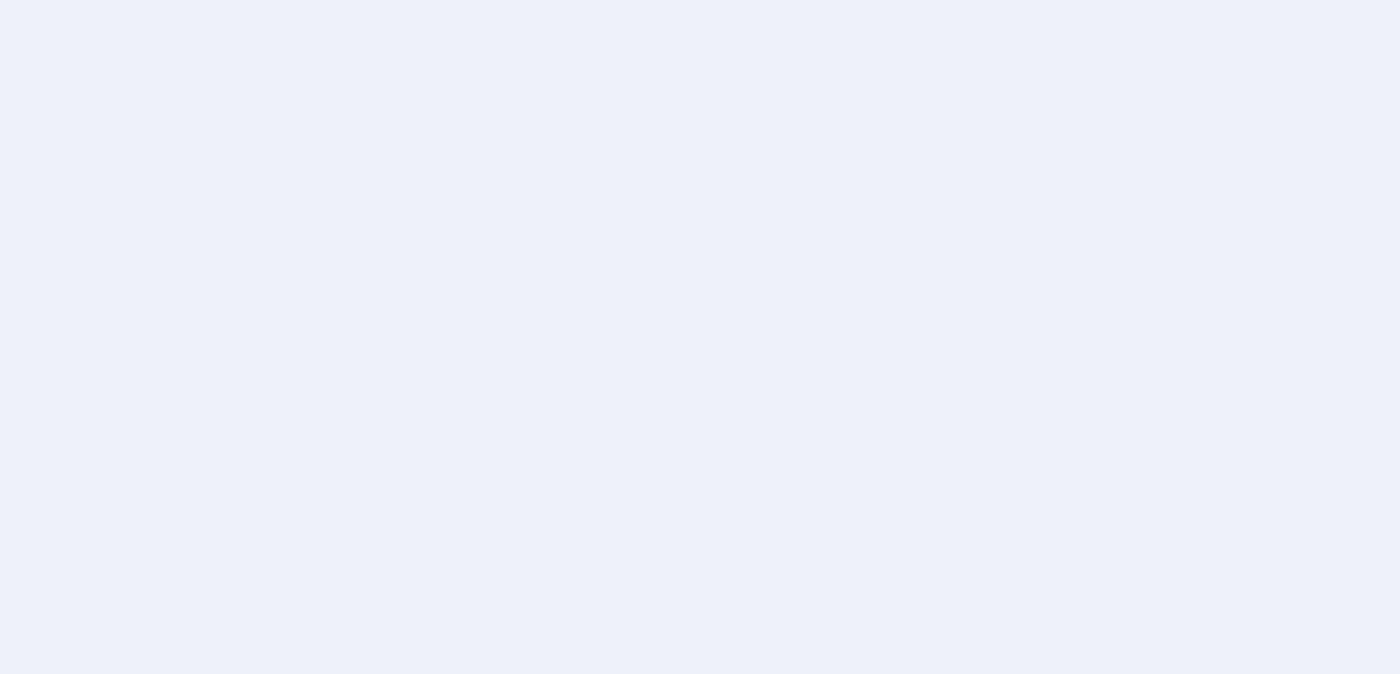 scroll, scrollTop: 0, scrollLeft: 0, axis: both 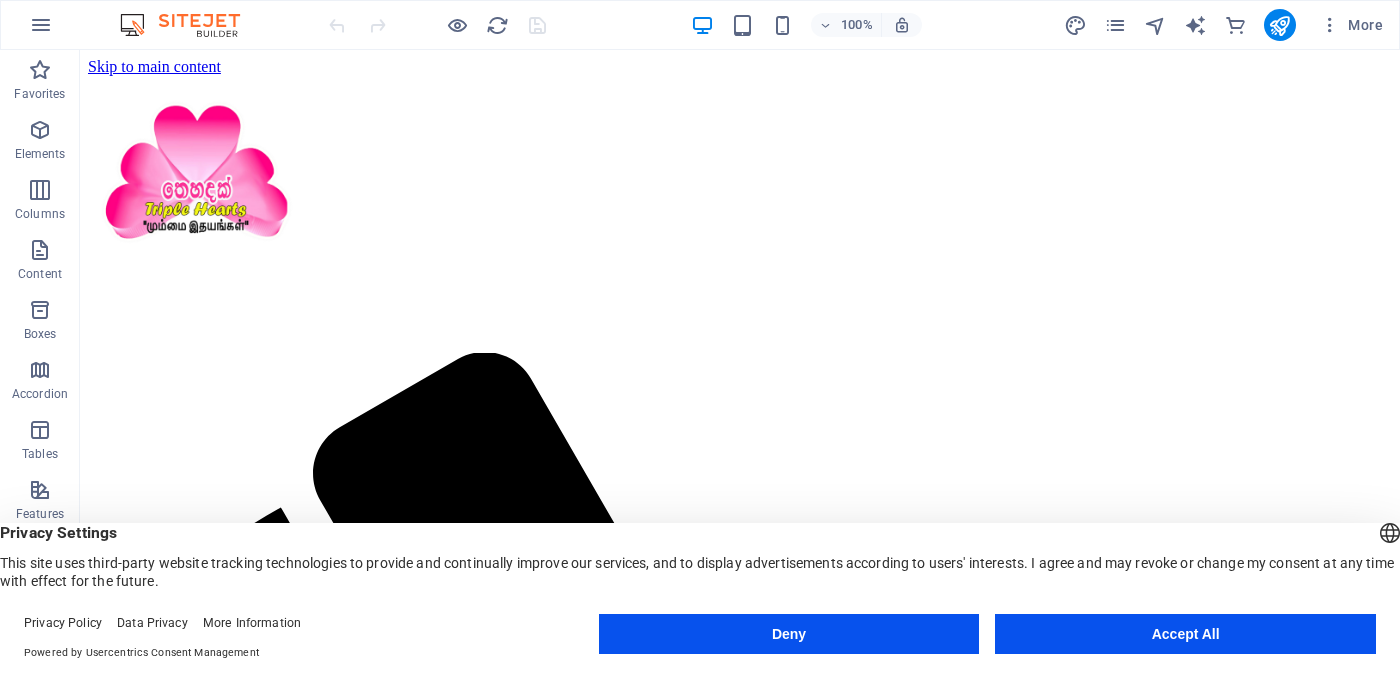 click on "Accept All" at bounding box center (1185, 634) 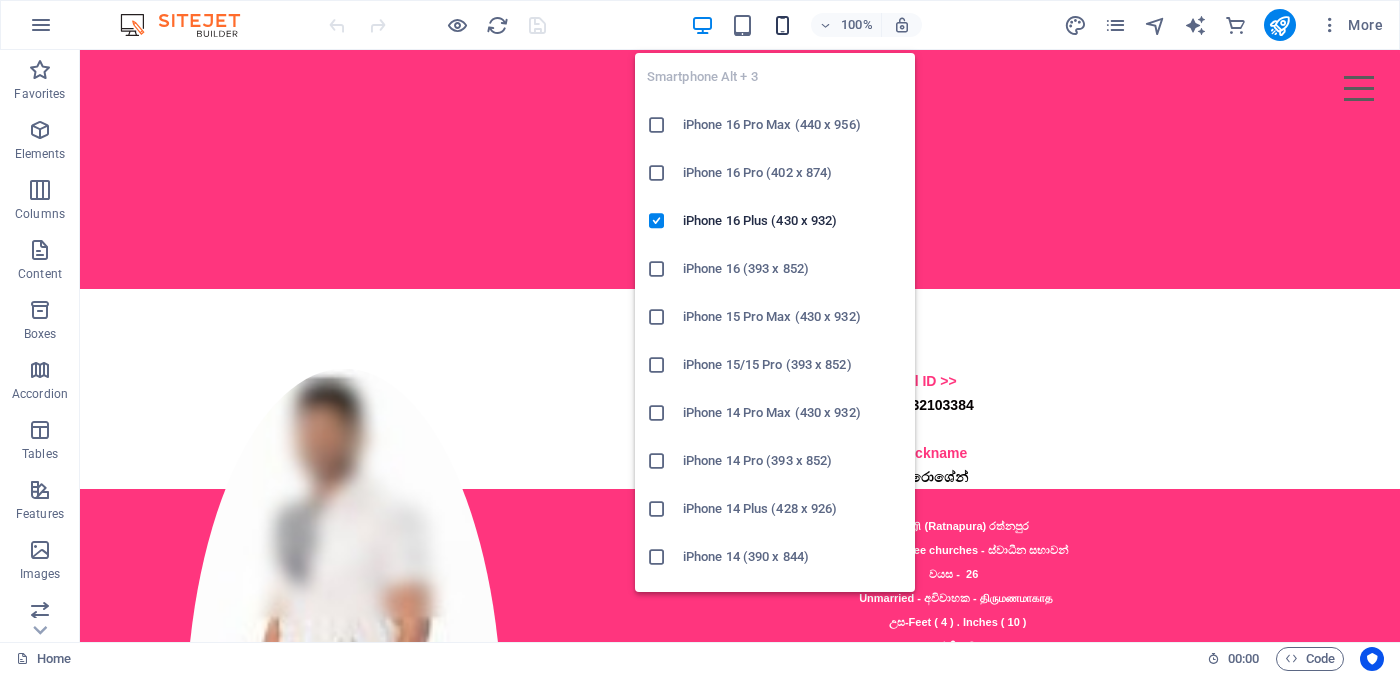 click at bounding box center [782, 25] 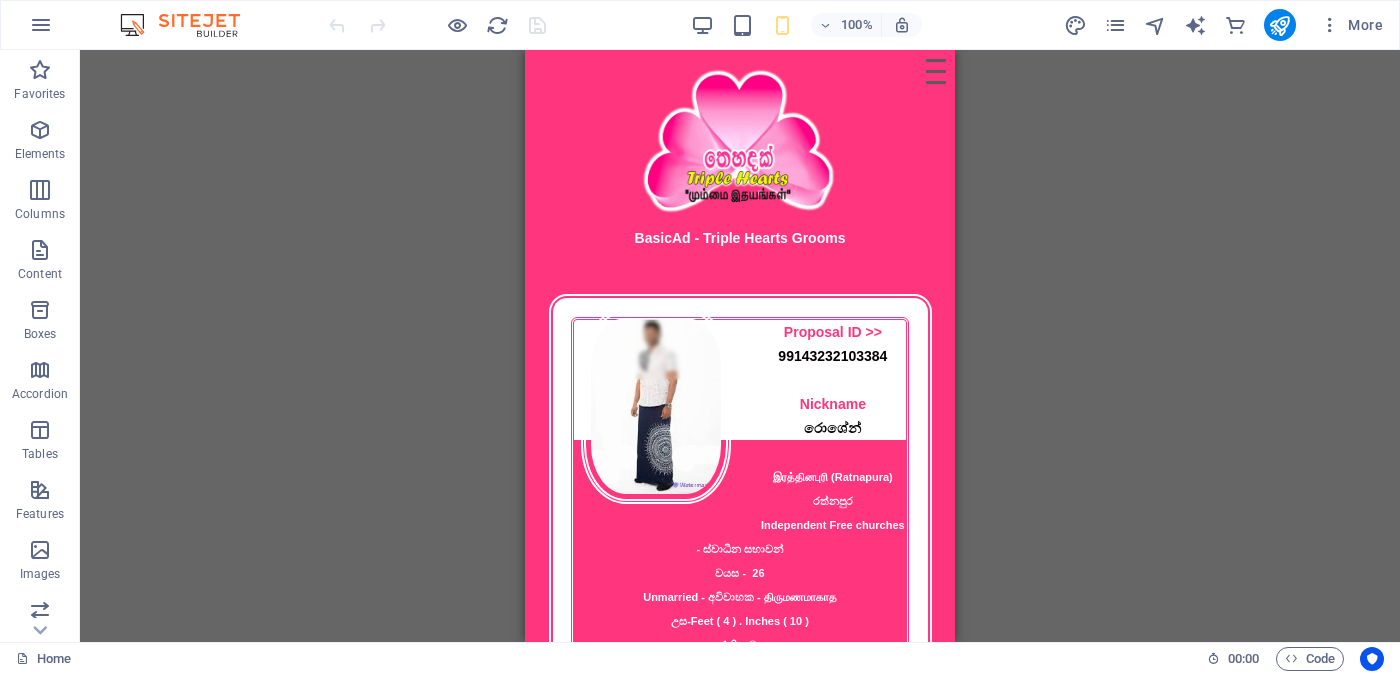click on "Drag here to replace the existing content. Press “Ctrl” if you want to create a new element.
Text   Floating Image   Menu Bar Hamburger" at bounding box center (740, 346) 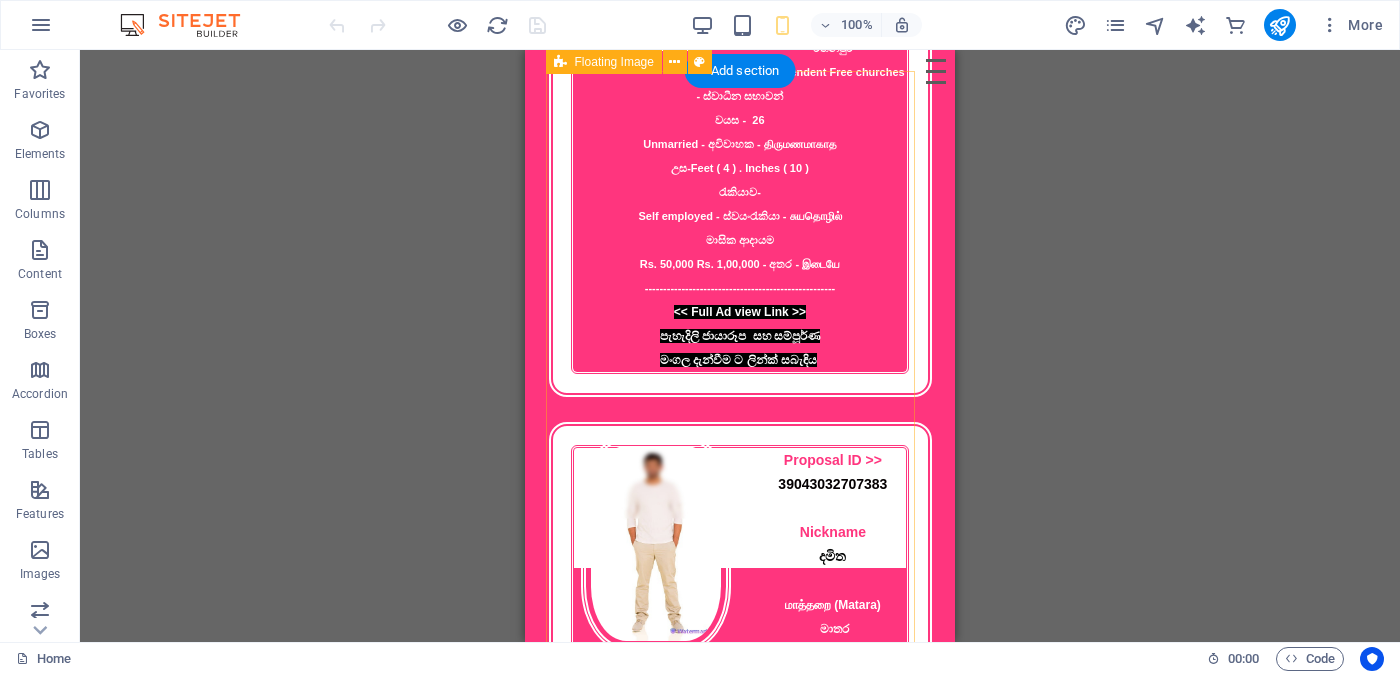 scroll, scrollTop: 0, scrollLeft: 0, axis: both 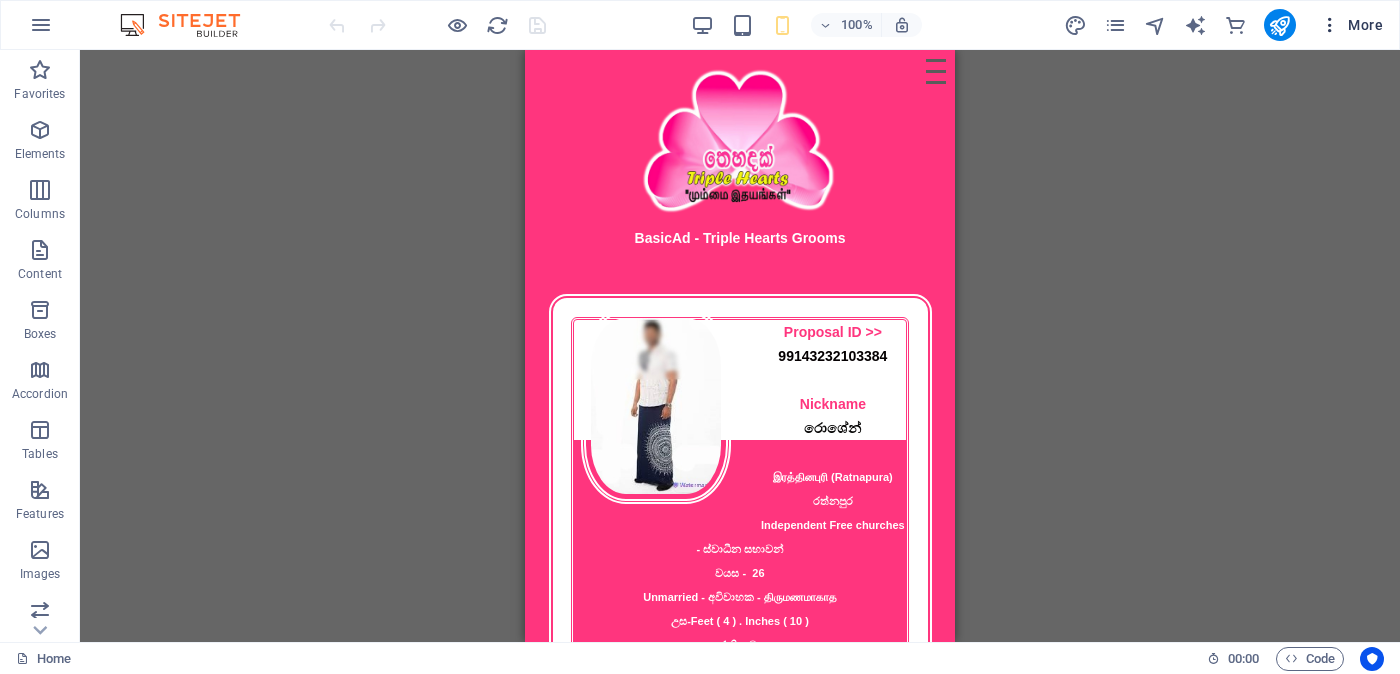 click on "More" at bounding box center [1351, 25] 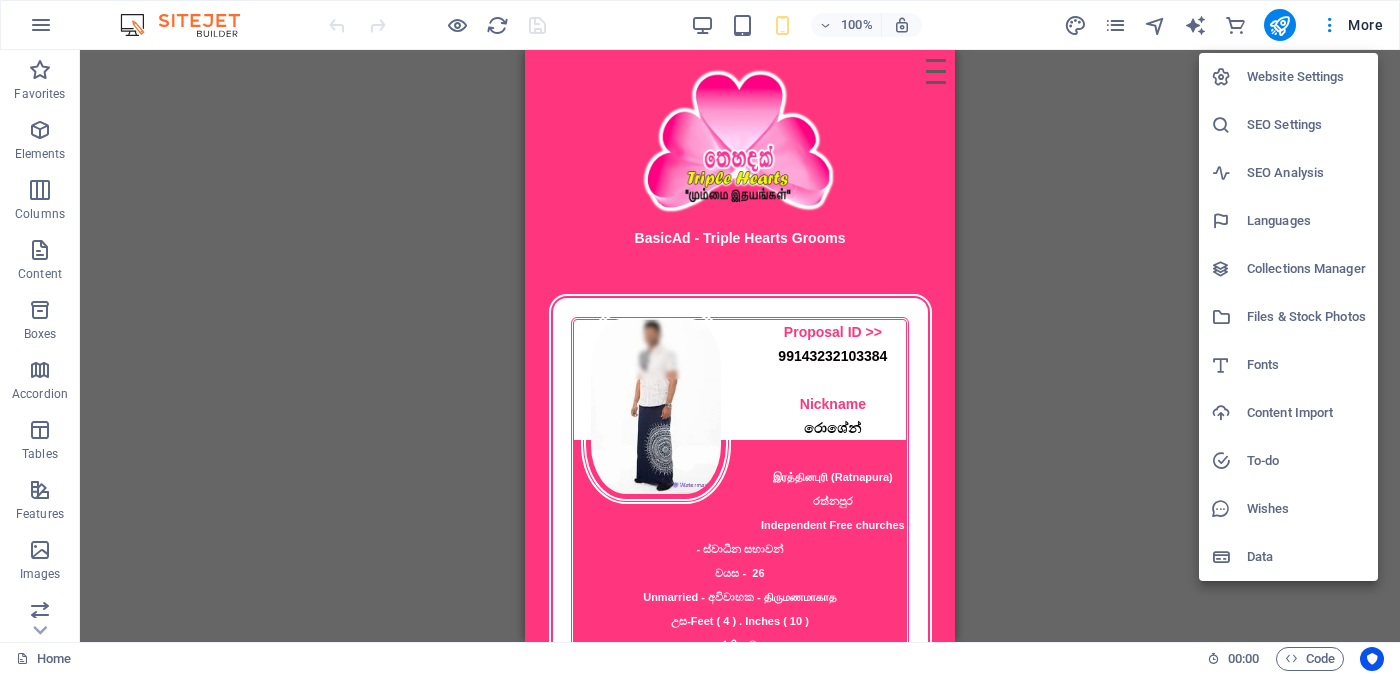 click on "Website Settings" at bounding box center (1306, 77) 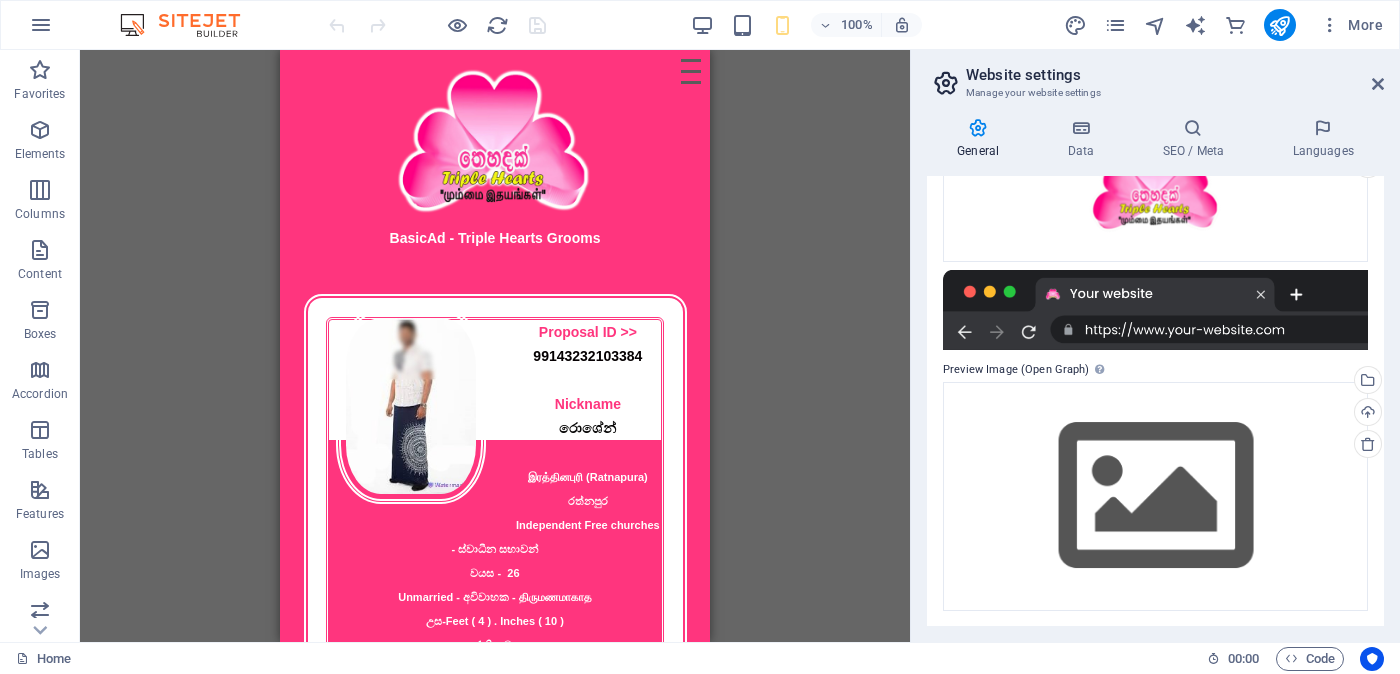 scroll, scrollTop: 0, scrollLeft: 0, axis: both 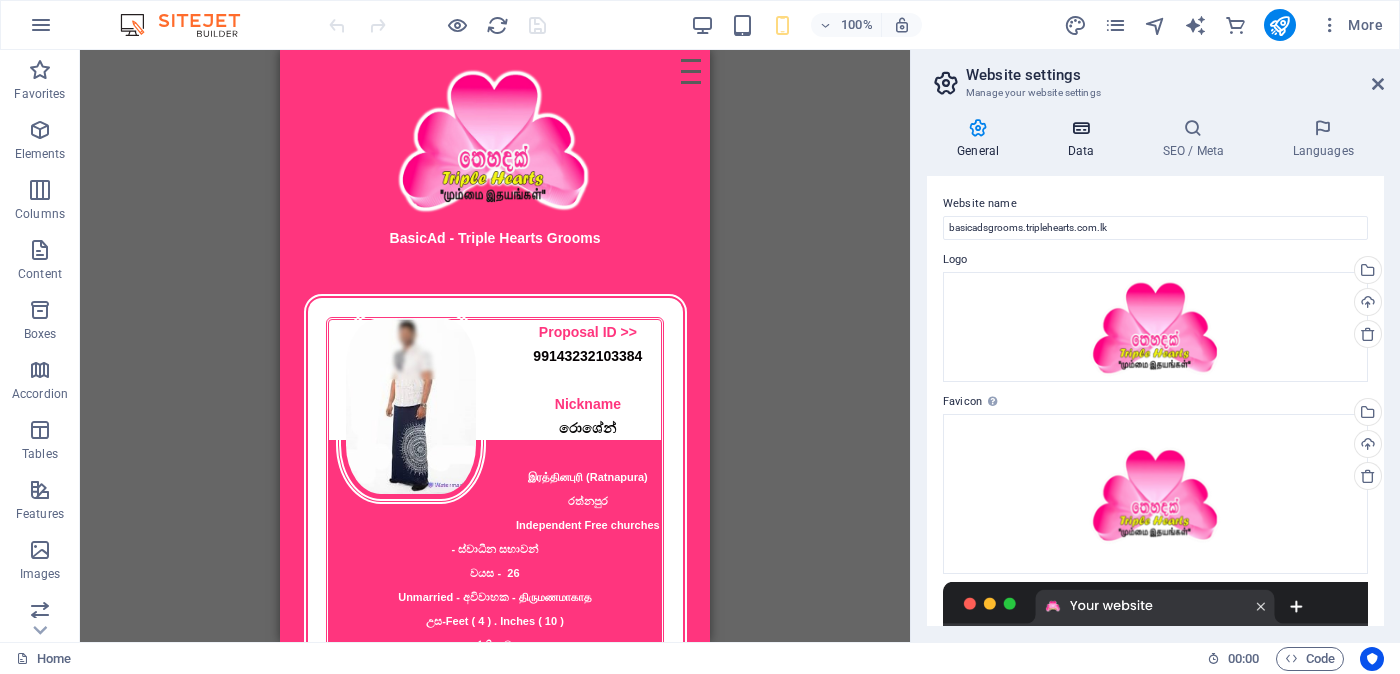 click at bounding box center [1080, 128] 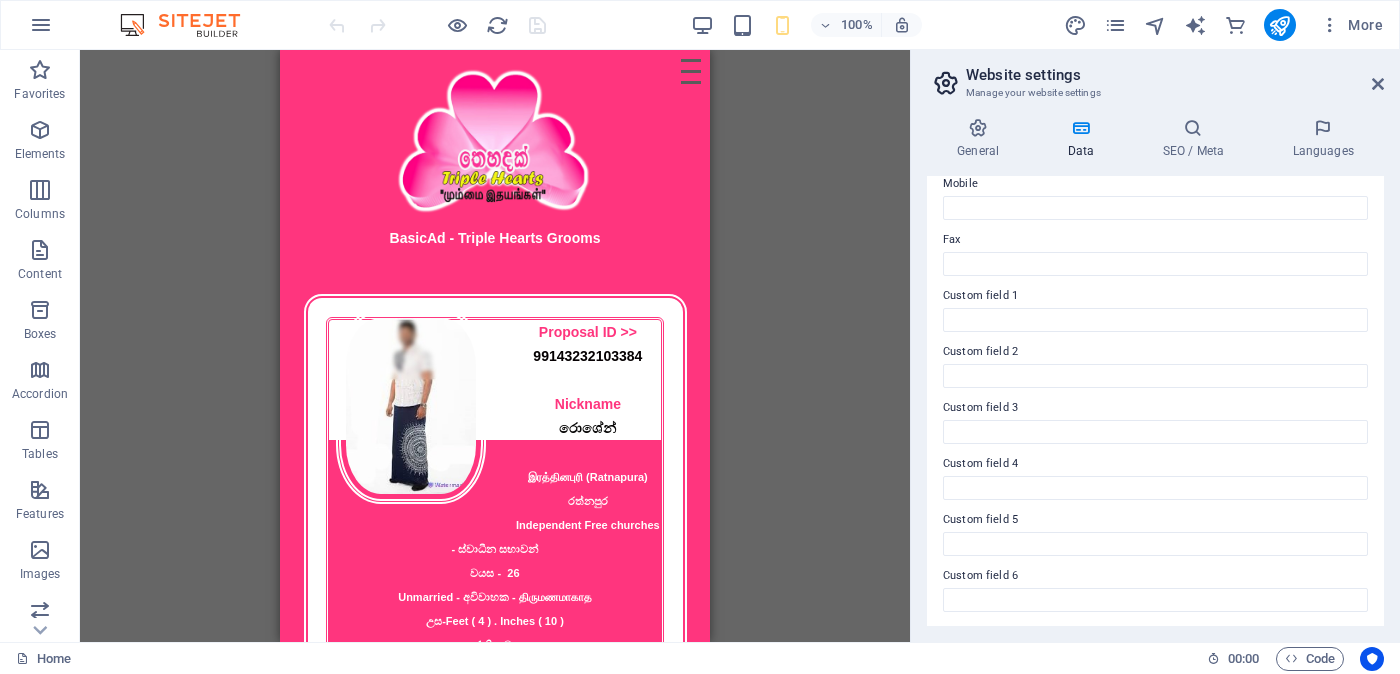 scroll, scrollTop: 0, scrollLeft: 0, axis: both 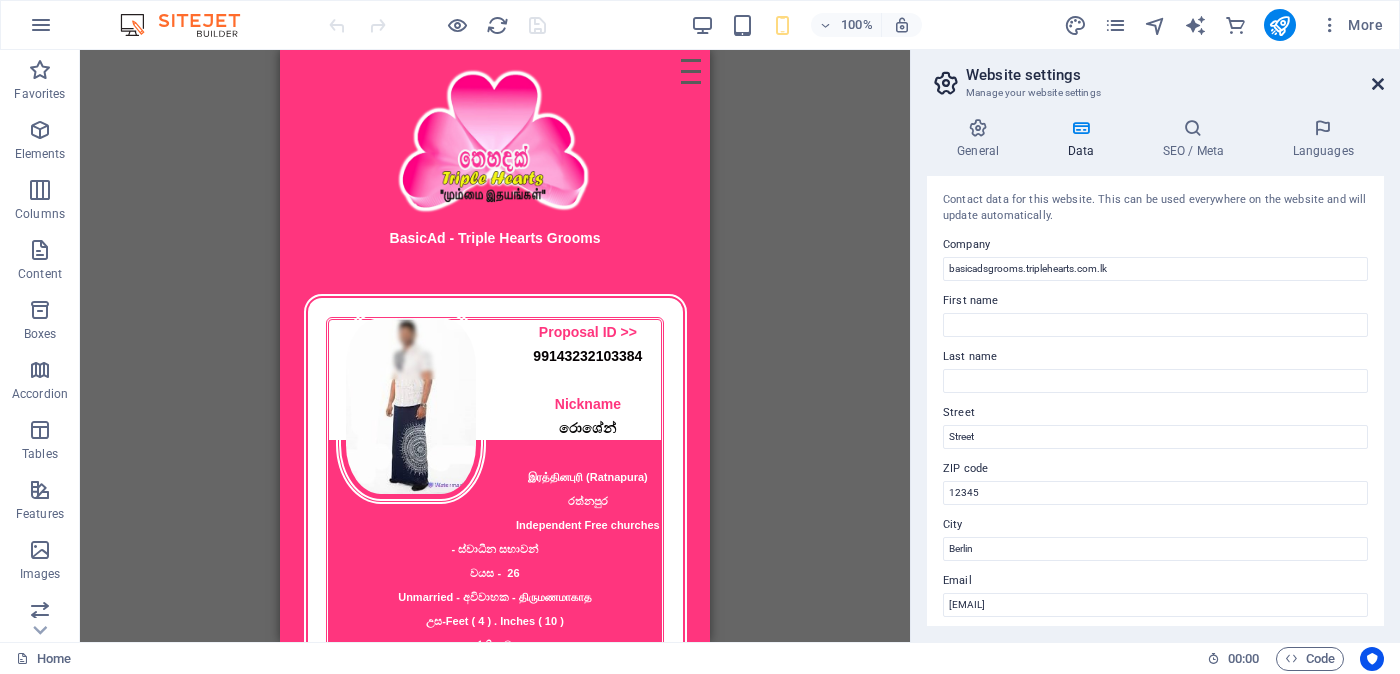 click at bounding box center (1378, 84) 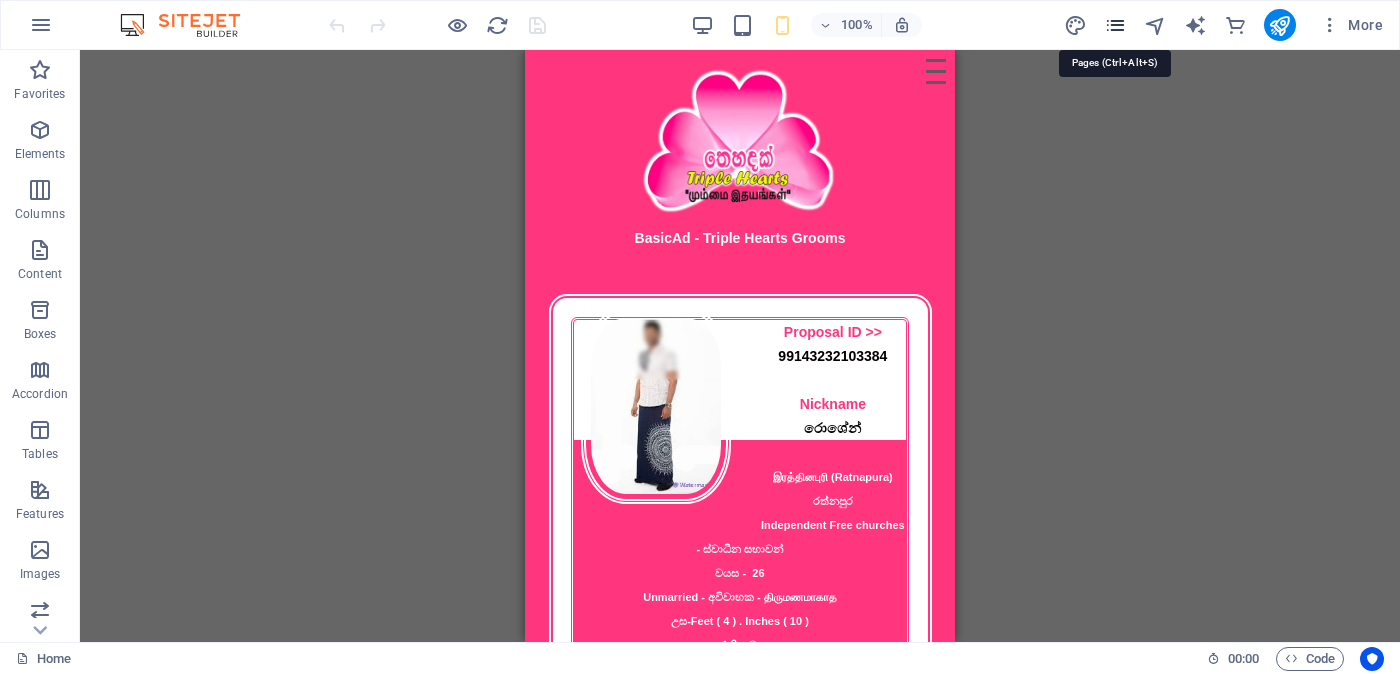 click at bounding box center [1115, 25] 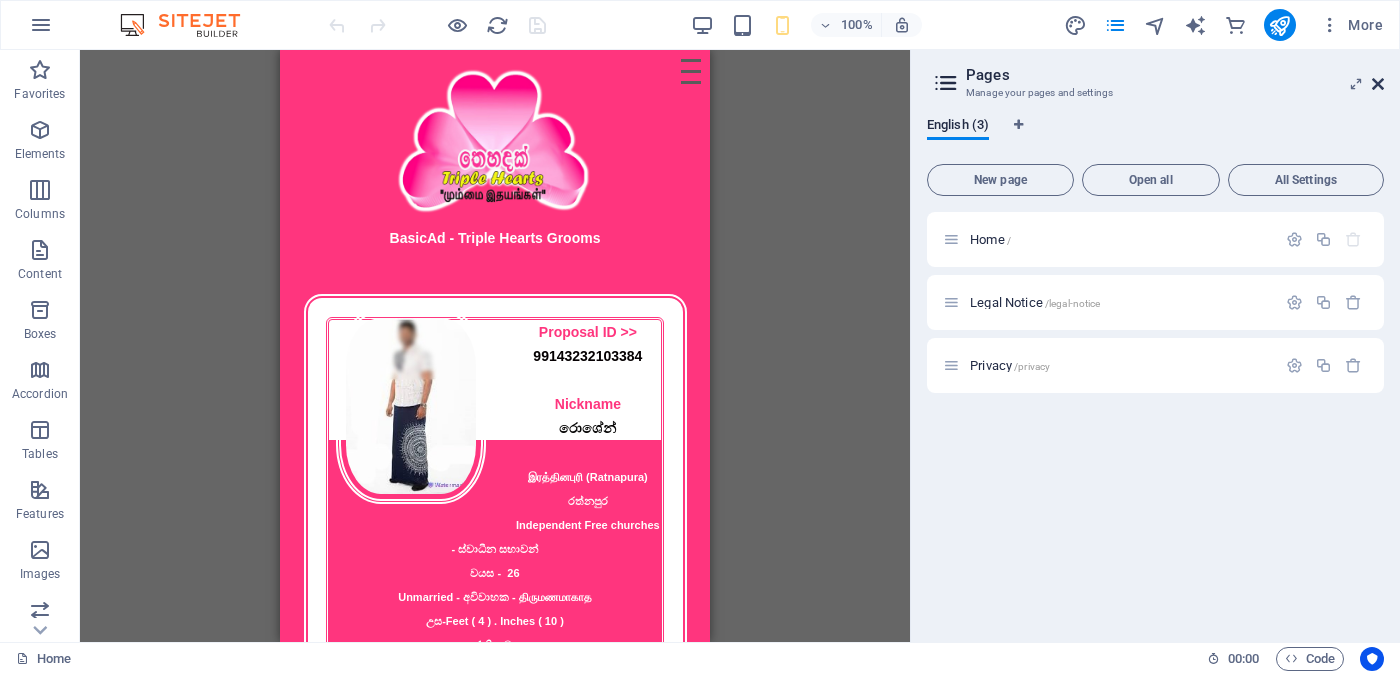 click at bounding box center (1378, 84) 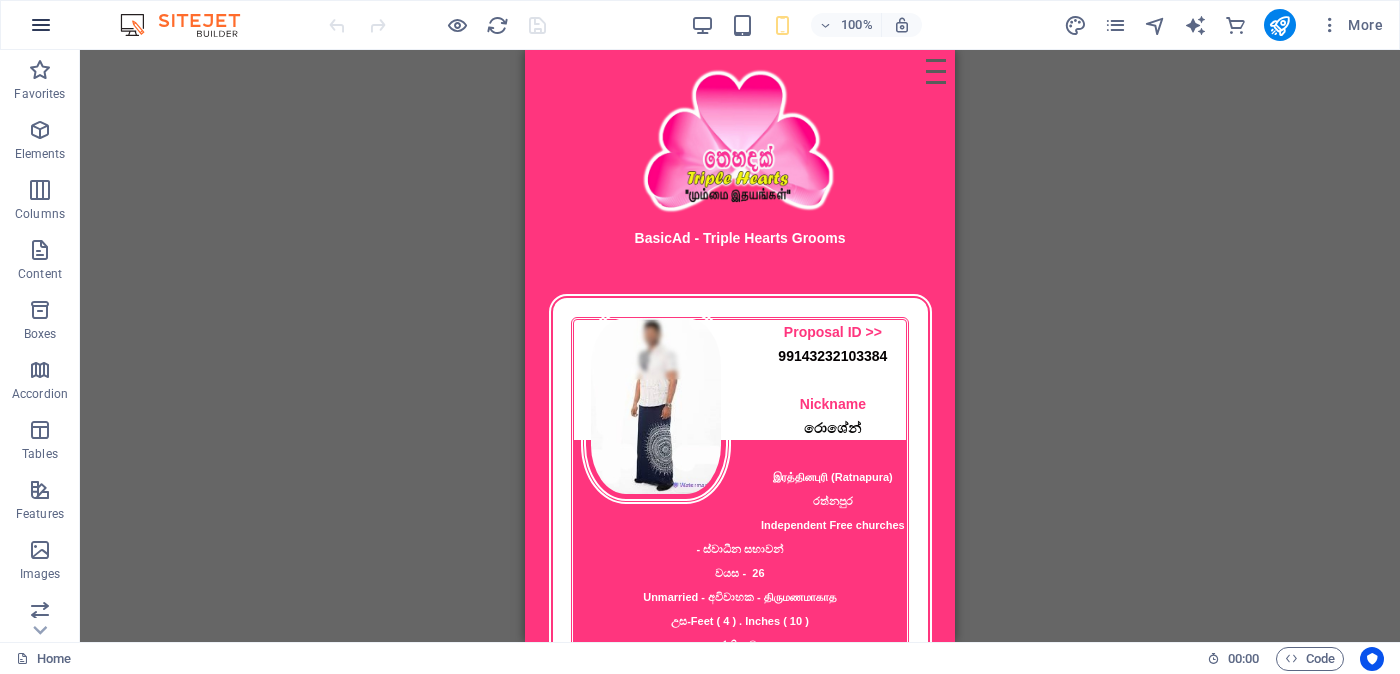 click at bounding box center (41, 25) 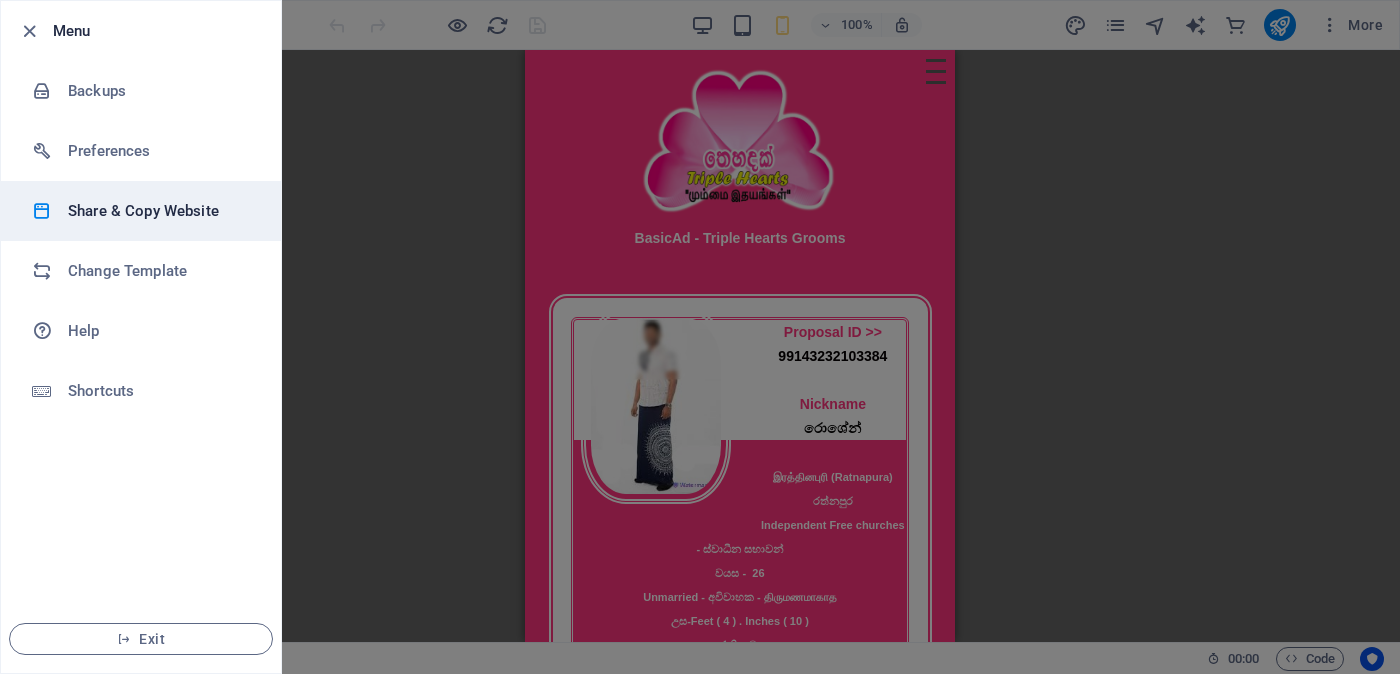 click on "Share & Copy Website" at bounding box center [160, 211] 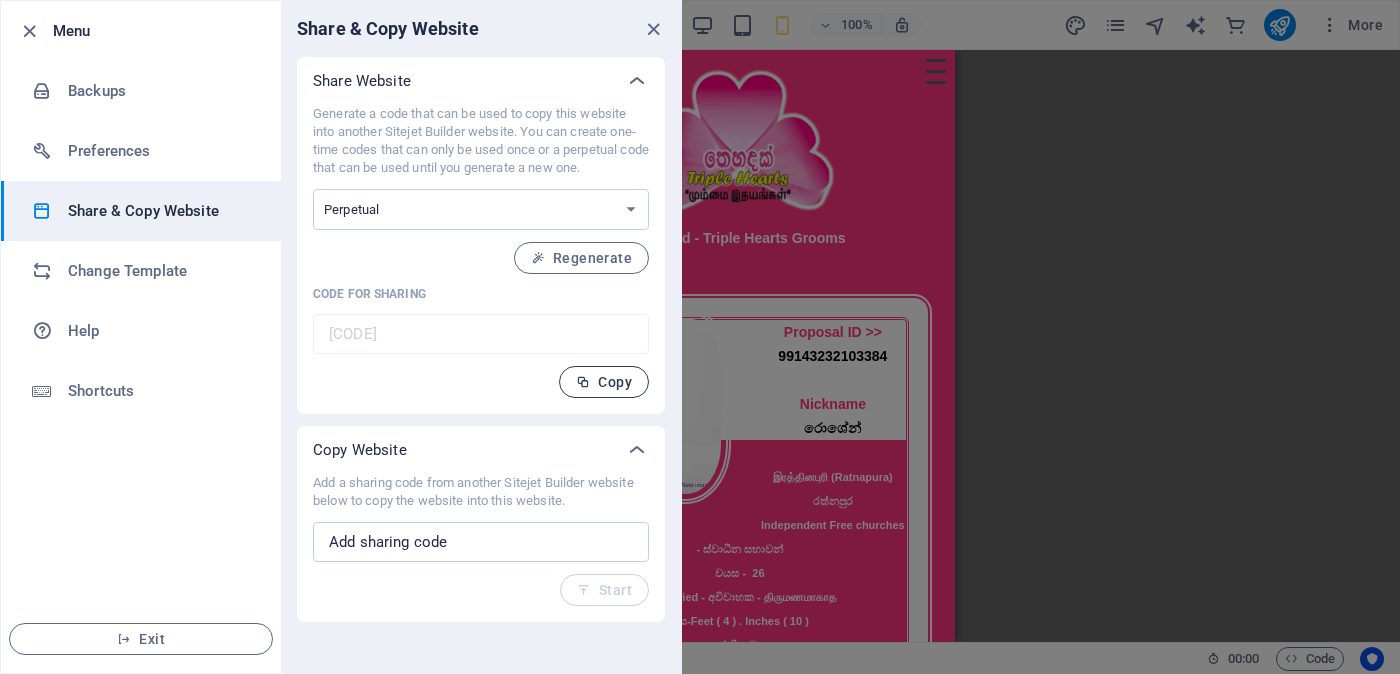 click on "Copy" at bounding box center [604, 382] 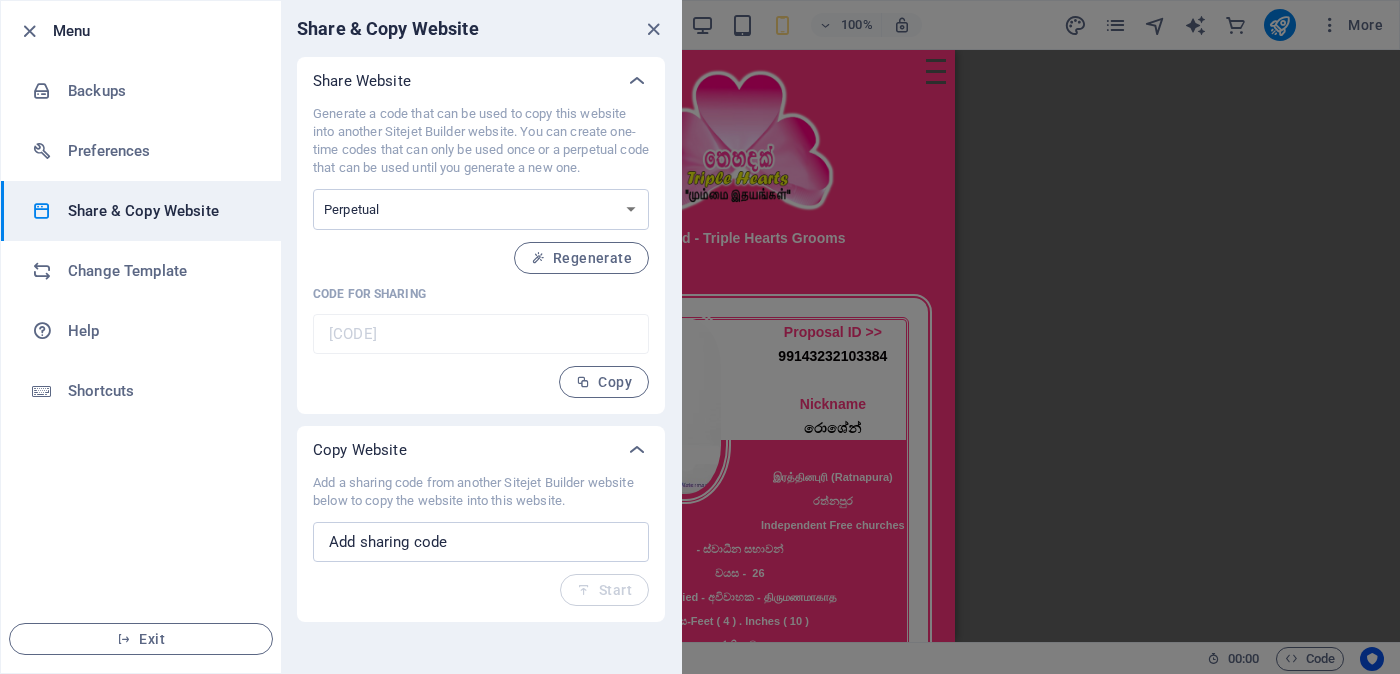 click on "Code for sharing" at bounding box center [481, 294] 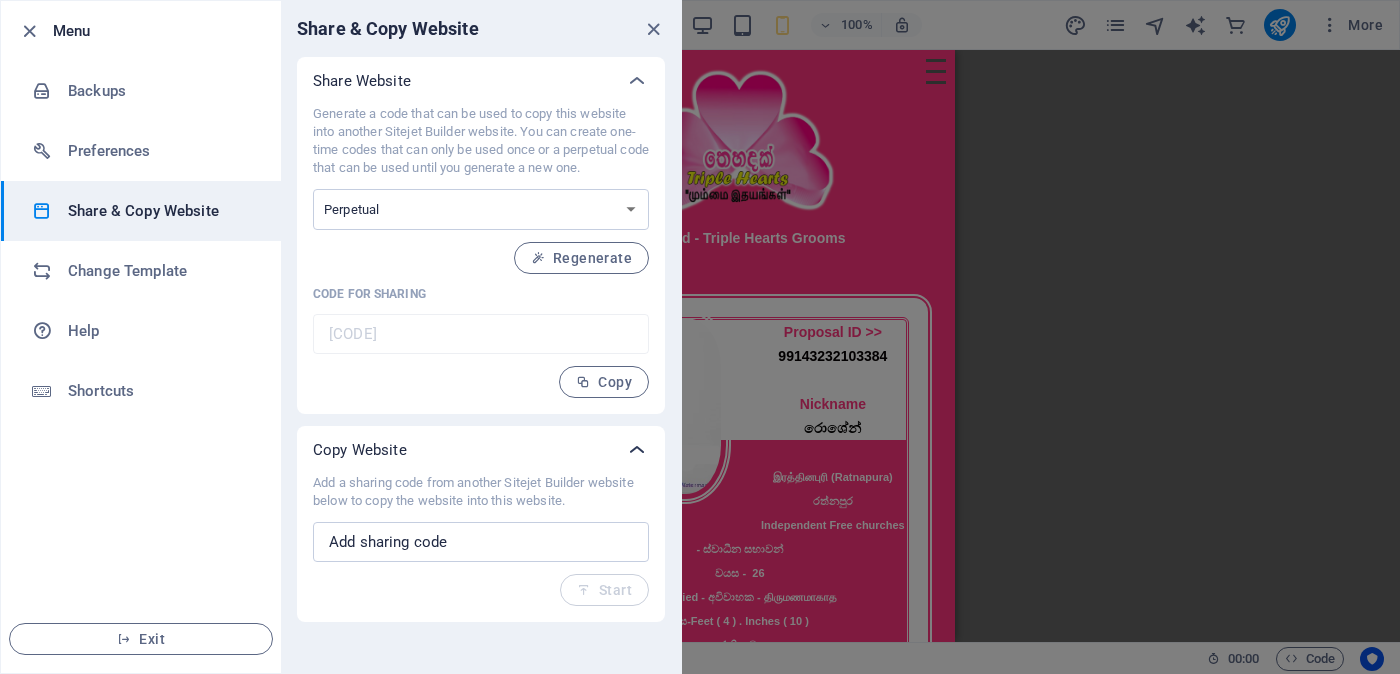 click at bounding box center [637, 450] 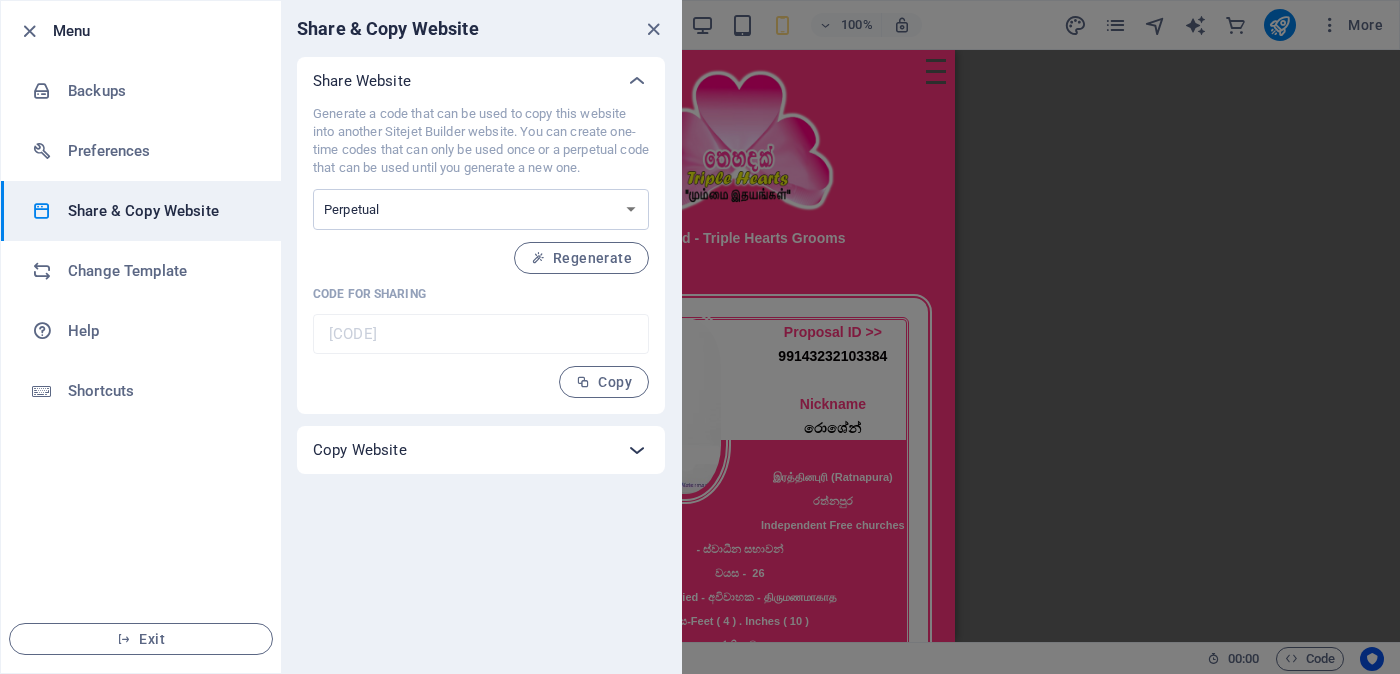 click at bounding box center [637, 450] 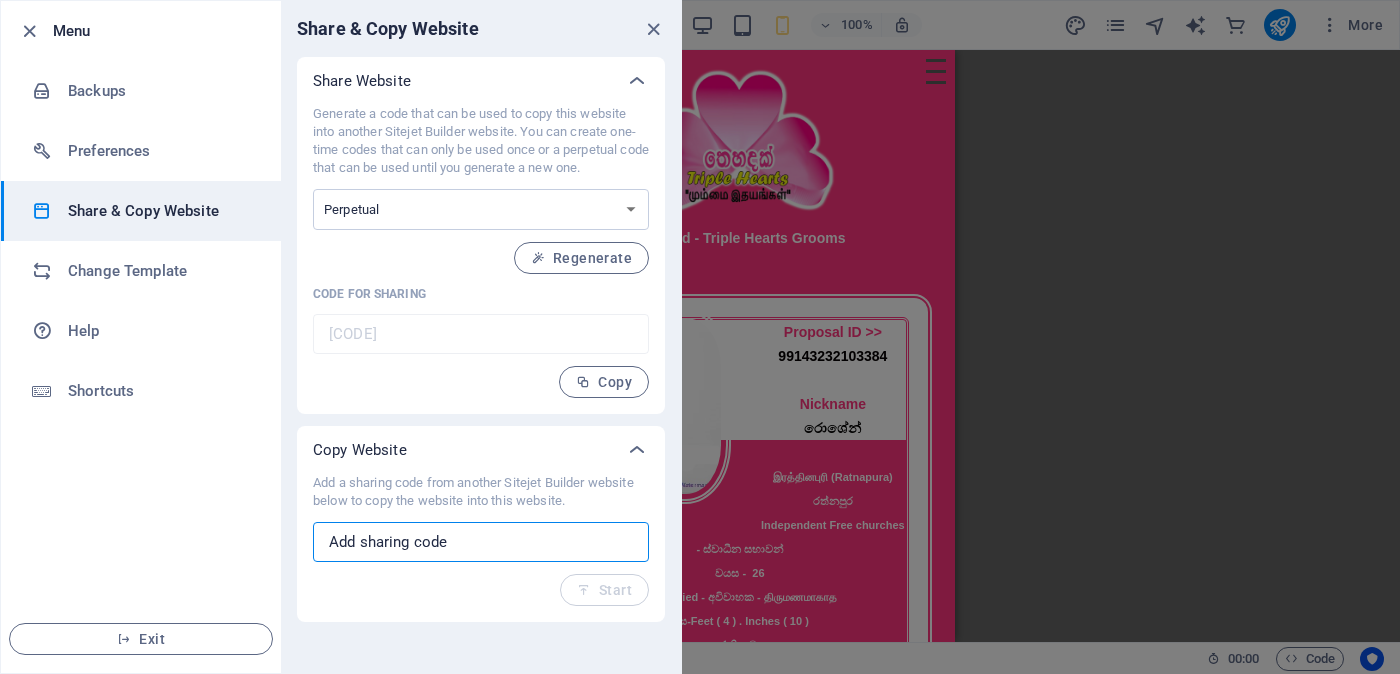 click at bounding box center (481, 542) 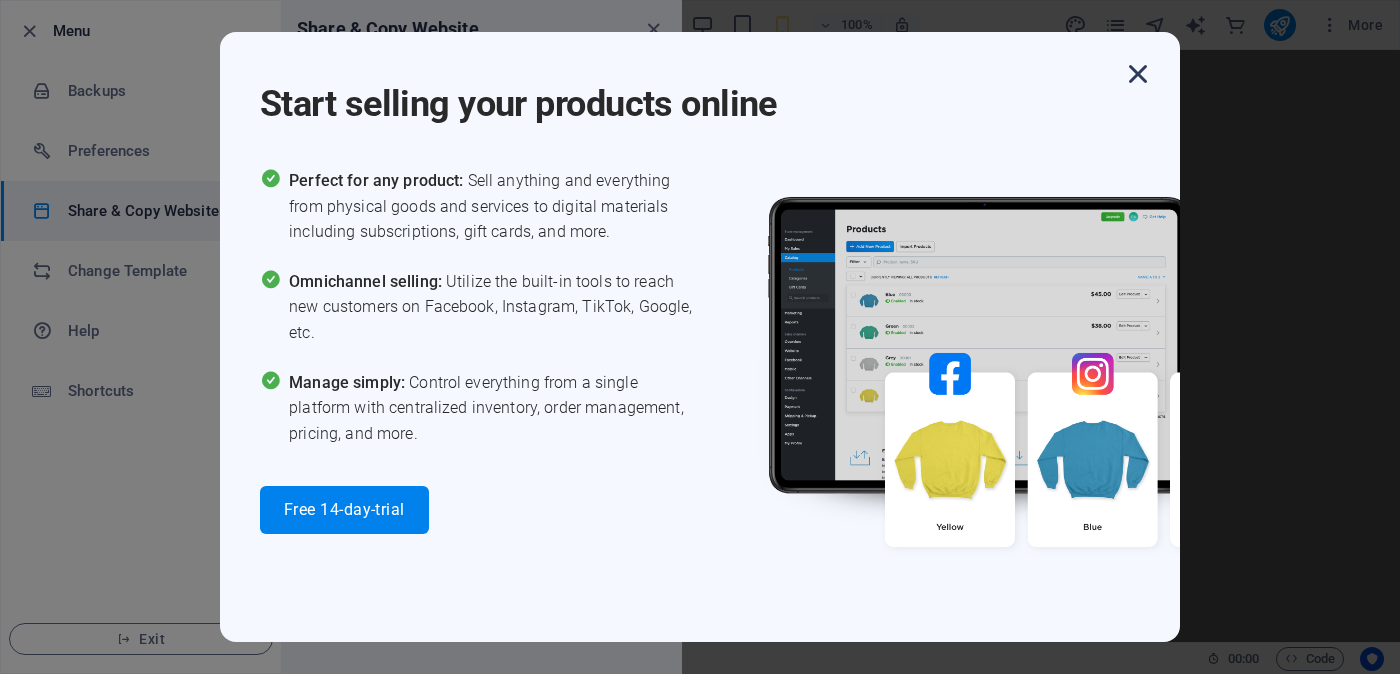 click at bounding box center [1138, 74] 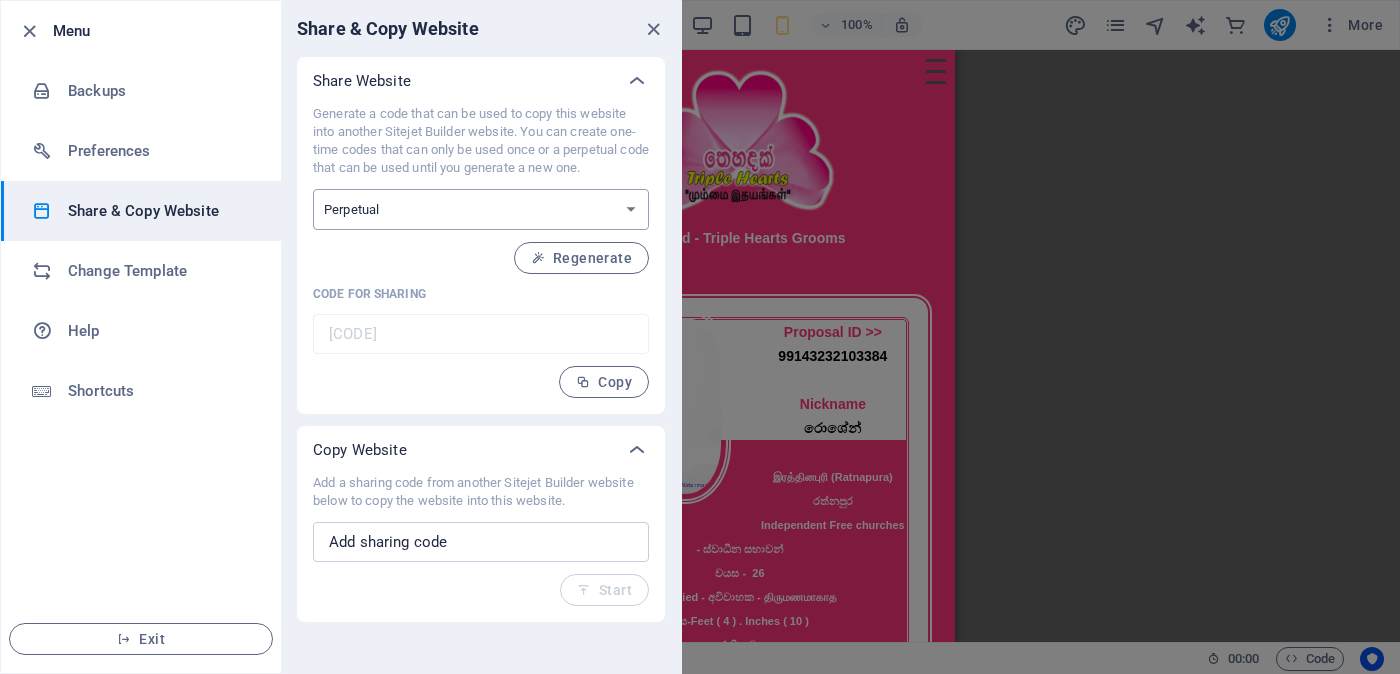 click on "One-time Perpetual" at bounding box center [481, 209] 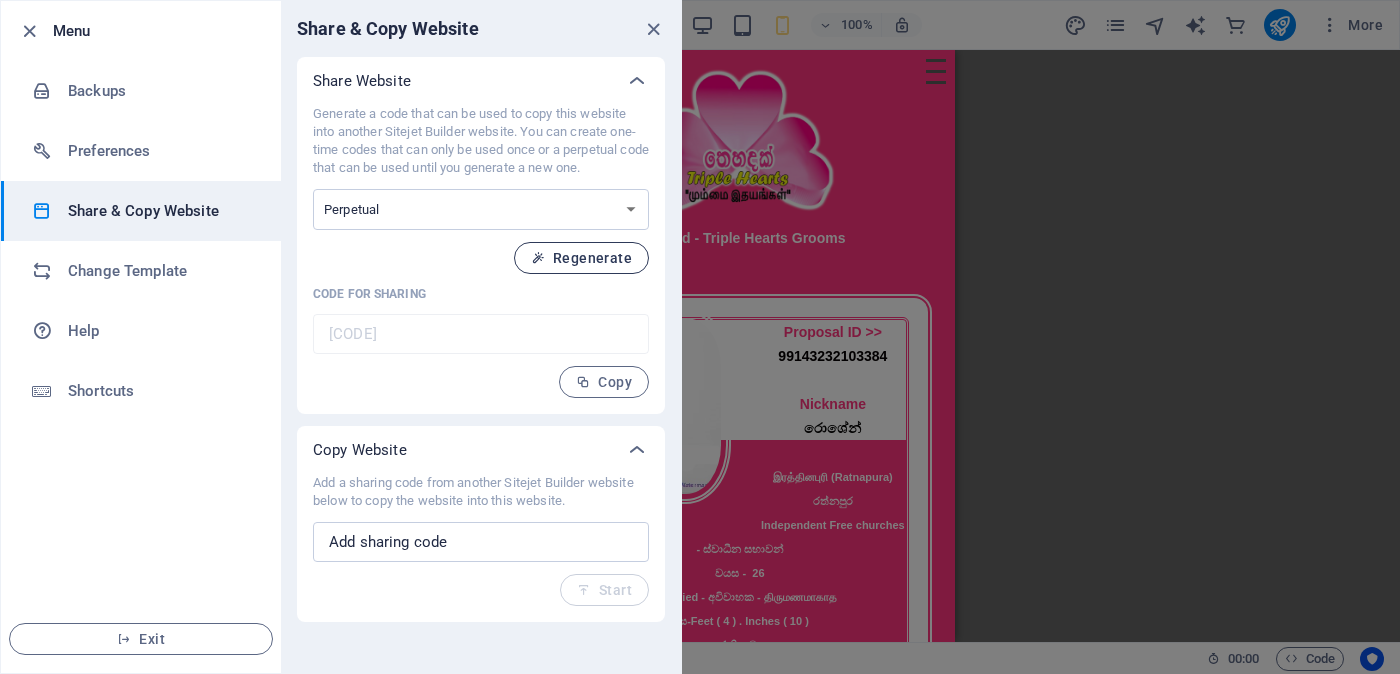 click on "Regenerate" at bounding box center [581, 258] 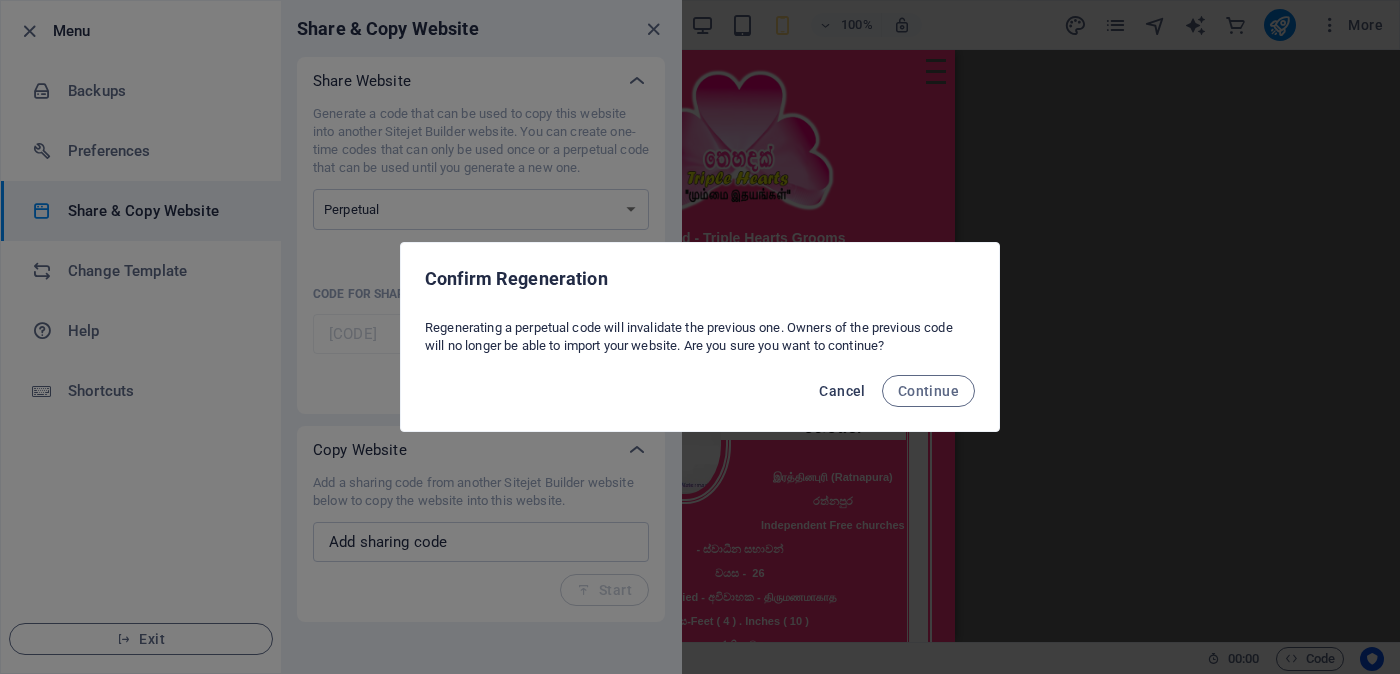 click on "Cancel" at bounding box center (842, 391) 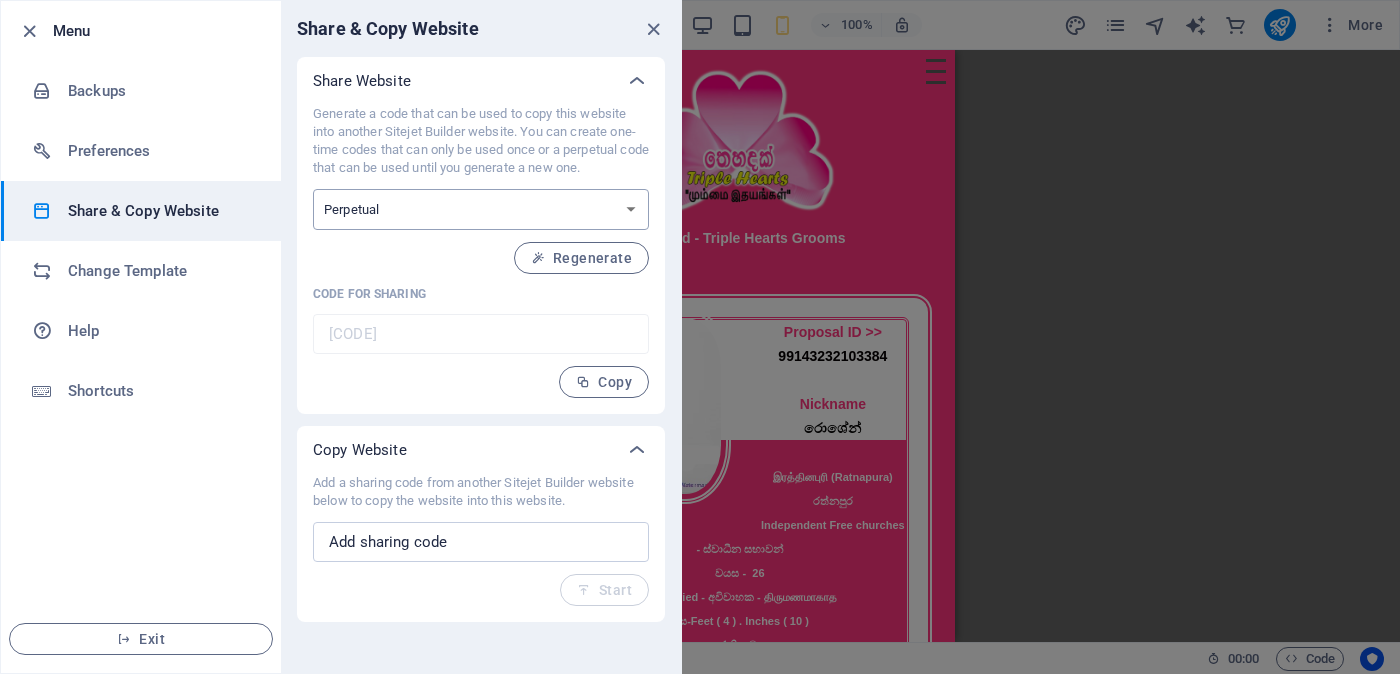 click on "One-time Perpetual" at bounding box center (481, 209) 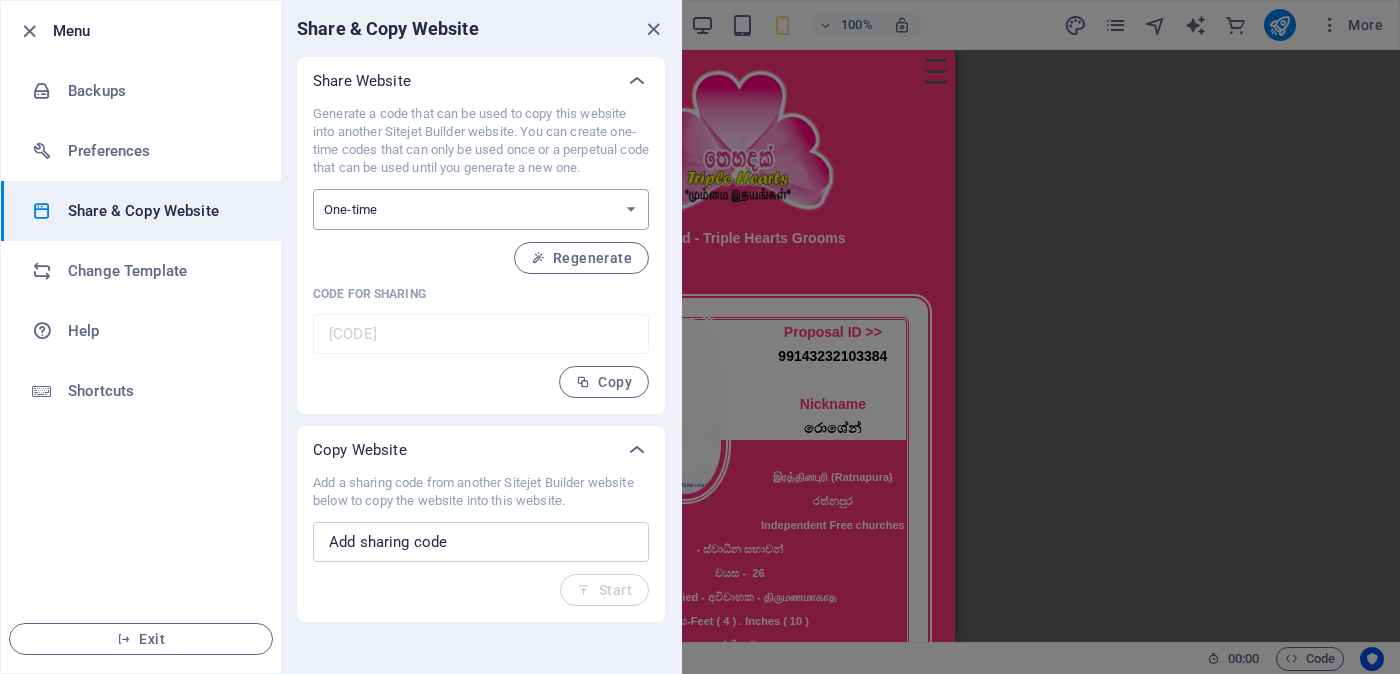click on "One-time Perpetual" at bounding box center (481, 209) 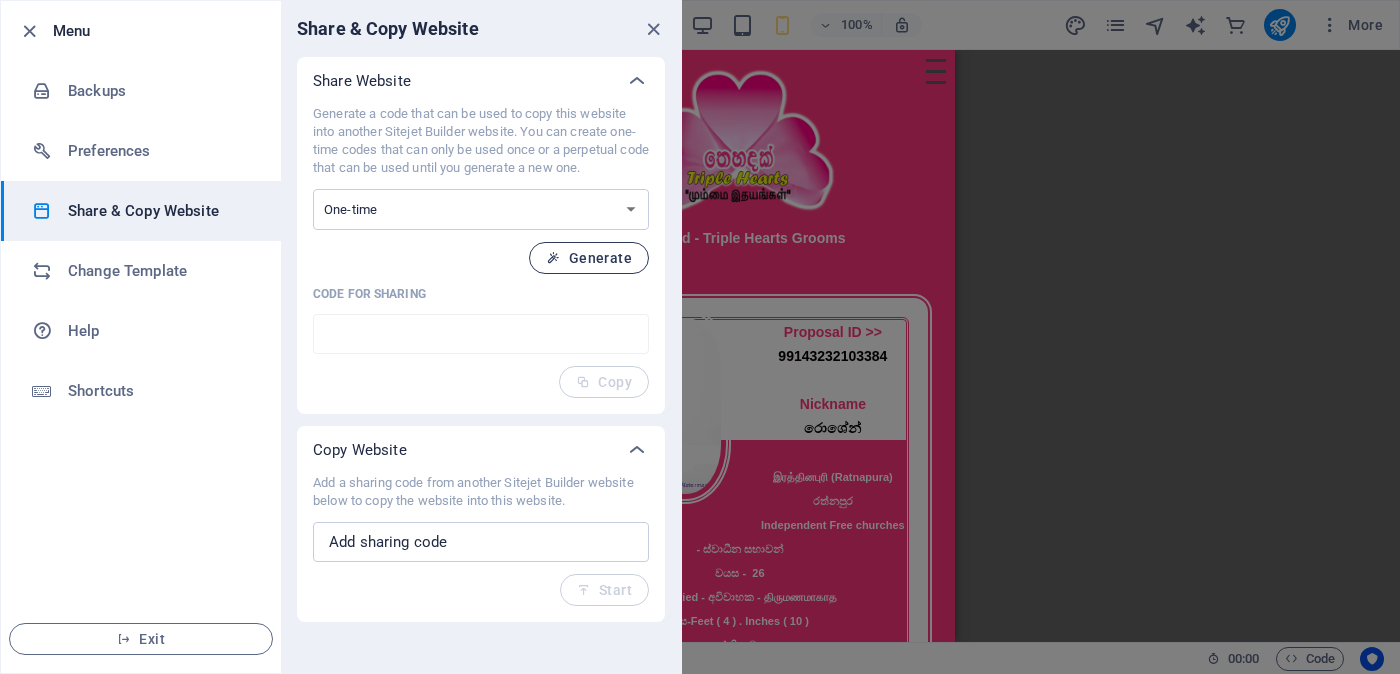 click on "Generate" at bounding box center (589, 258) 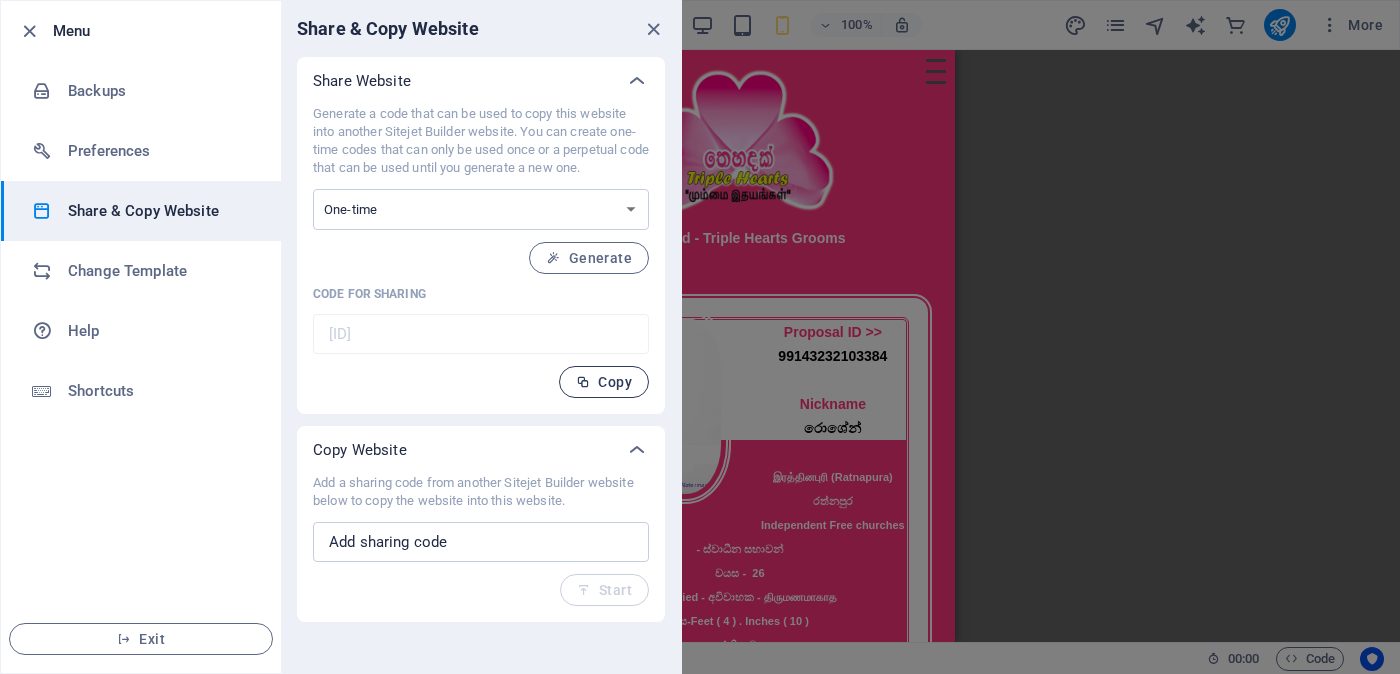 click on "Copy" at bounding box center [604, 382] 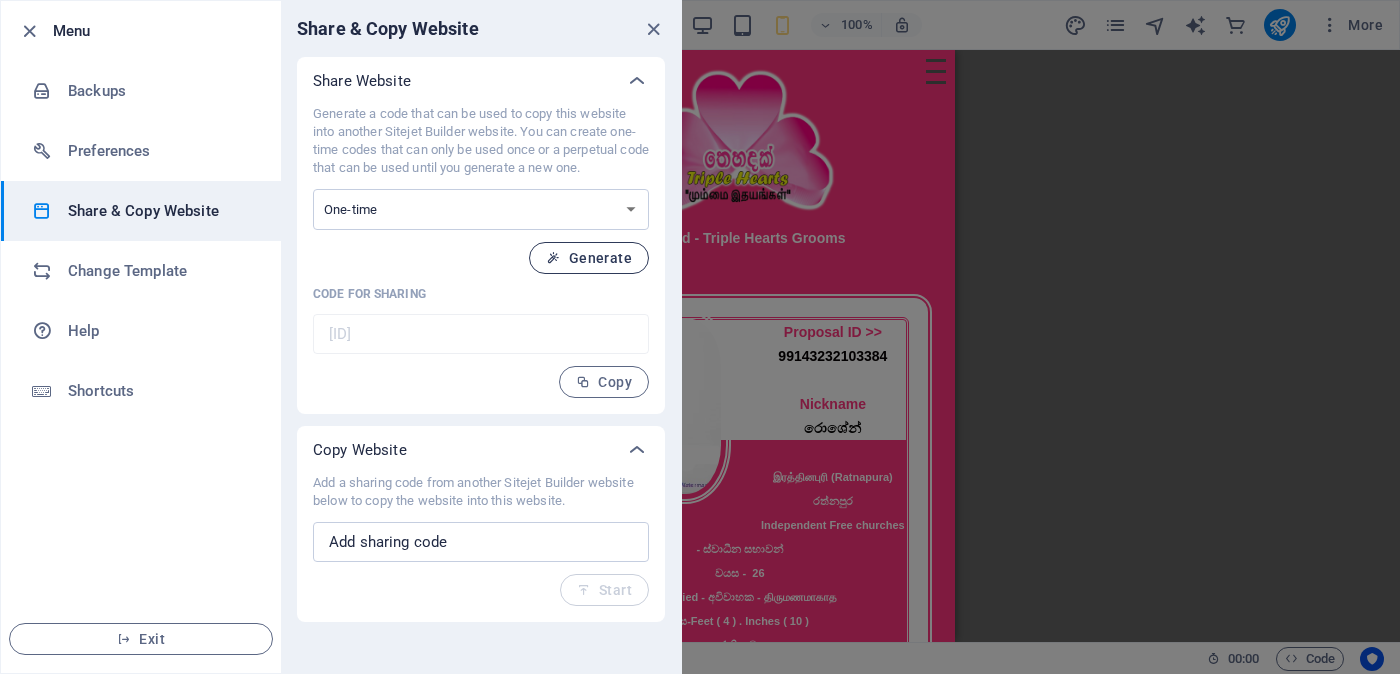 click on "Generate" at bounding box center (589, 258) 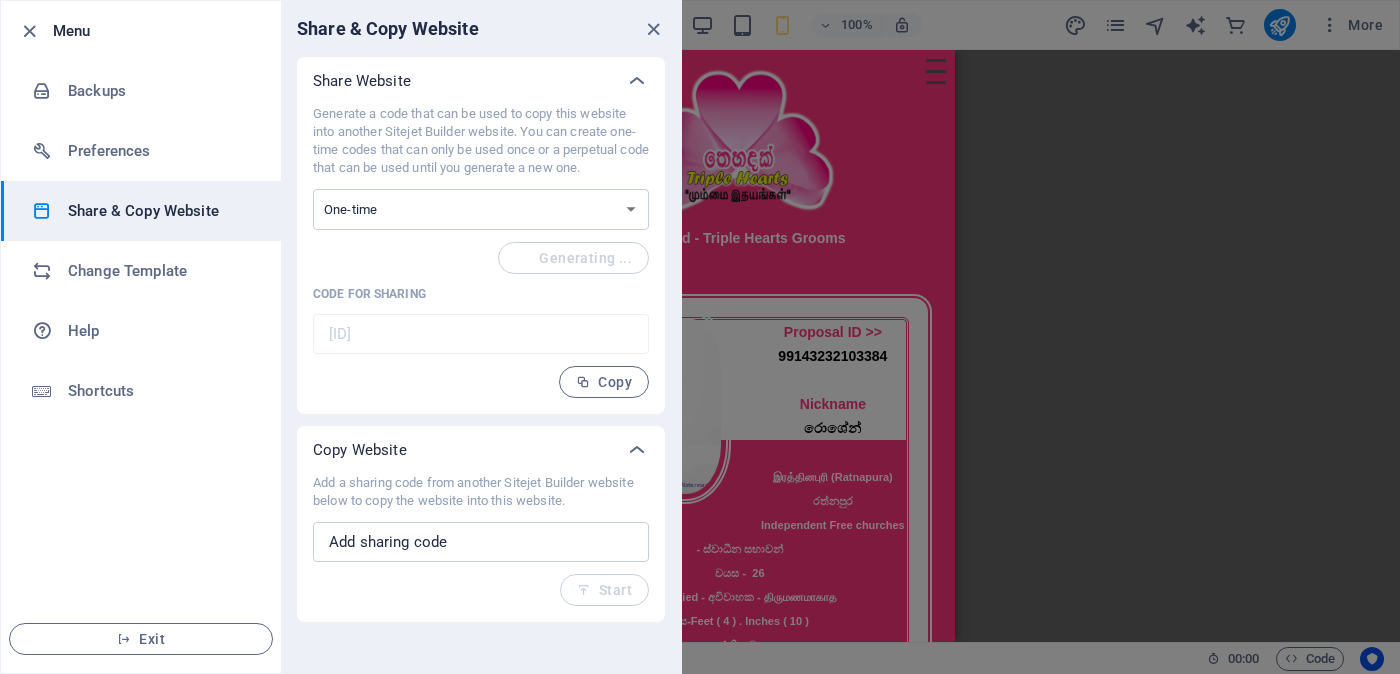 type on "[ID]" 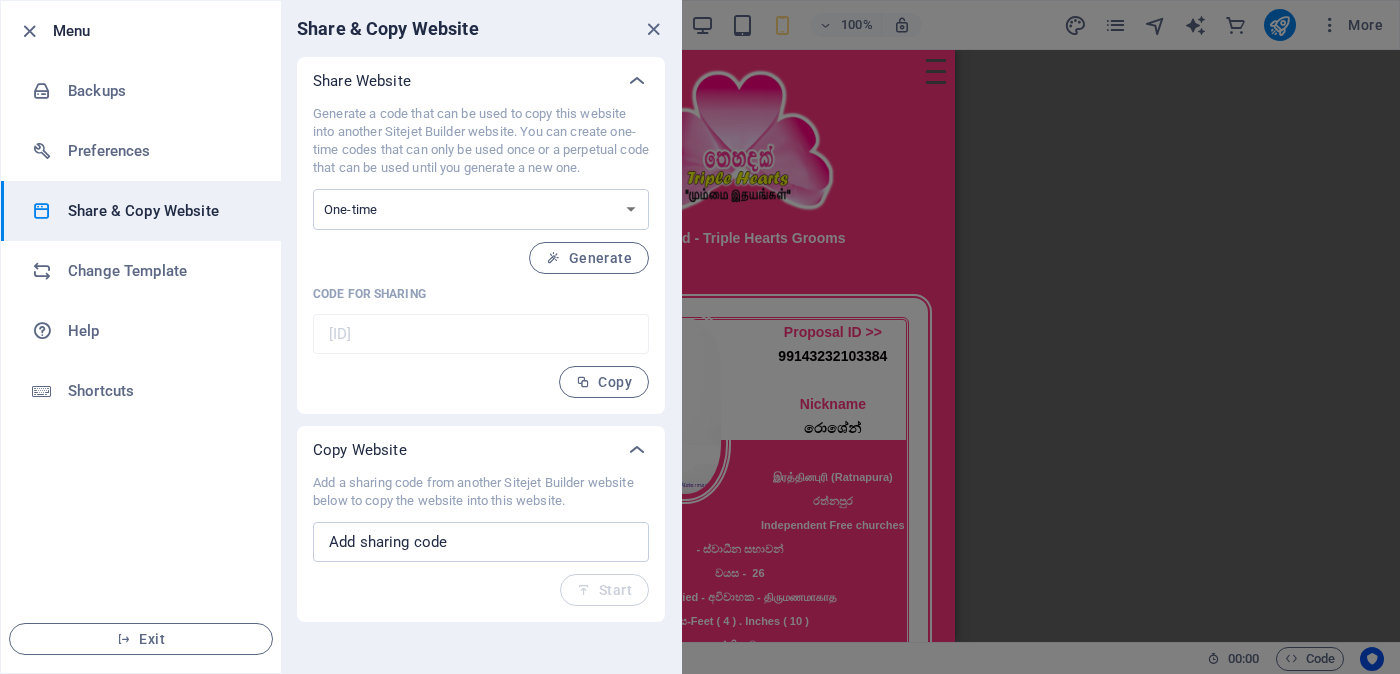 click on "Code for sharing" at bounding box center (481, 294) 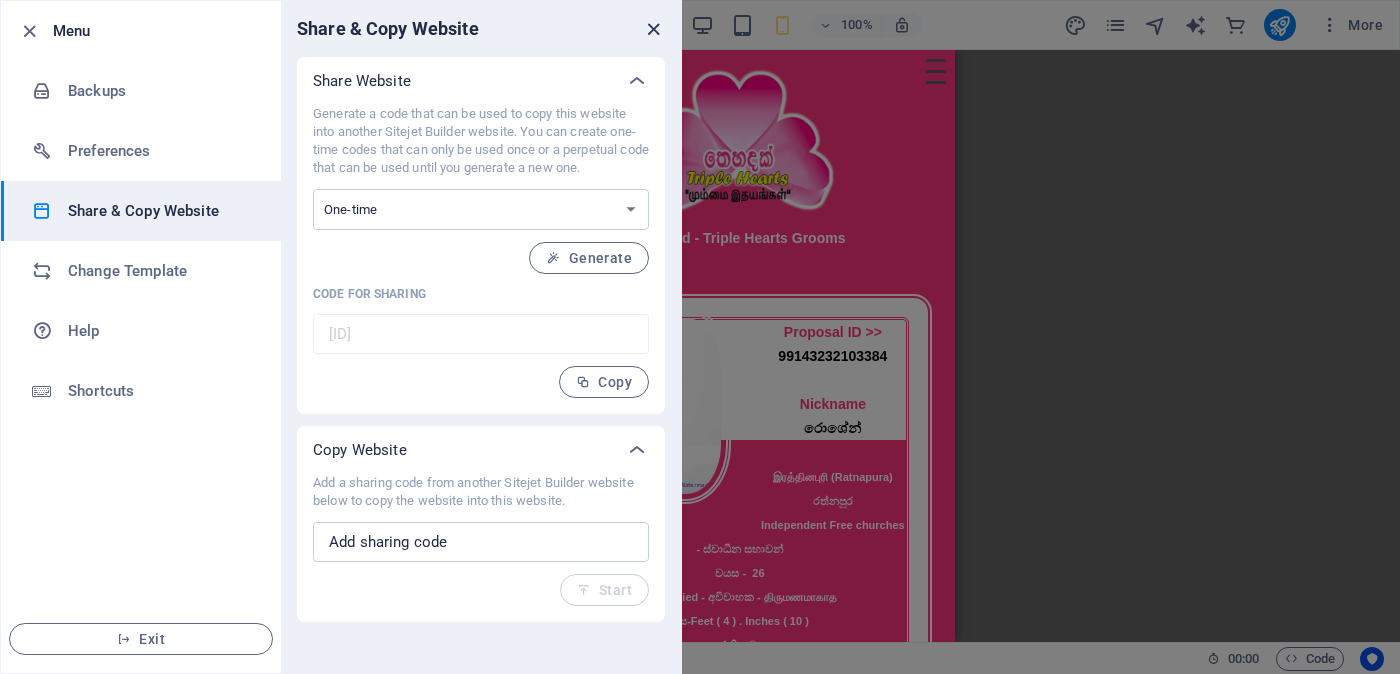 click at bounding box center [653, 29] 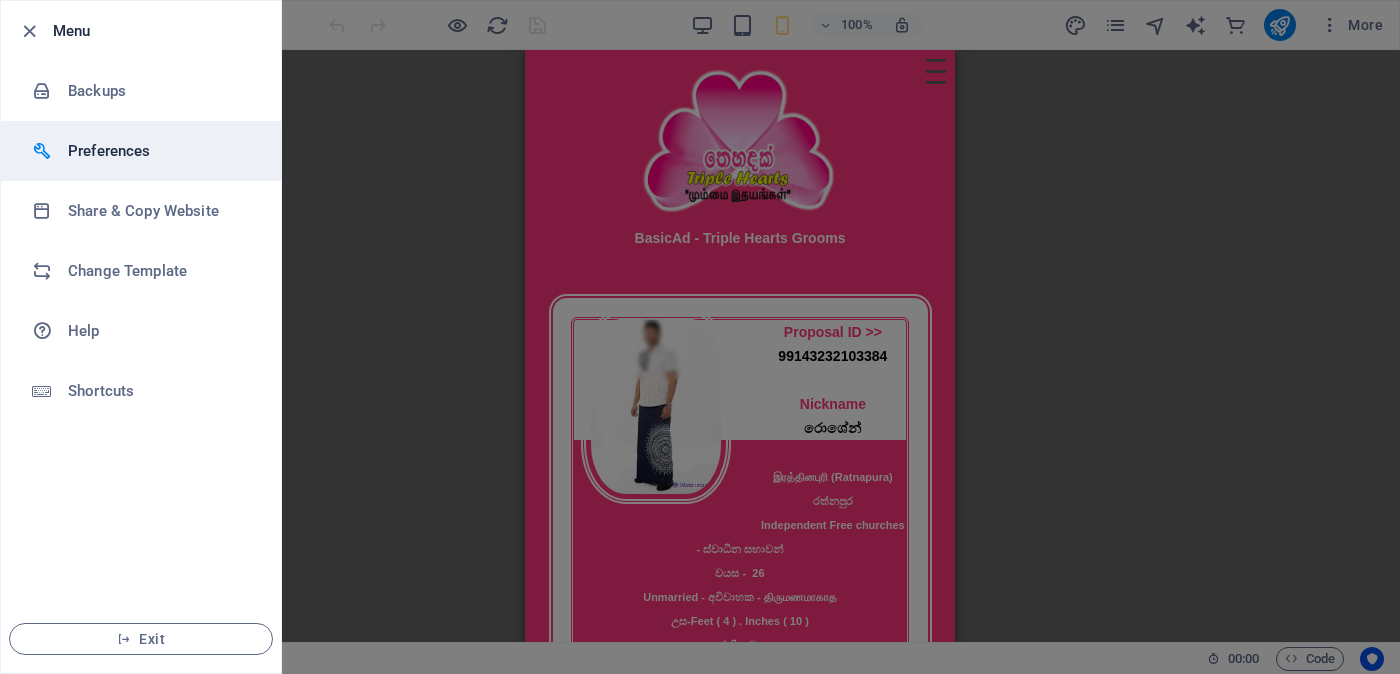 click on "Preferences" at bounding box center (160, 151) 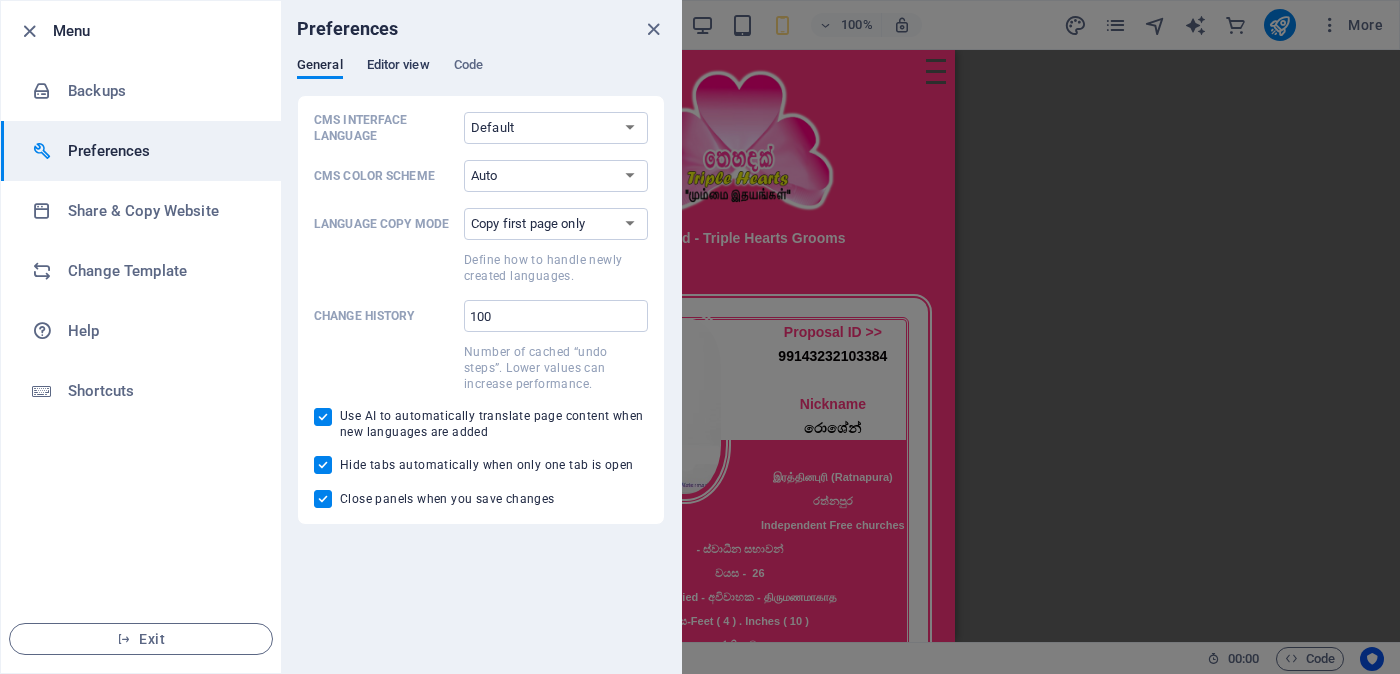 click on "Editor view" at bounding box center (398, 67) 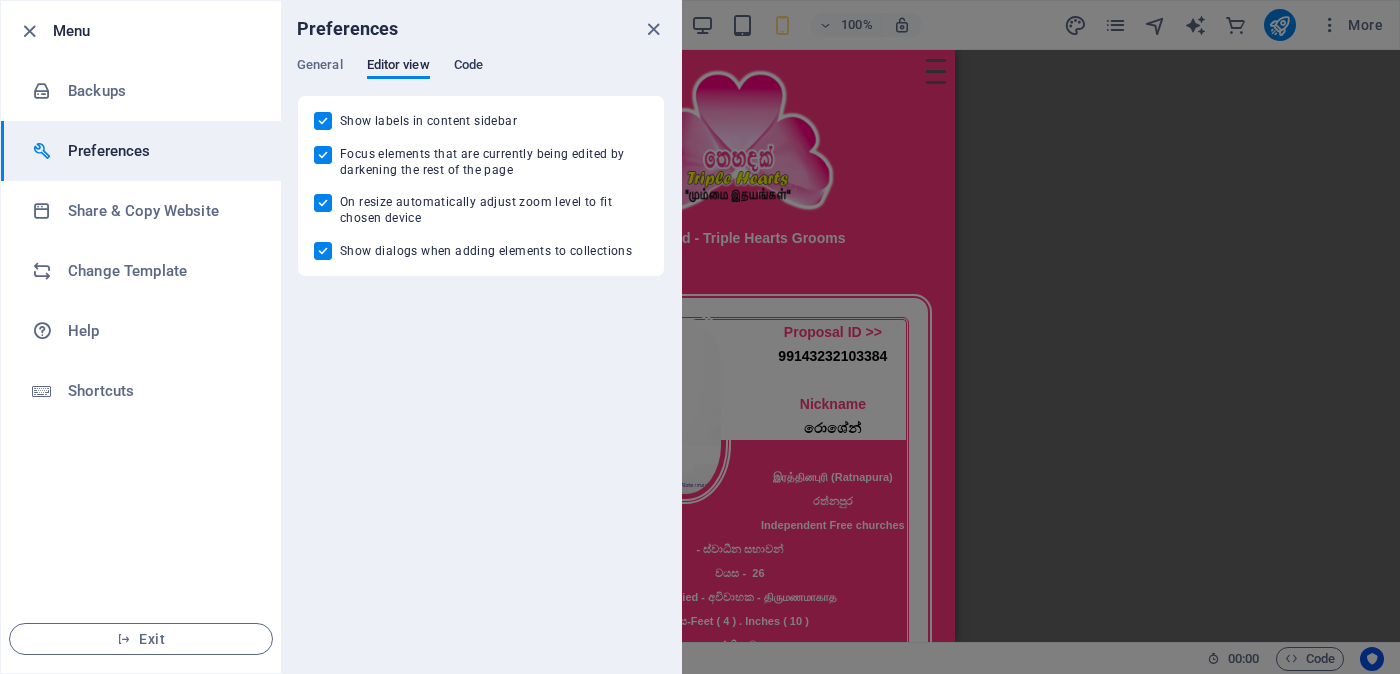 click on "Code" at bounding box center [468, 67] 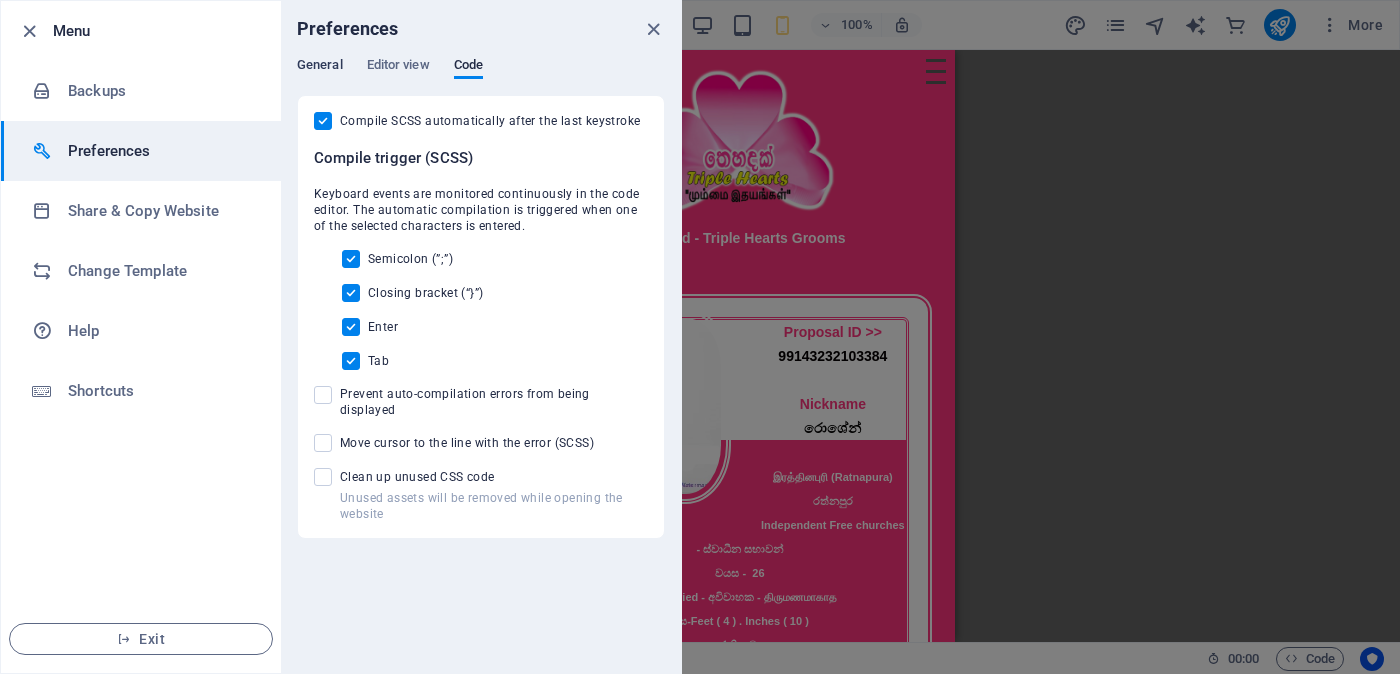 click on "General" at bounding box center (320, 67) 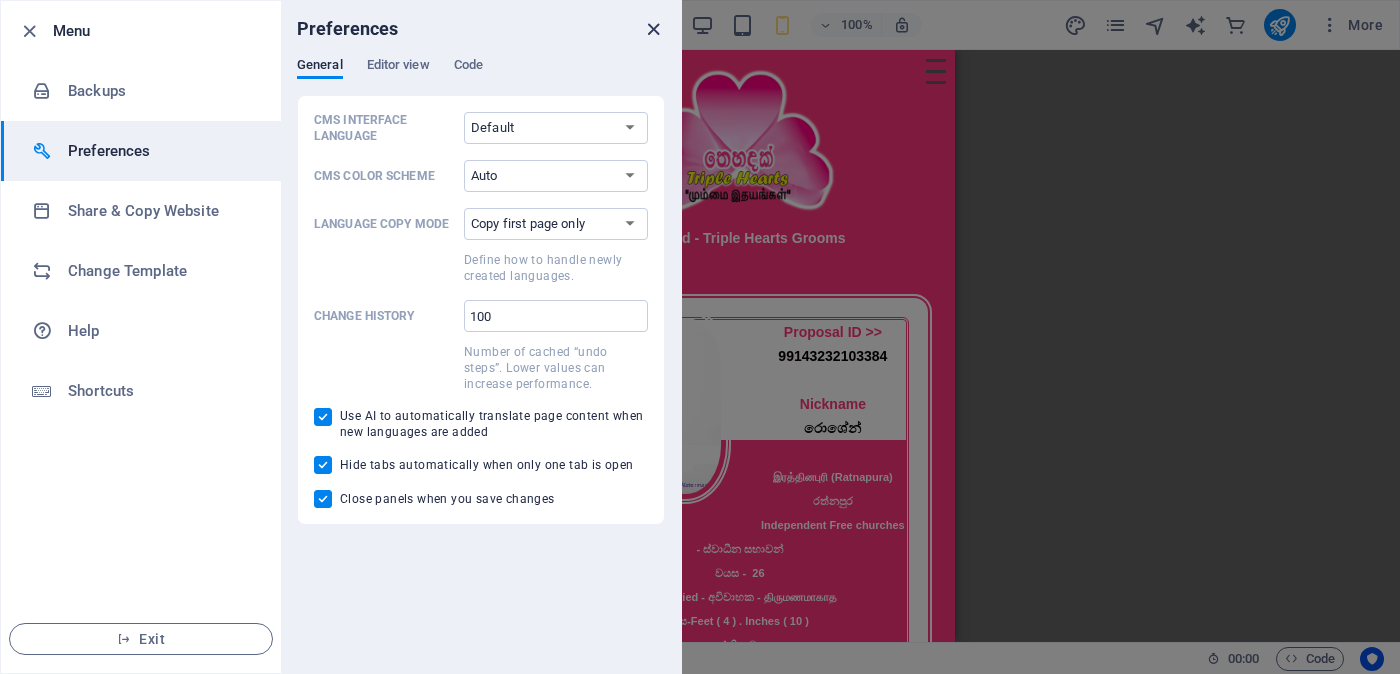 click at bounding box center [653, 29] 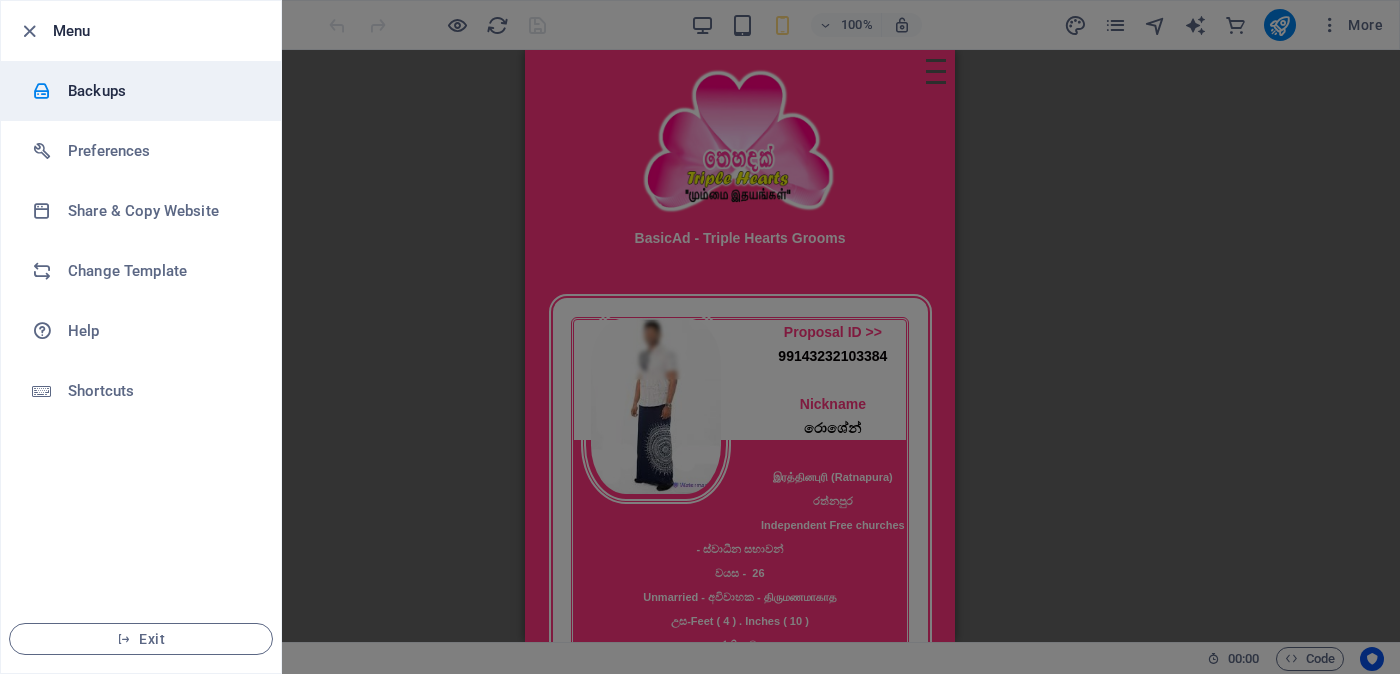 click on "Backups" at bounding box center (160, 91) 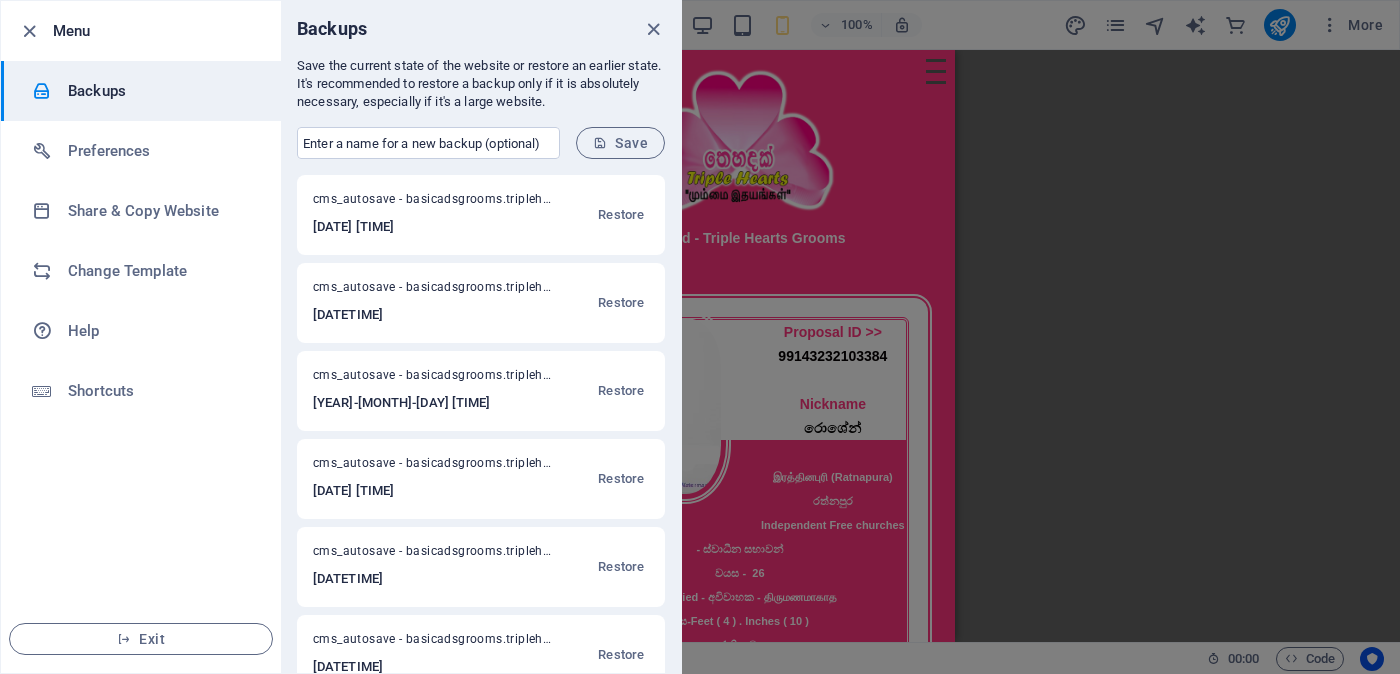 scroll, scrollTop: 300, scrollLeft: 0, axis: vertical 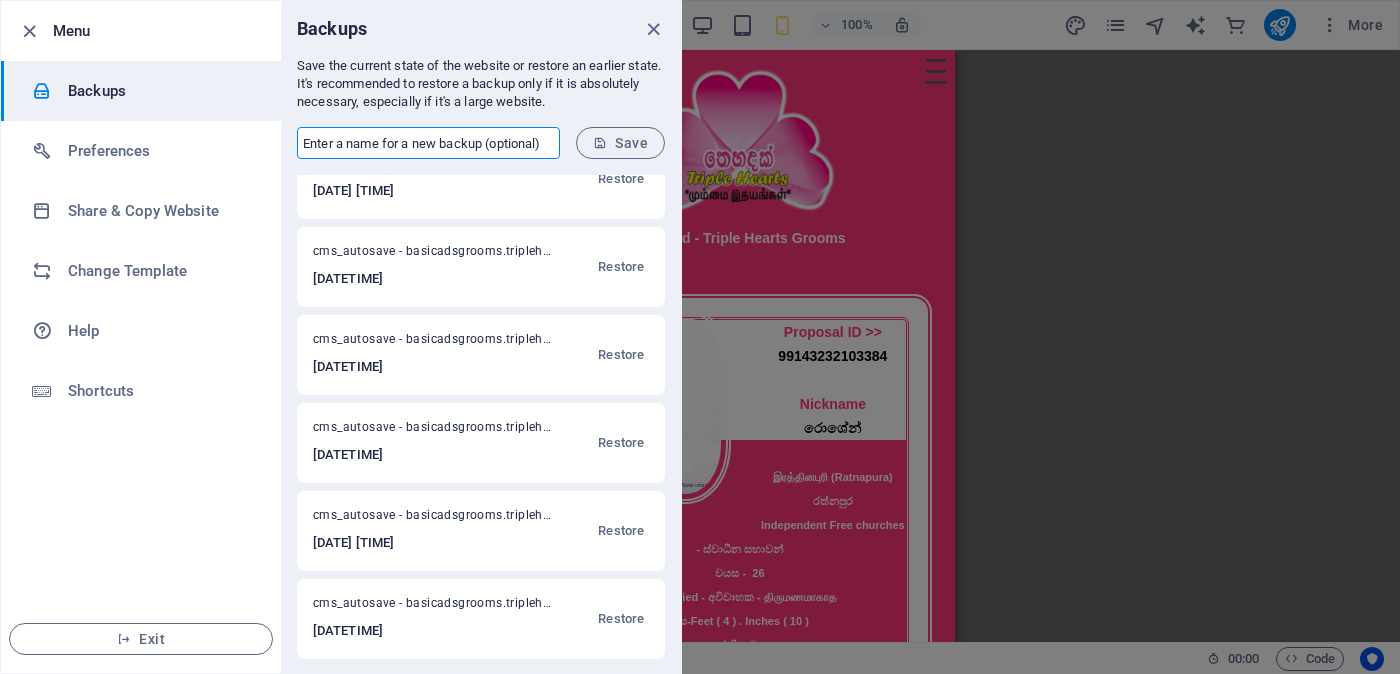 click at bounding box center [428, 143] 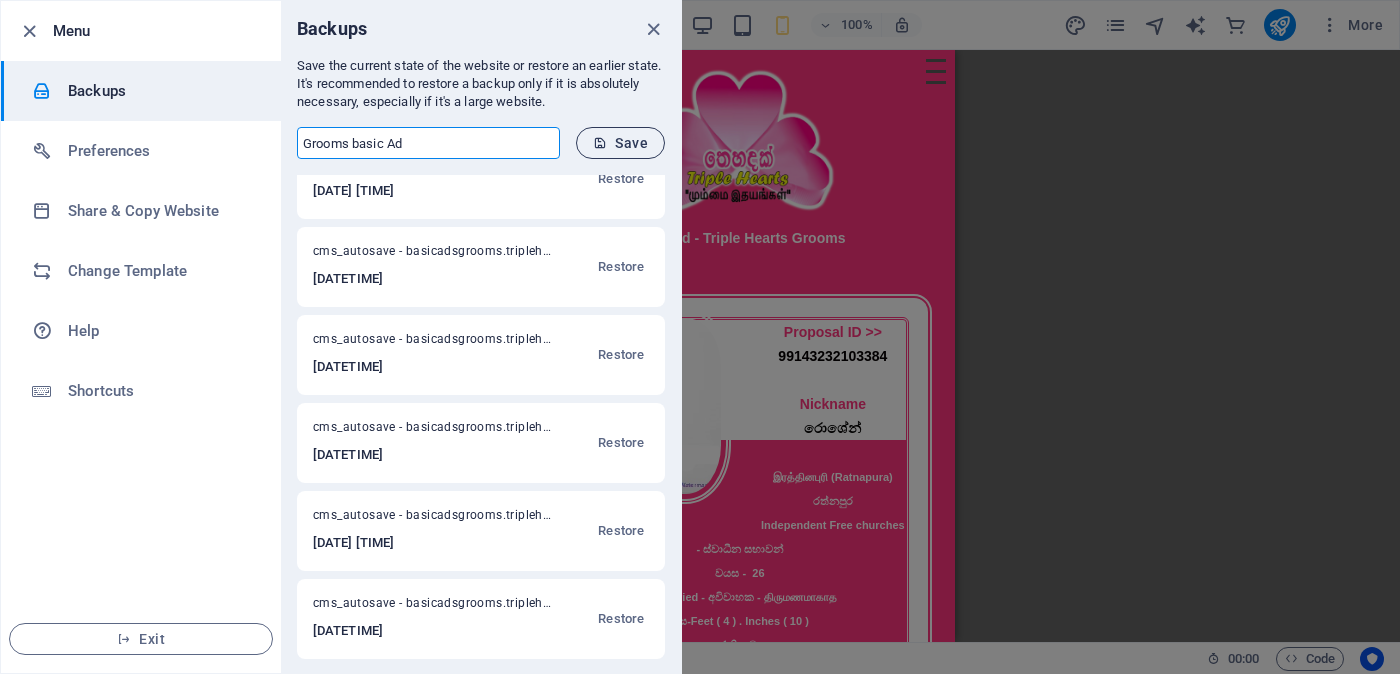 type on "Grooms basic Ad" 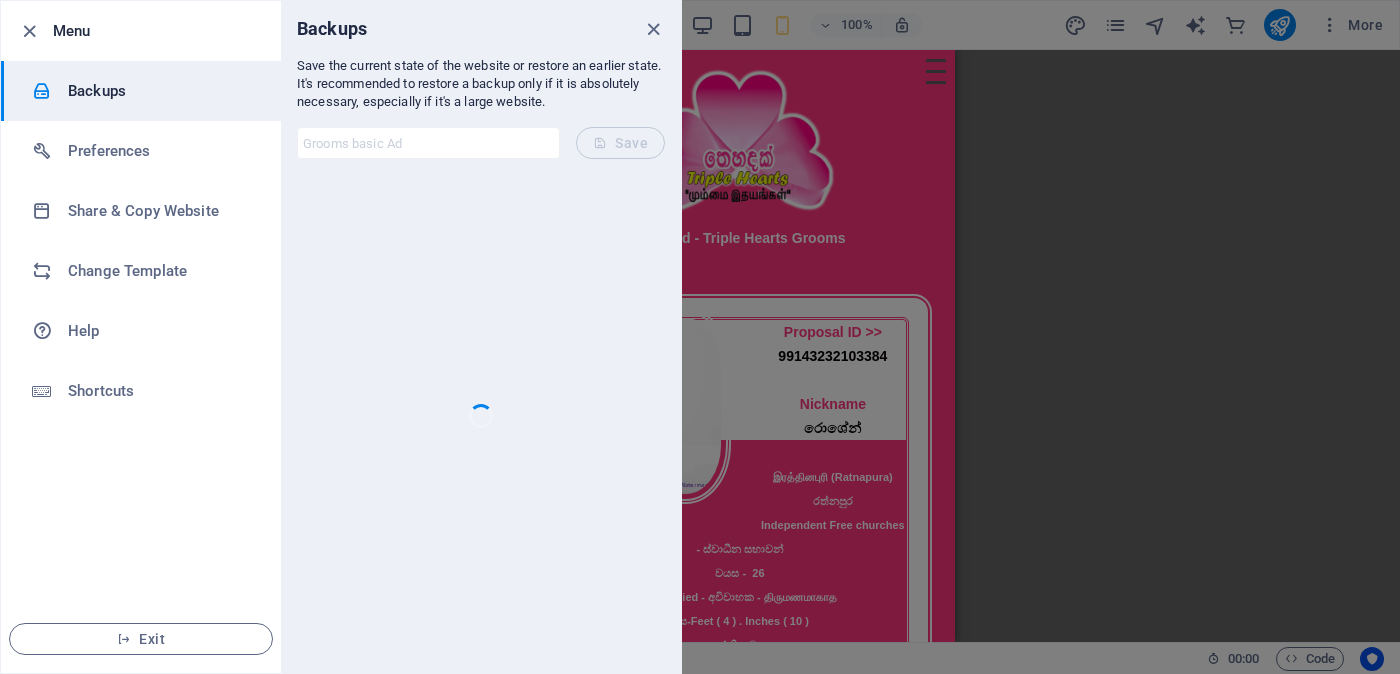 scroll, scrollTop: 0, scrollLeft: 0, axis: both 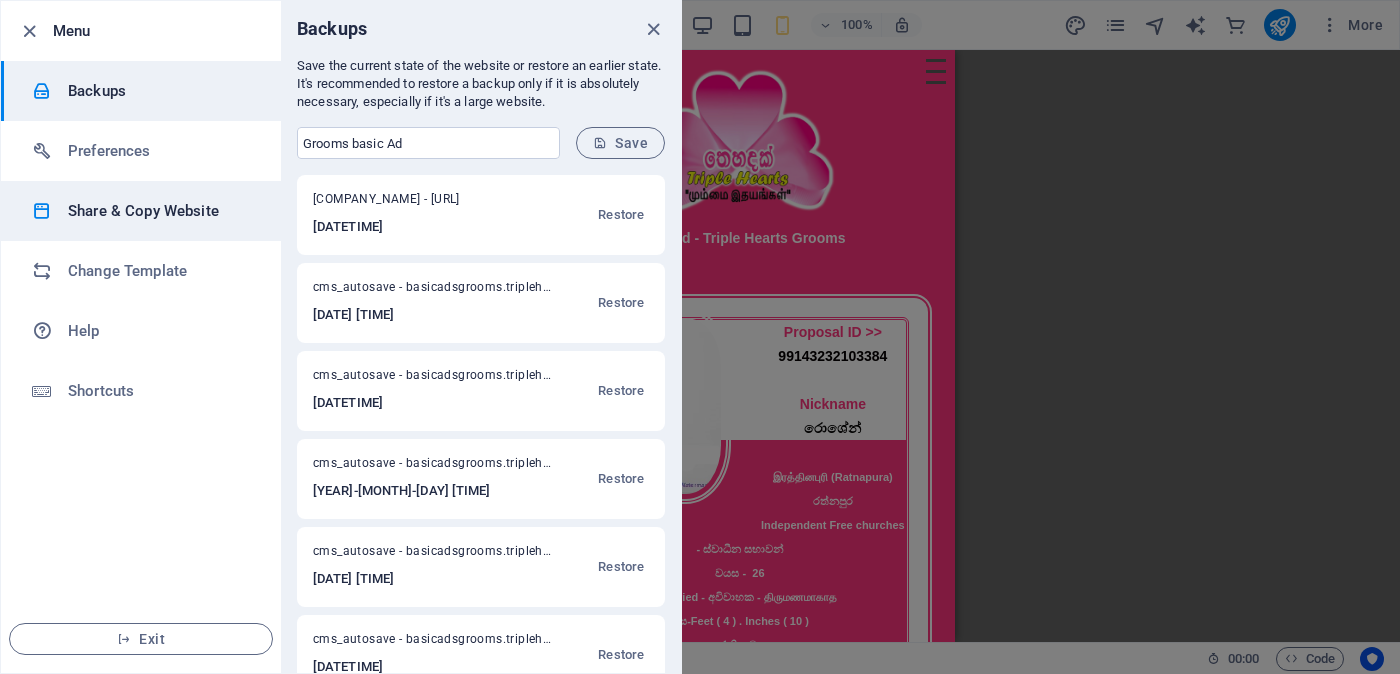click on "Share & Copy Website" at bounding box center (160, 211) 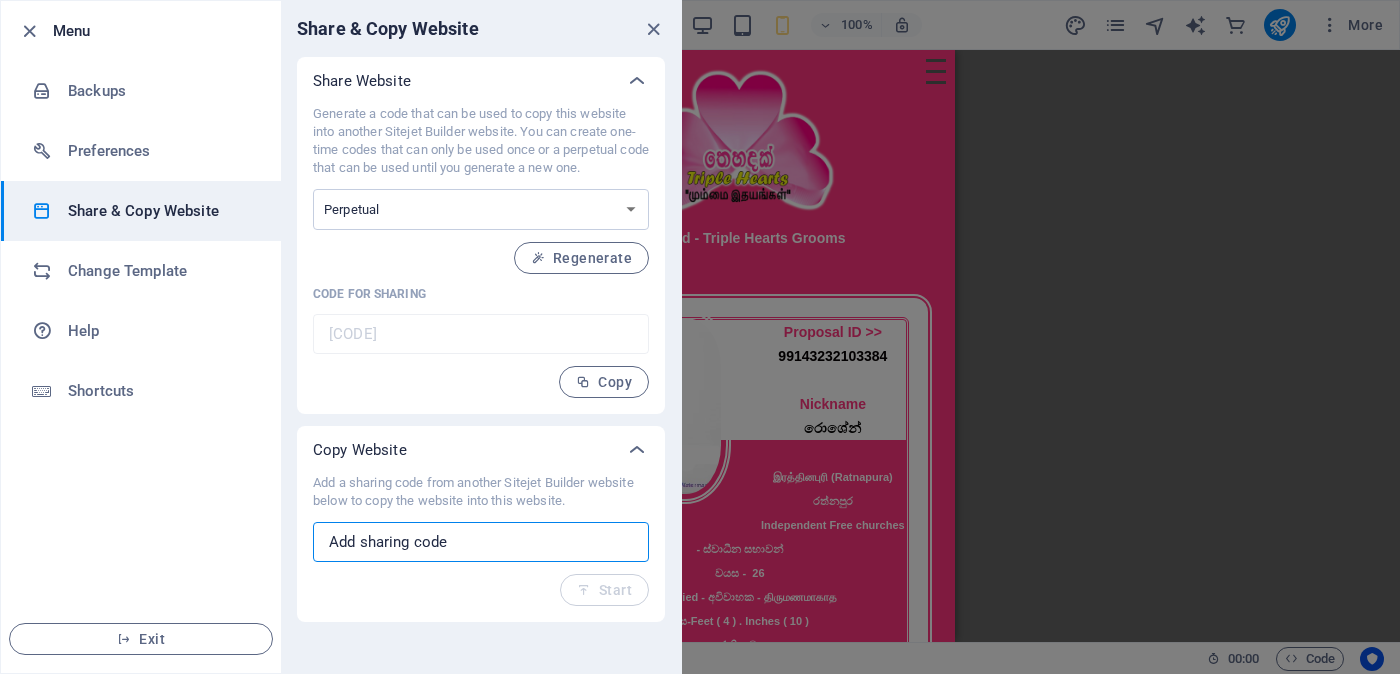 click at bounding box center (481, 542) 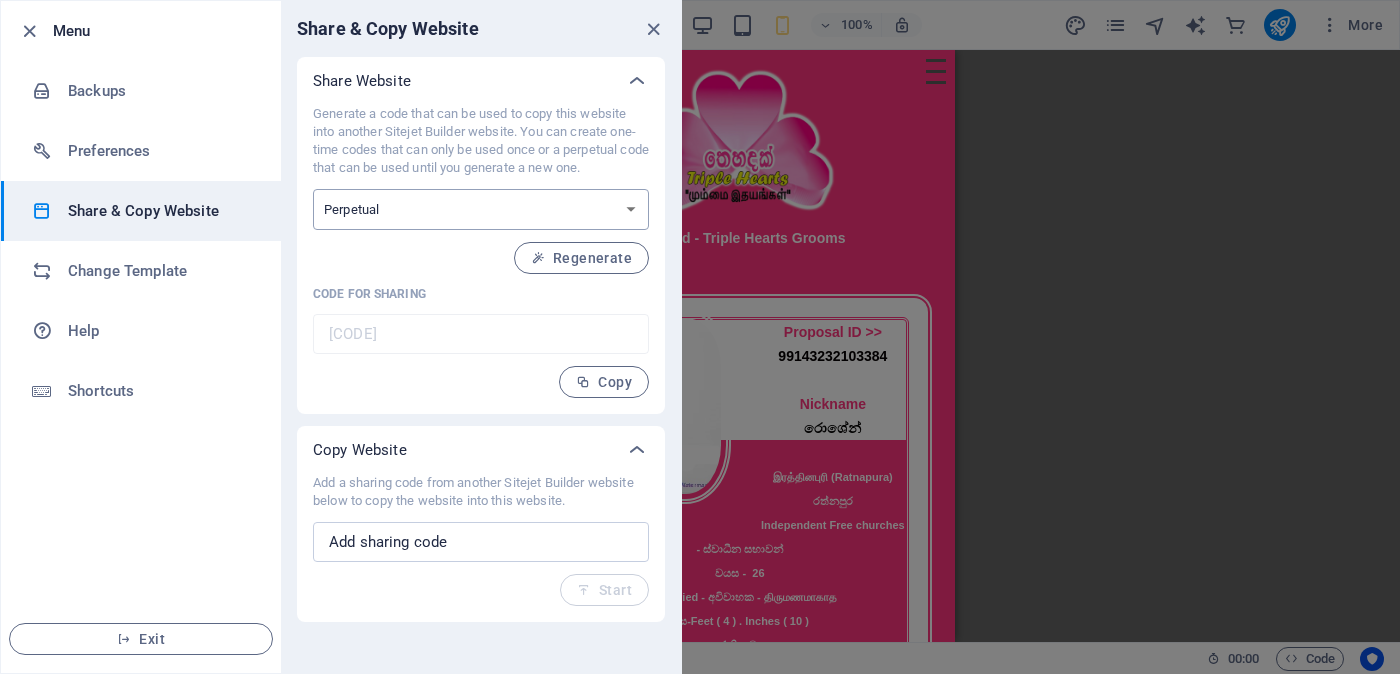 click on "One-time Perpetual" at bounding box center (481, 209) 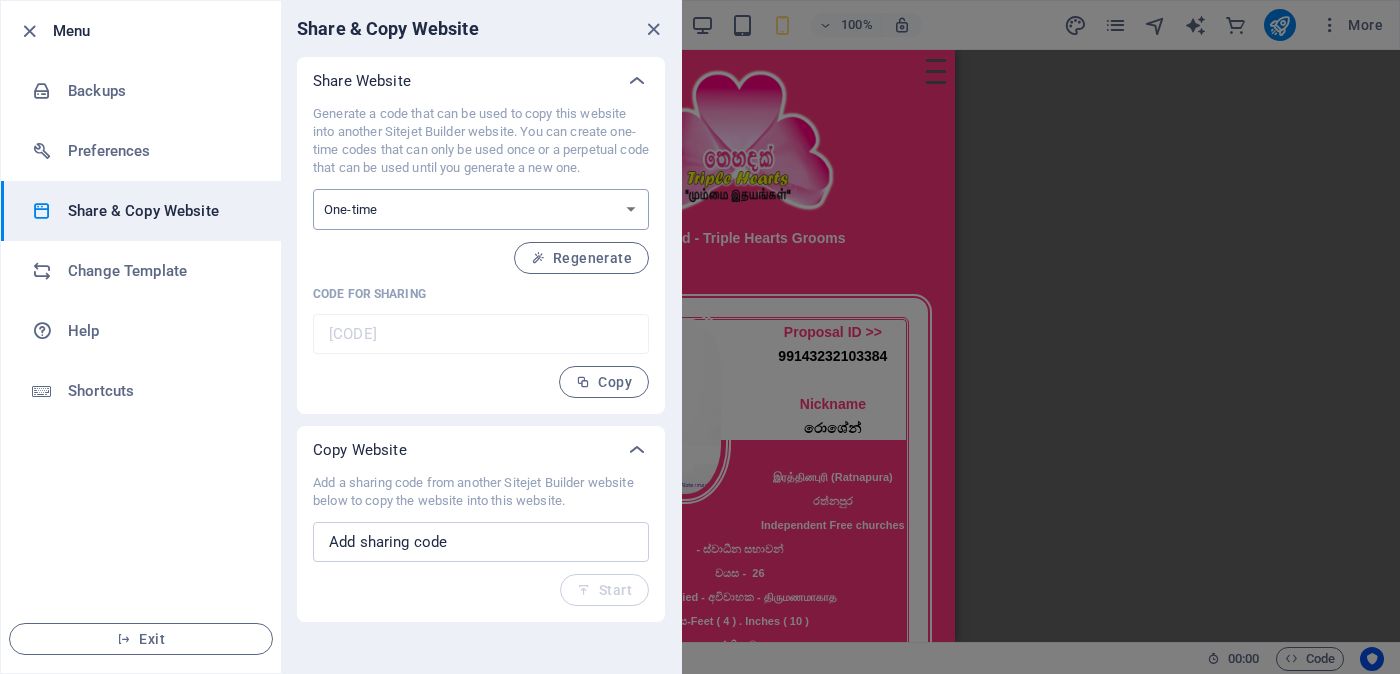 click on "One-time Perpetual" at bounding box center (481, 209) 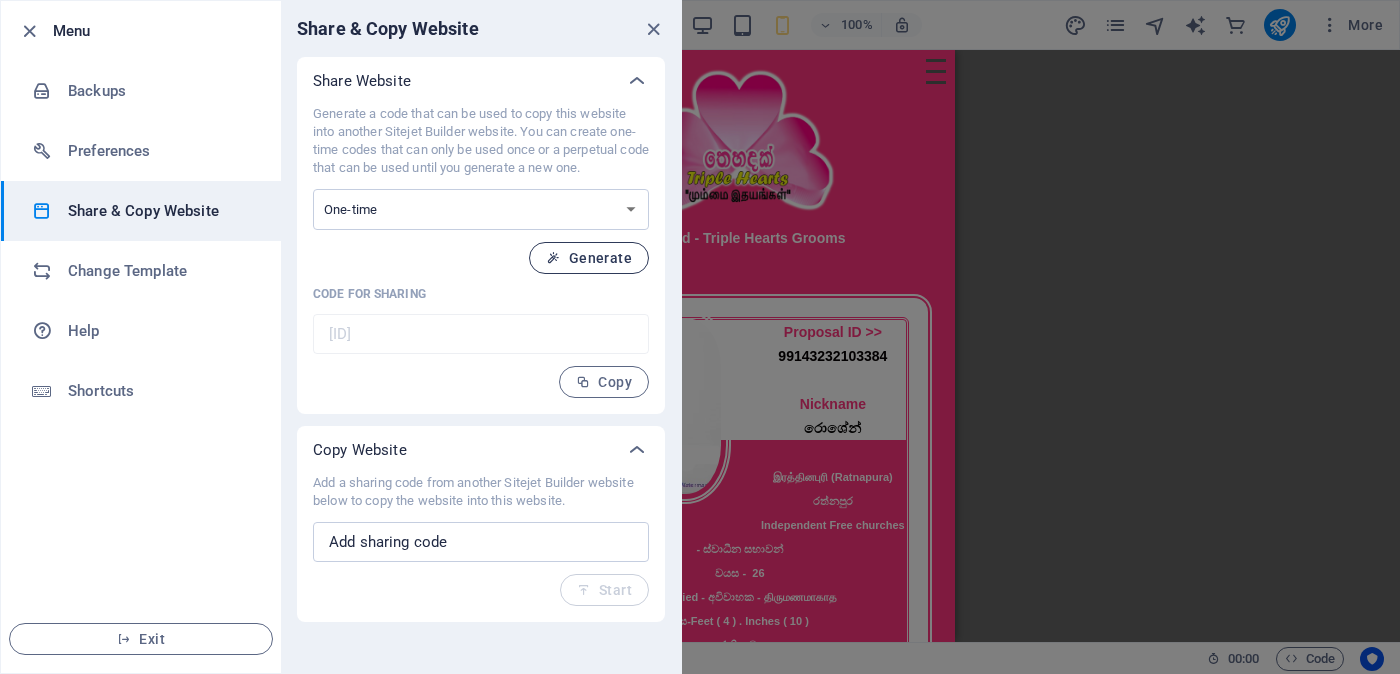 click on "Generate" at bounding box center [589, 258] 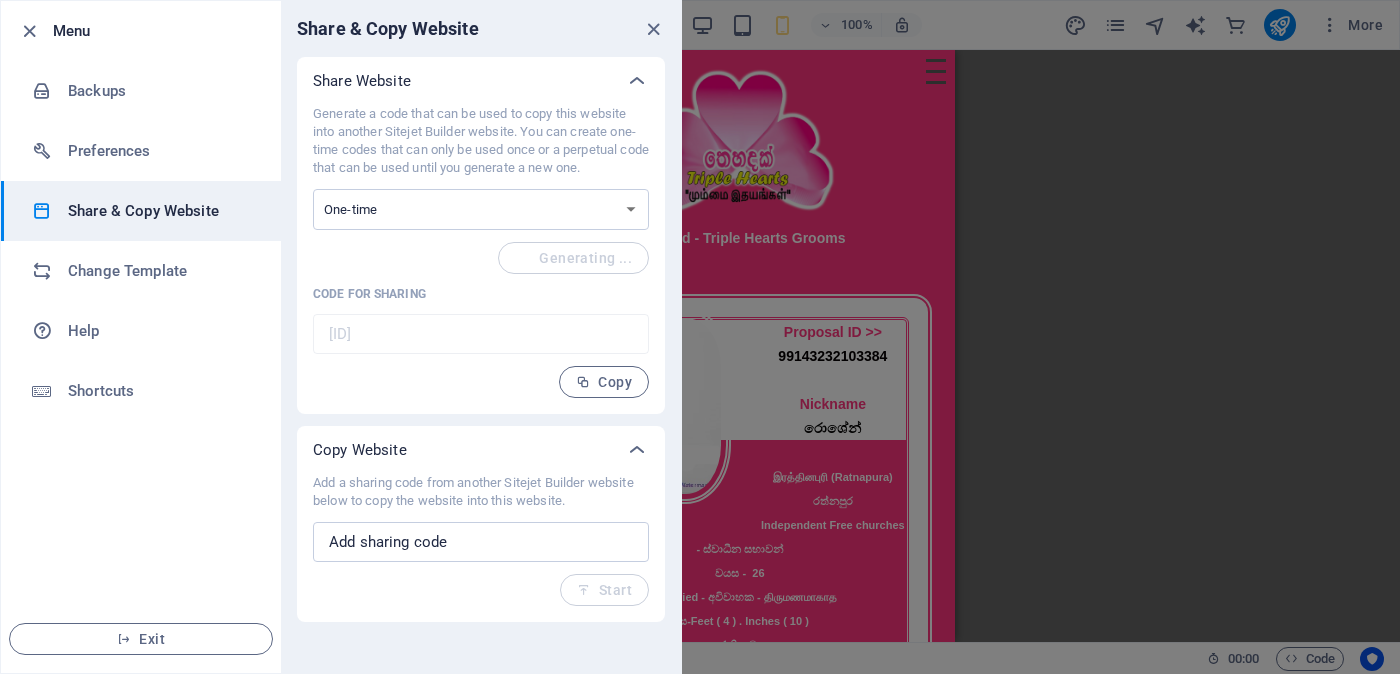 type on "[UUID]" 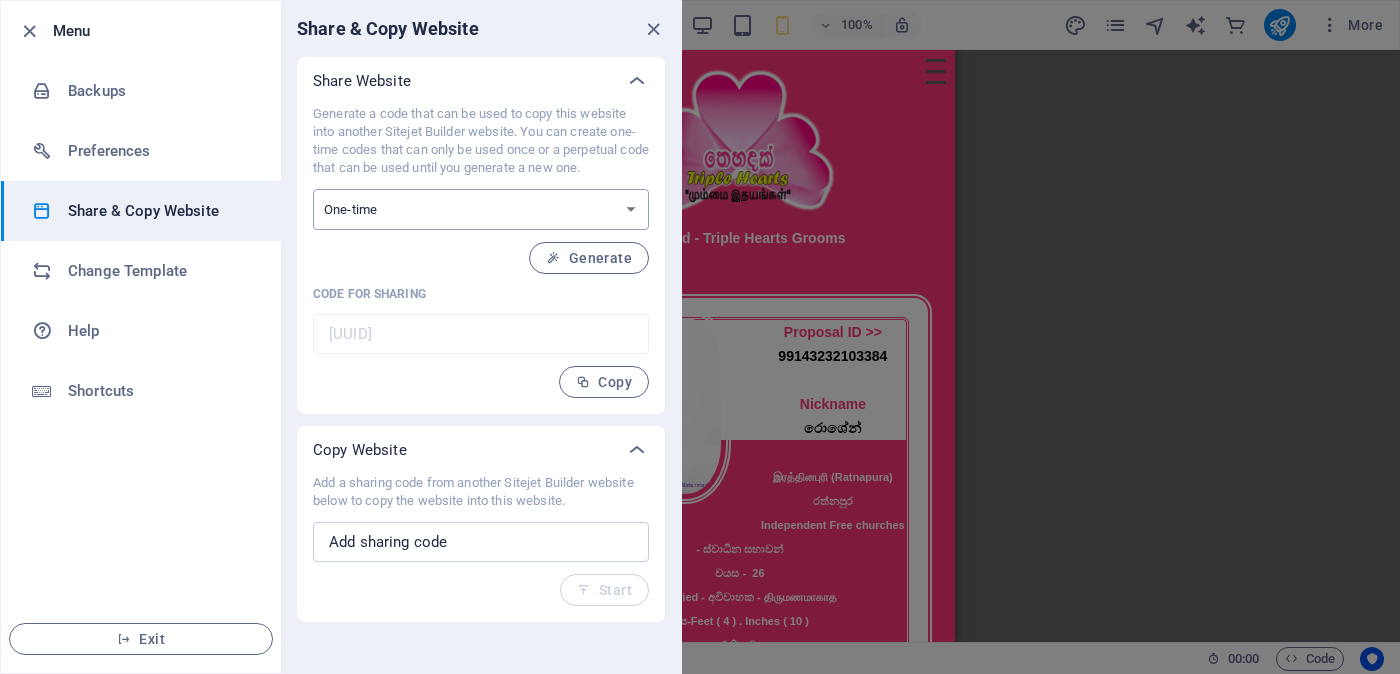 click on "One-time Perpetual" at bounding box center [481, 209] 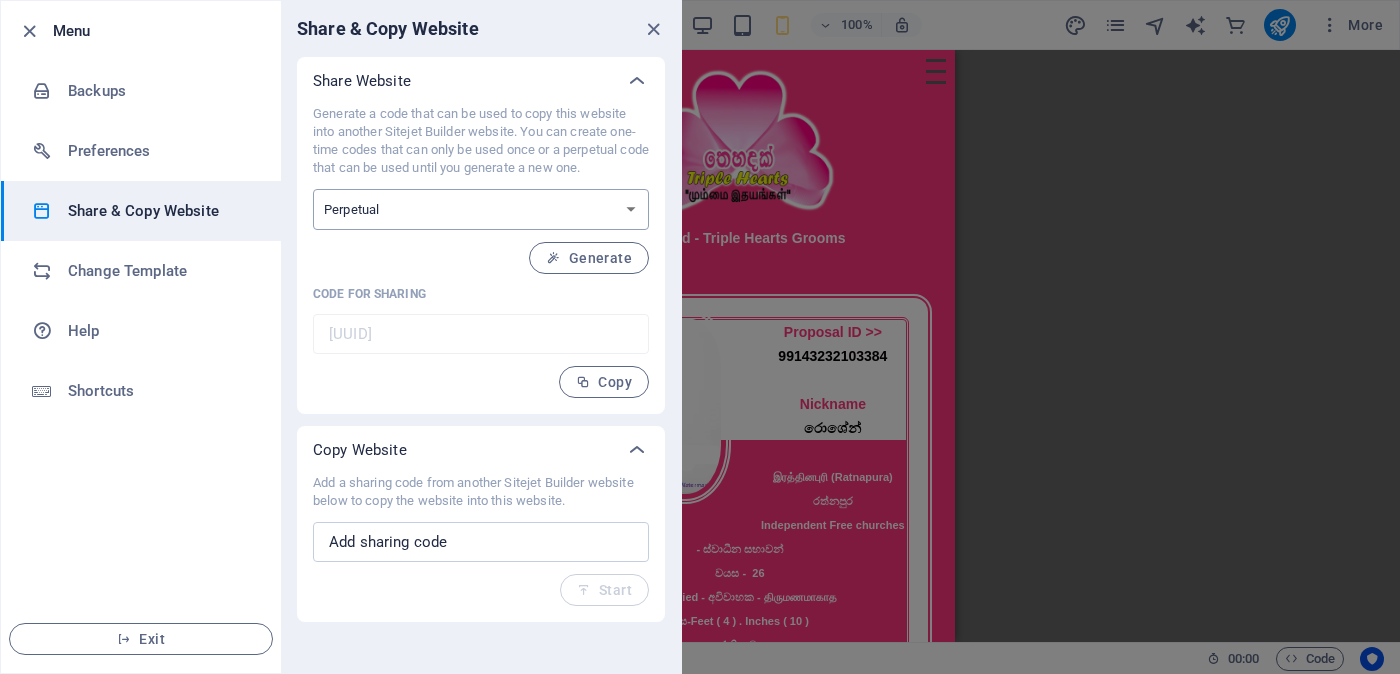 click on "One-time Perpetual" at bounding box center (481, 209) 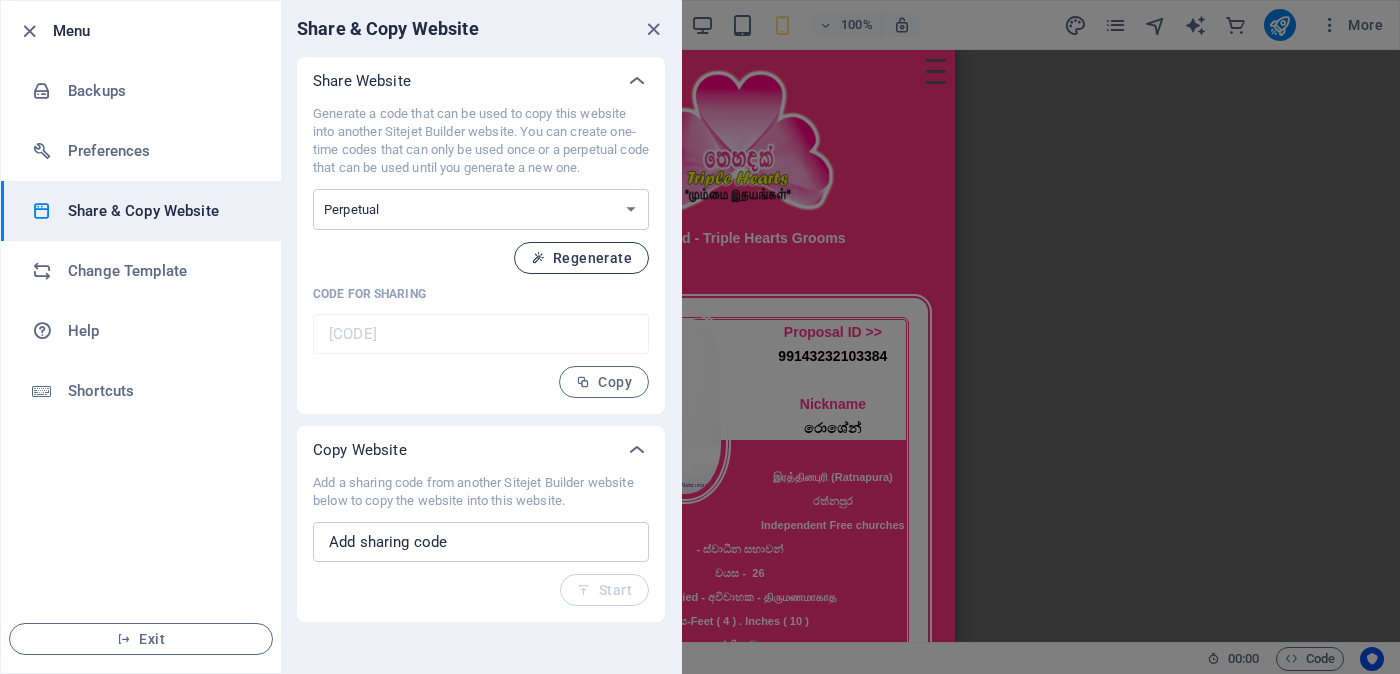 click on "Regenerate" at bounding box center [581, 258] 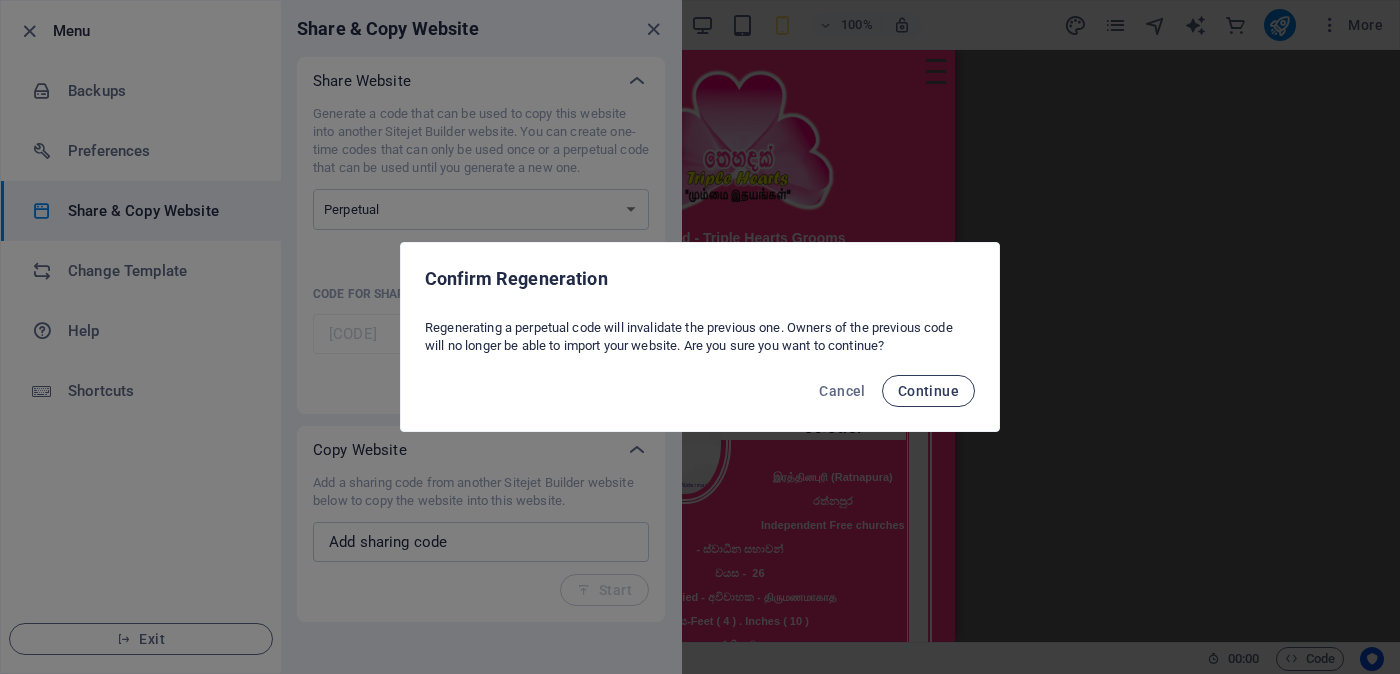 click on "Continue" at bounding box center (928, 391) 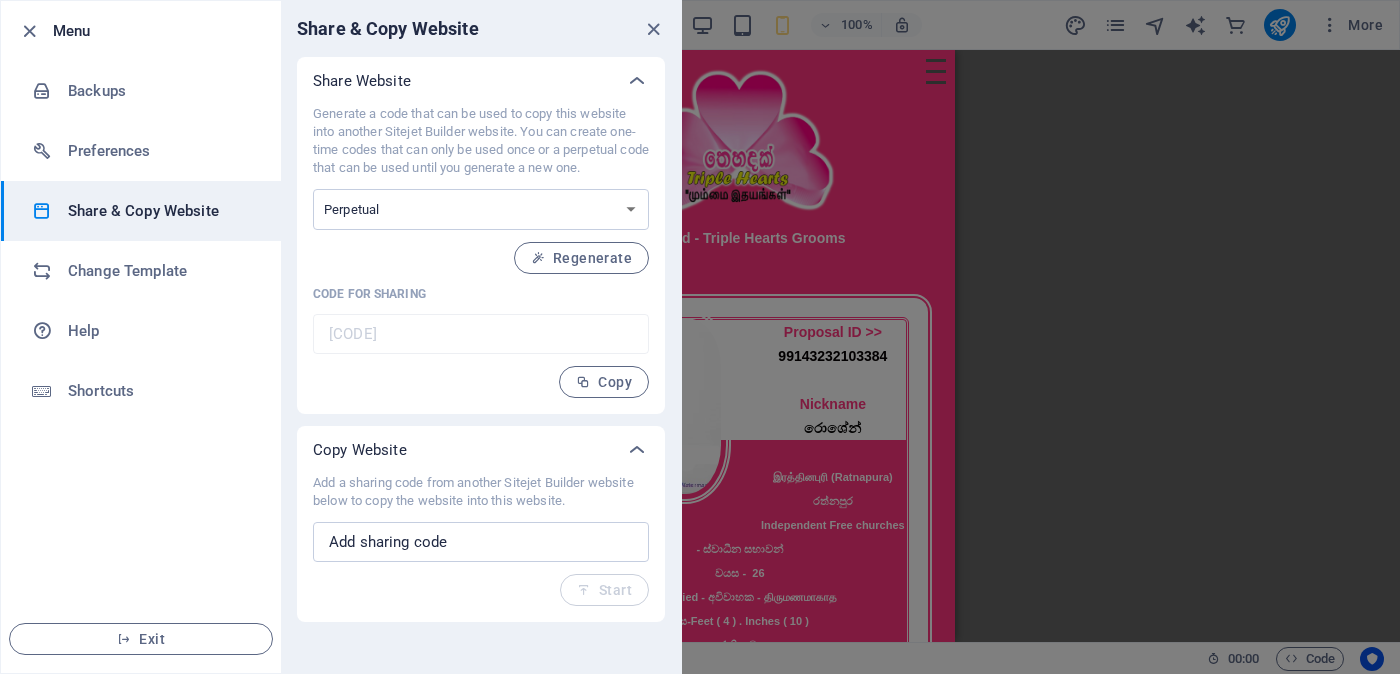 type on "[ID]" 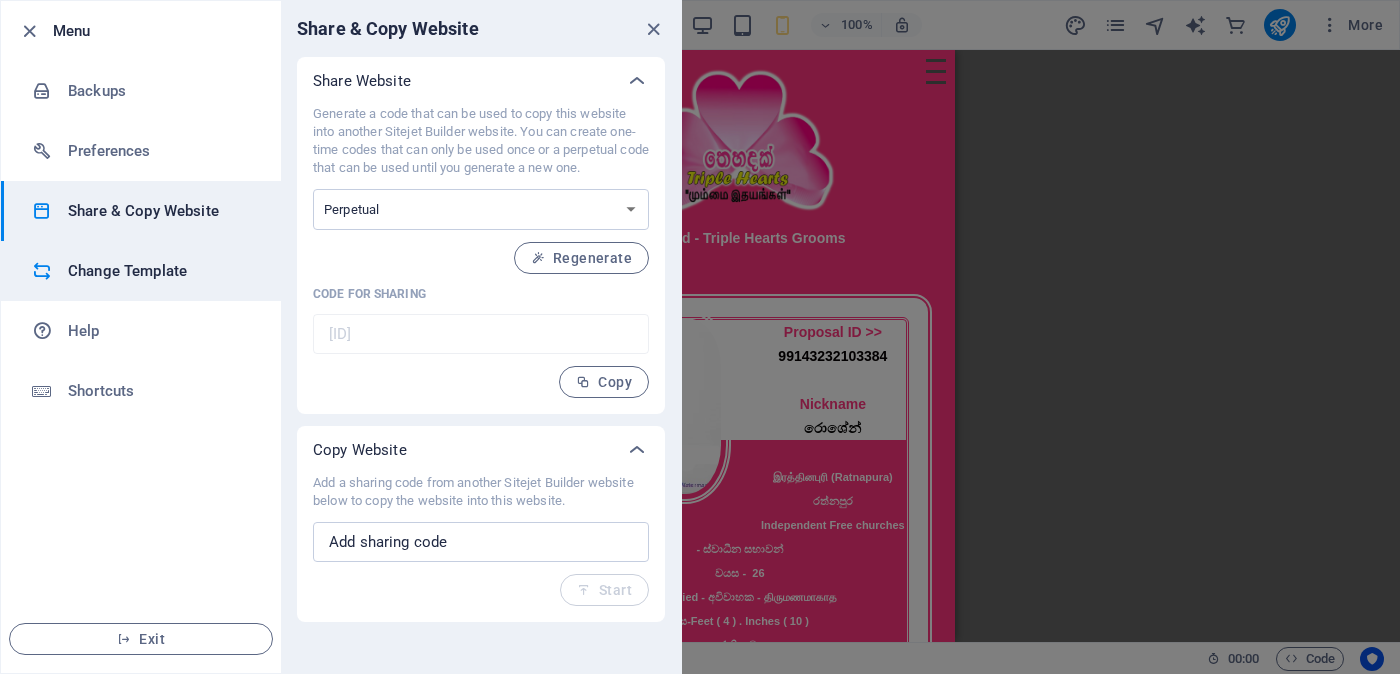 click on "Change Template" at bounding box center [160, 271] 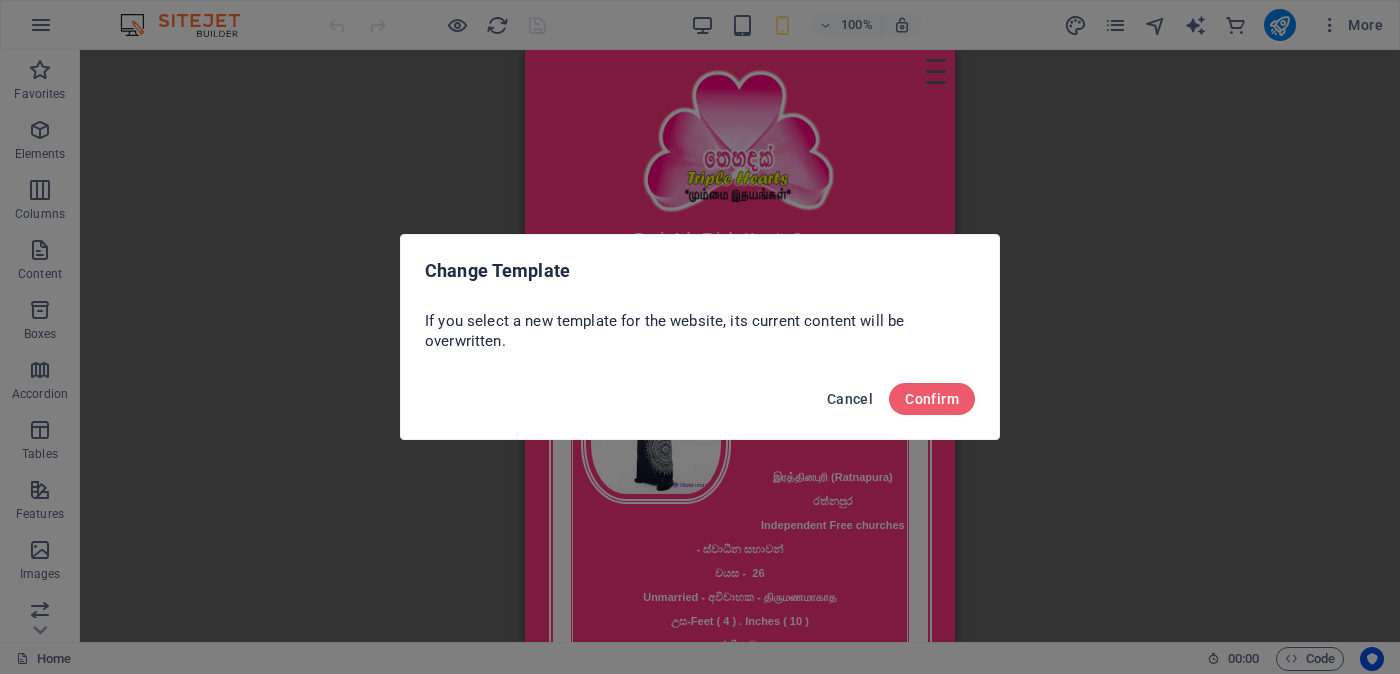 click on "Cancel" at bounding box center (850, 399) 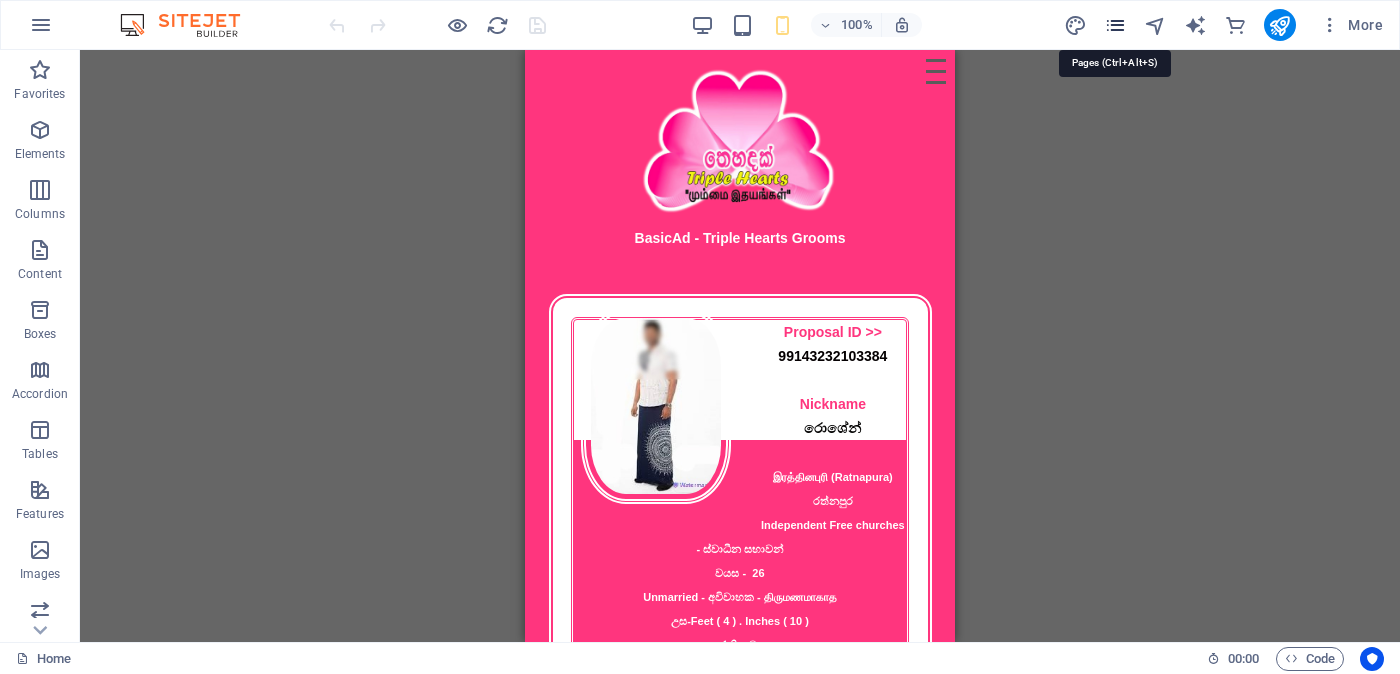 click at bounding box center (1115, 25) 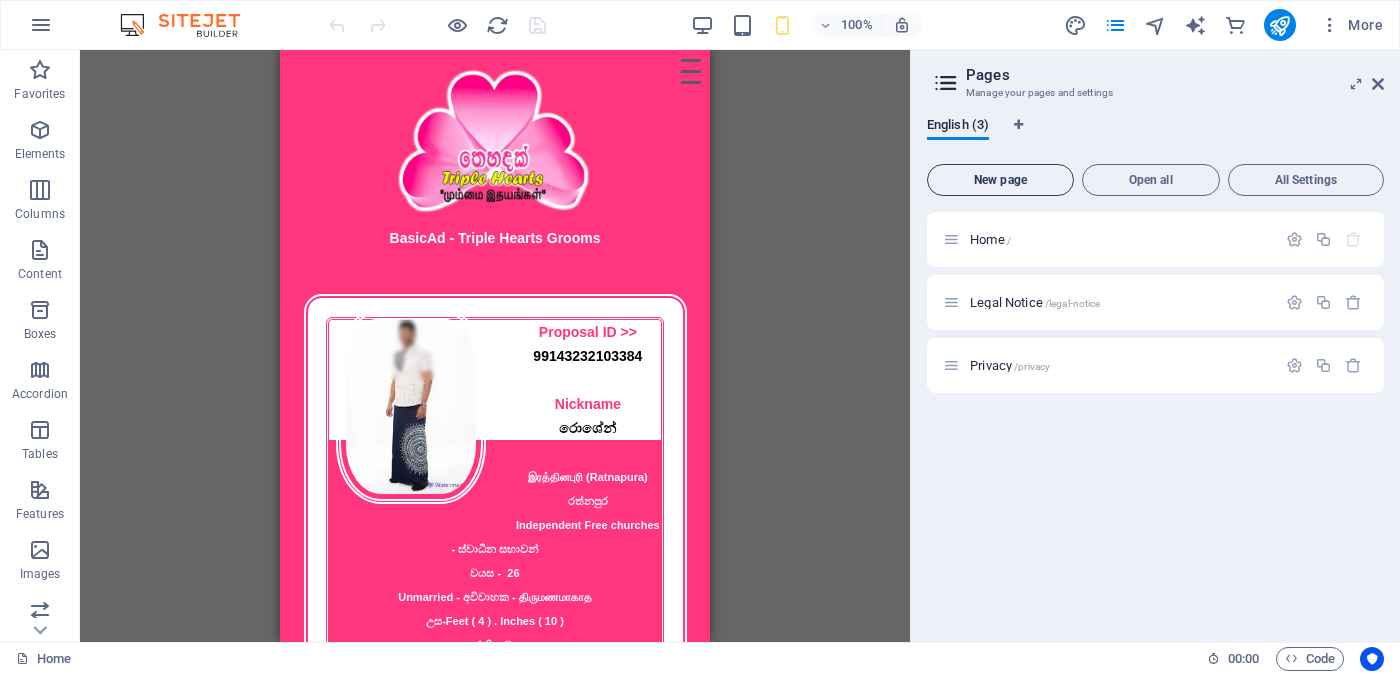 click on "New page" at bounding box center (1000, 180) 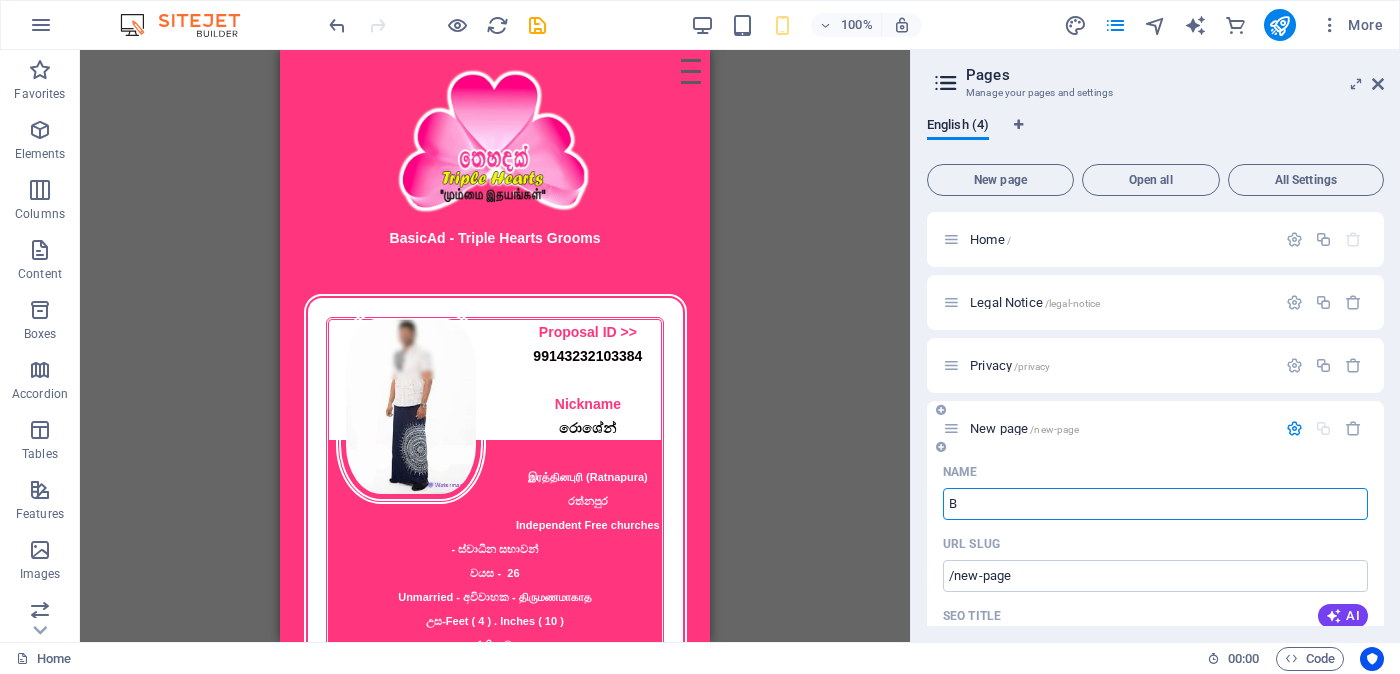 type on "Ba" 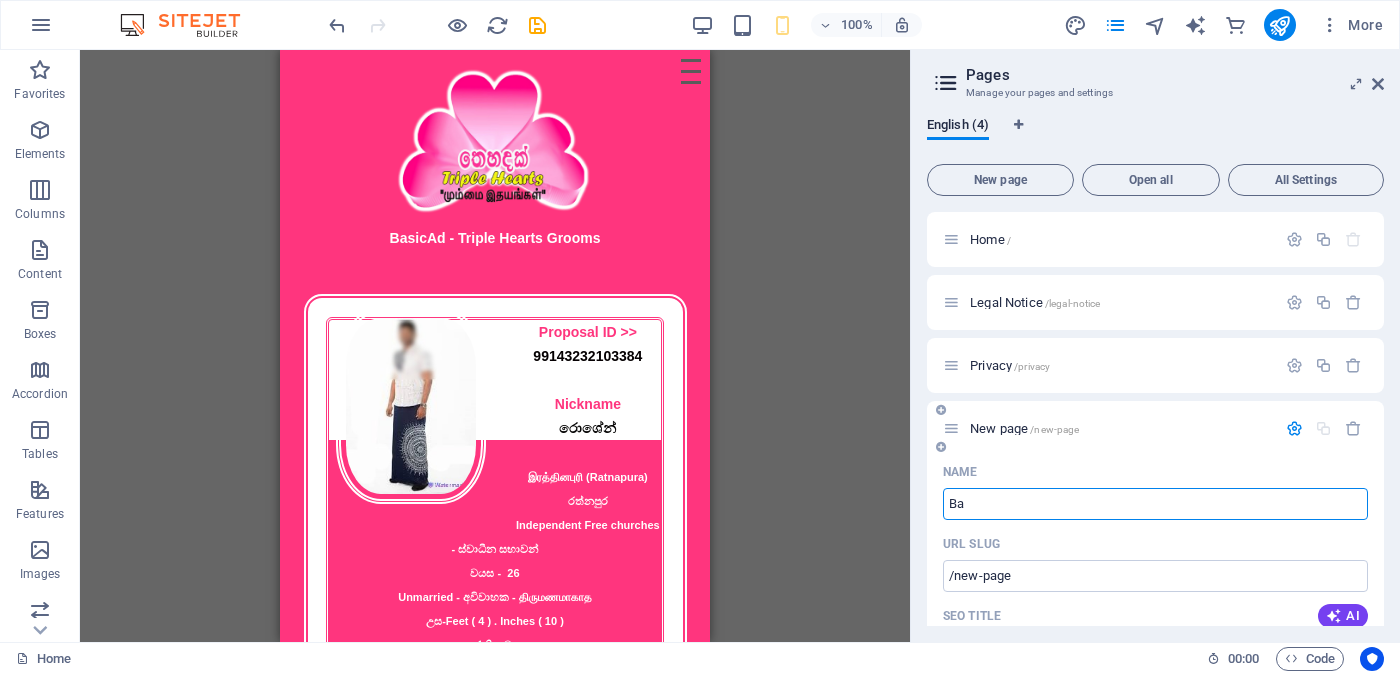 type on "/b" 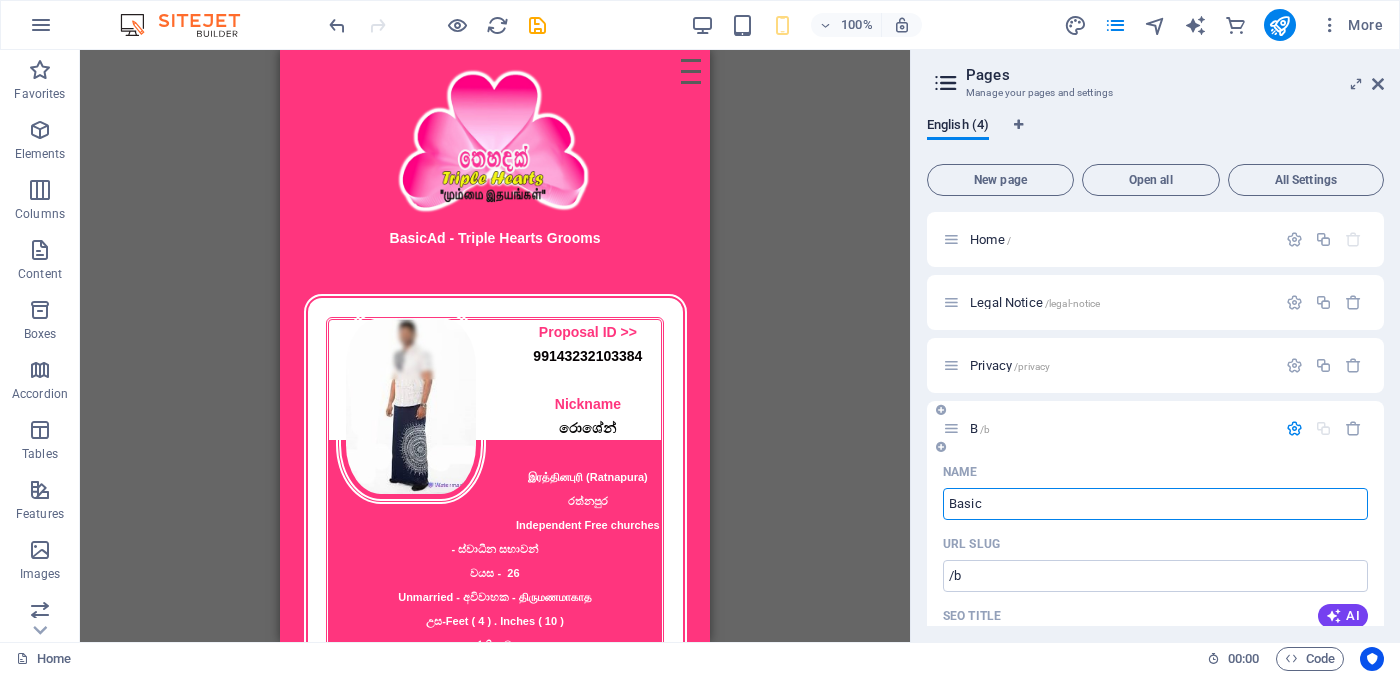 type on "Basic" 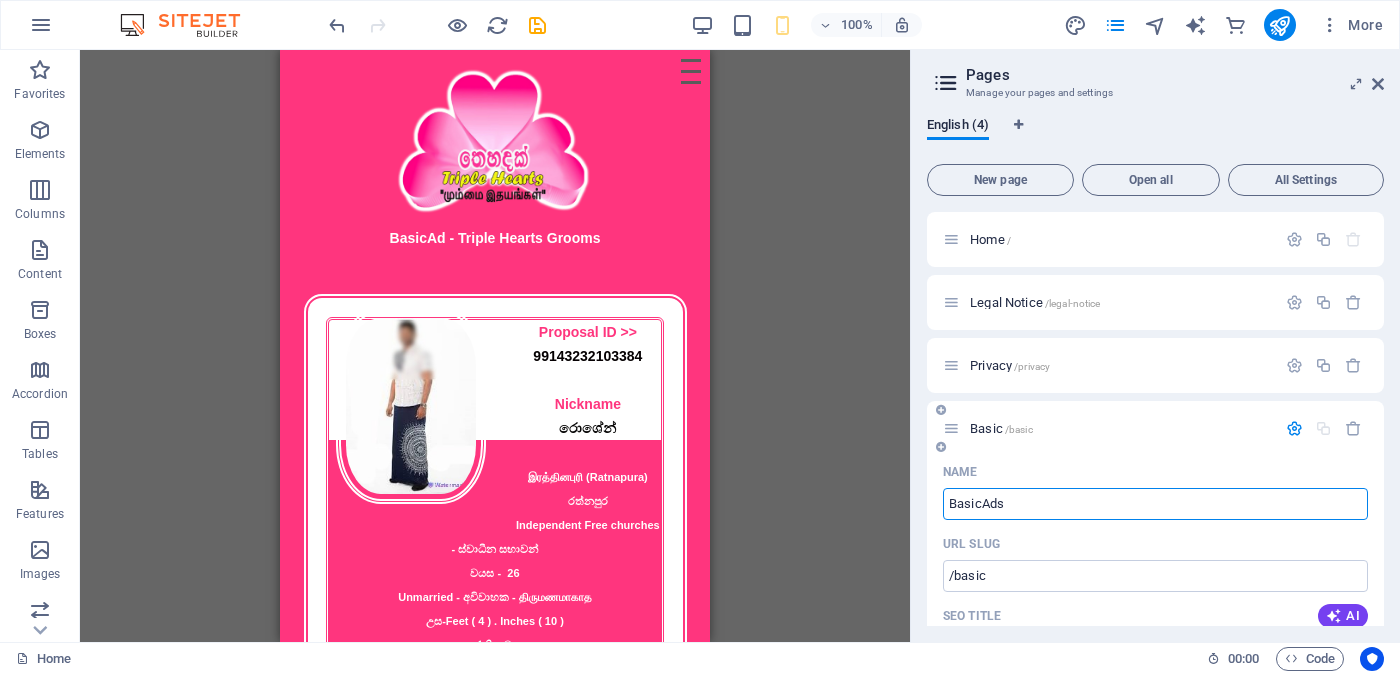 type on "BasicAds" 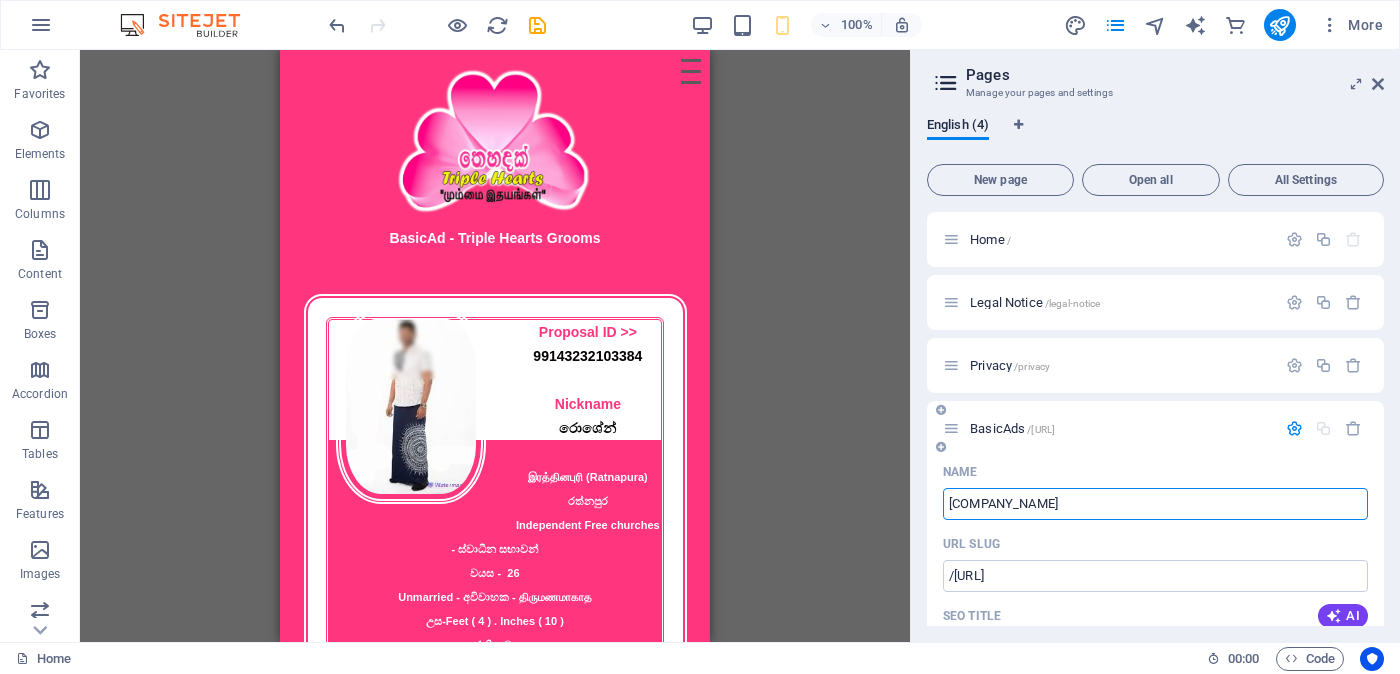 type on "BasicAdsBr" 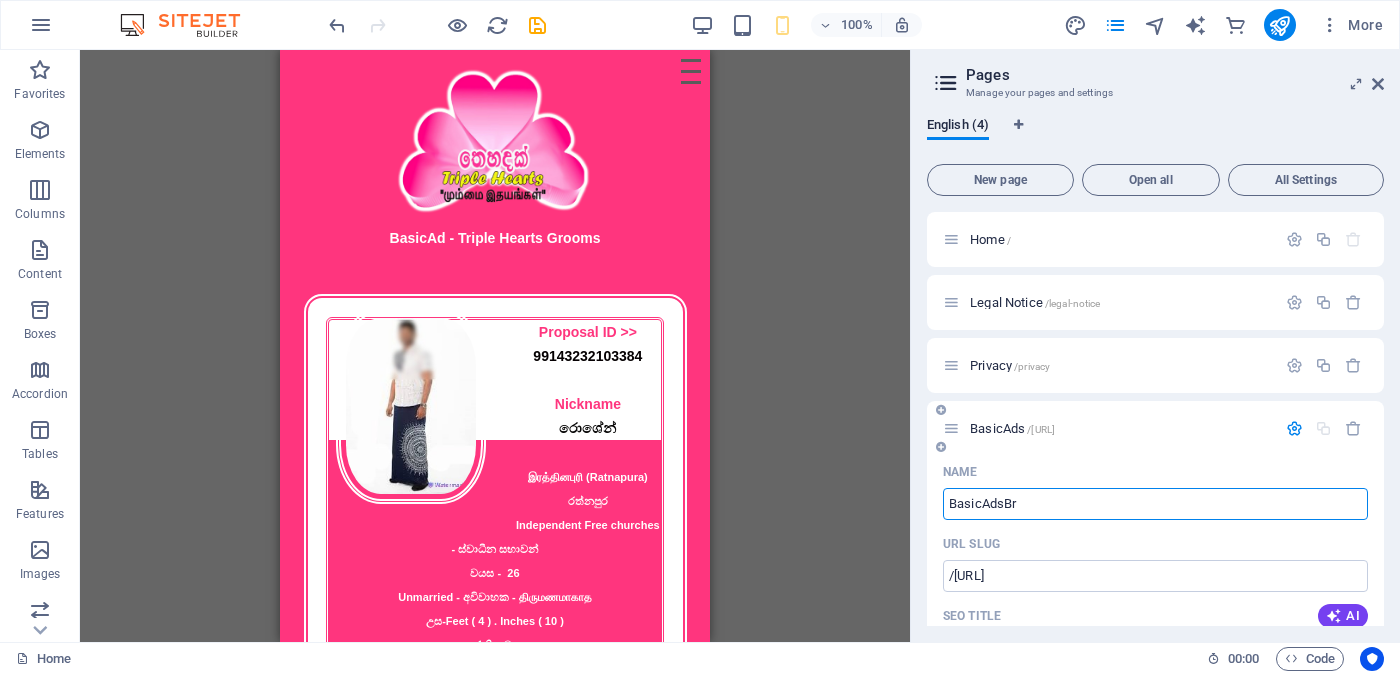 type on "/basicadsb" 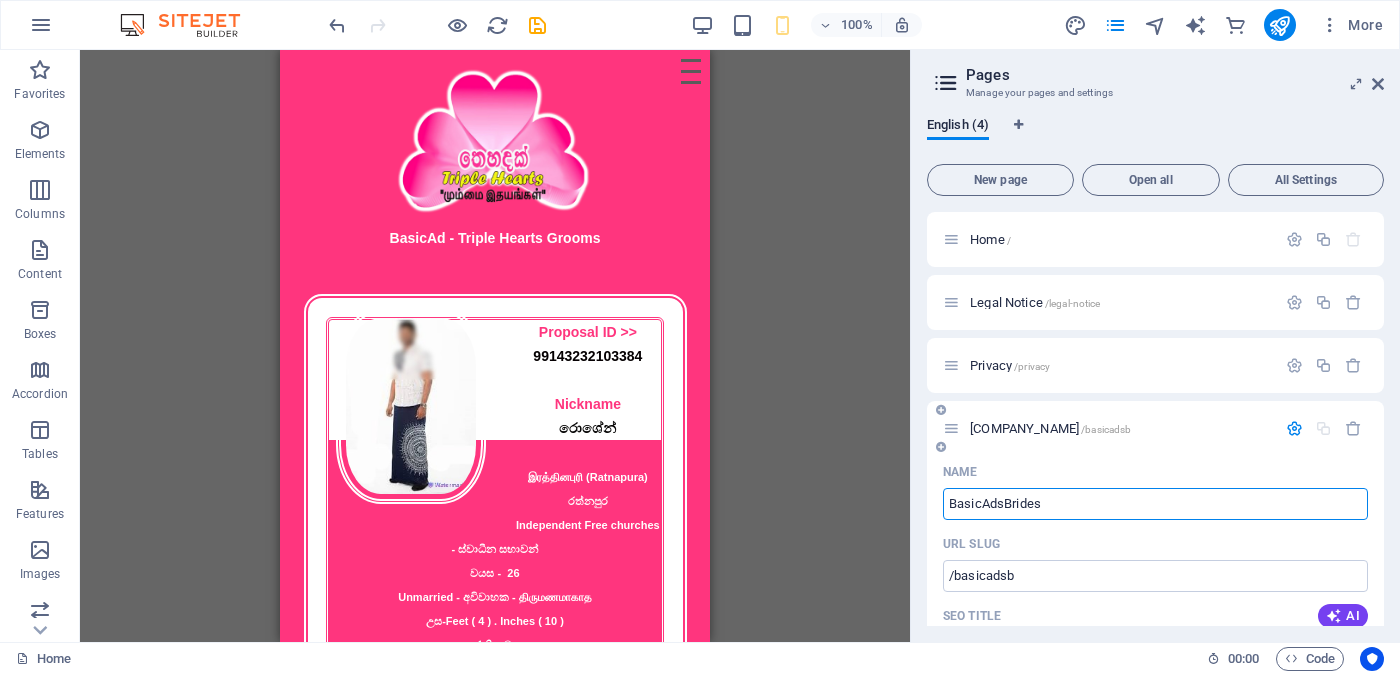 type on "BasicAdsBrides" 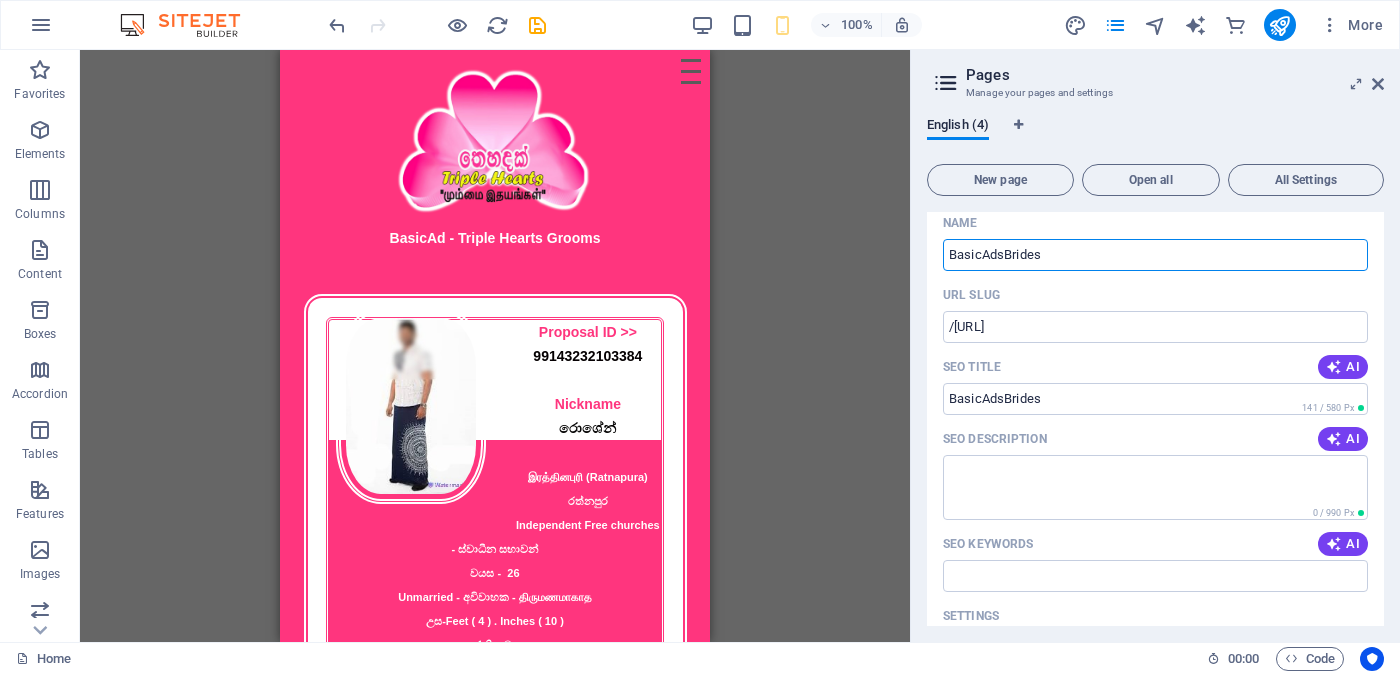 scroll, scrollTop: 534, scrollLeft: 0, axis: vertical 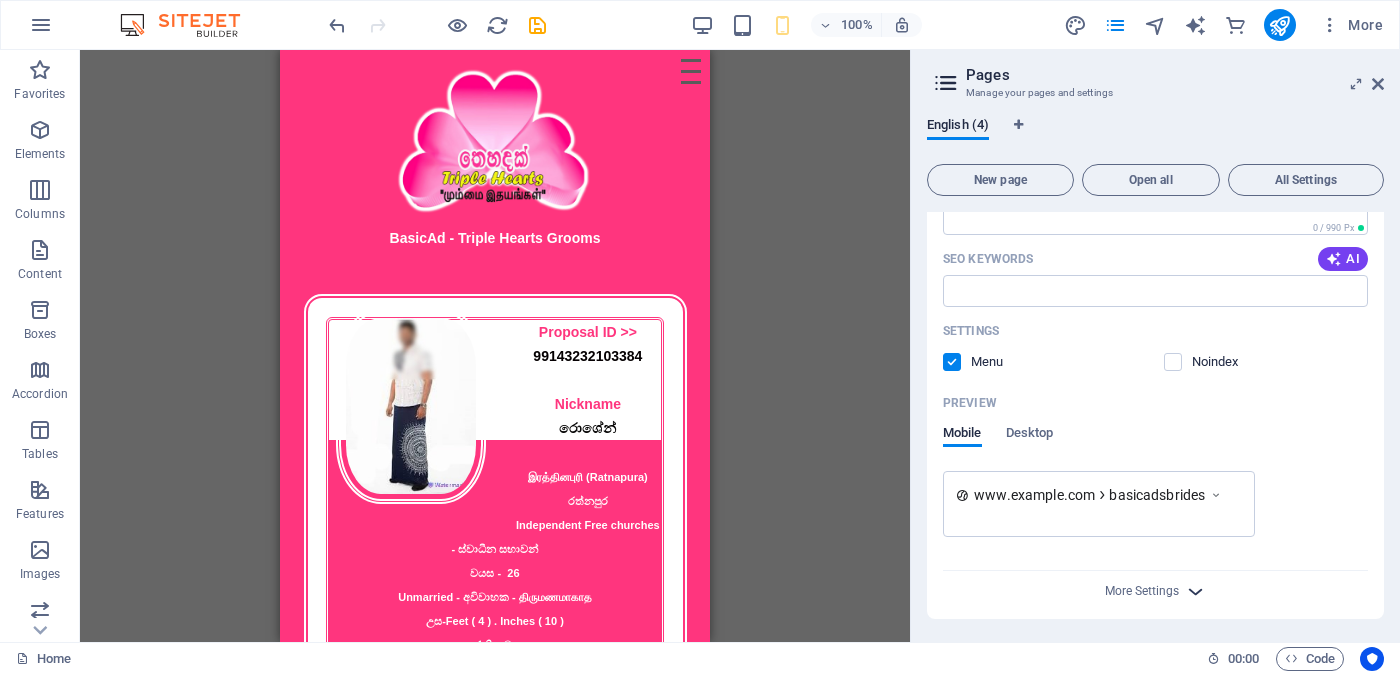 type on "BasicAdsBrides" 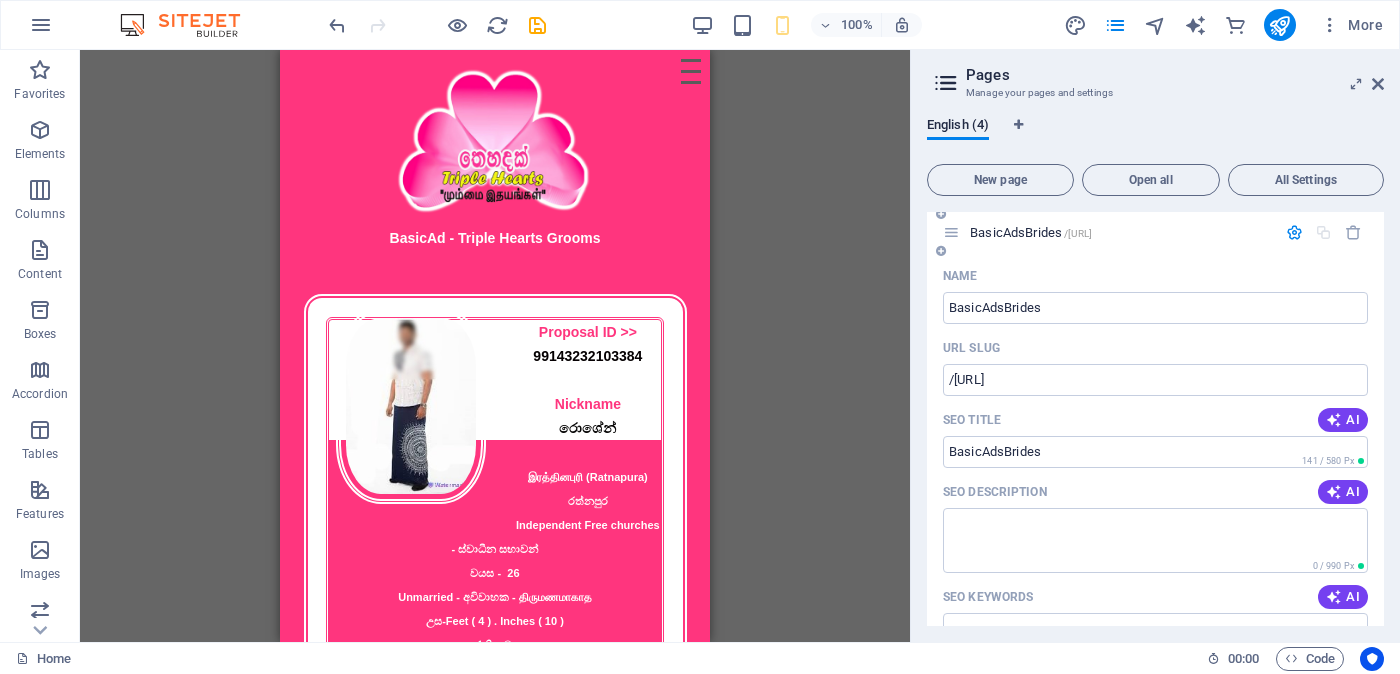 scroll, scrollTop: 0, scrollLeft: 0, axis: both 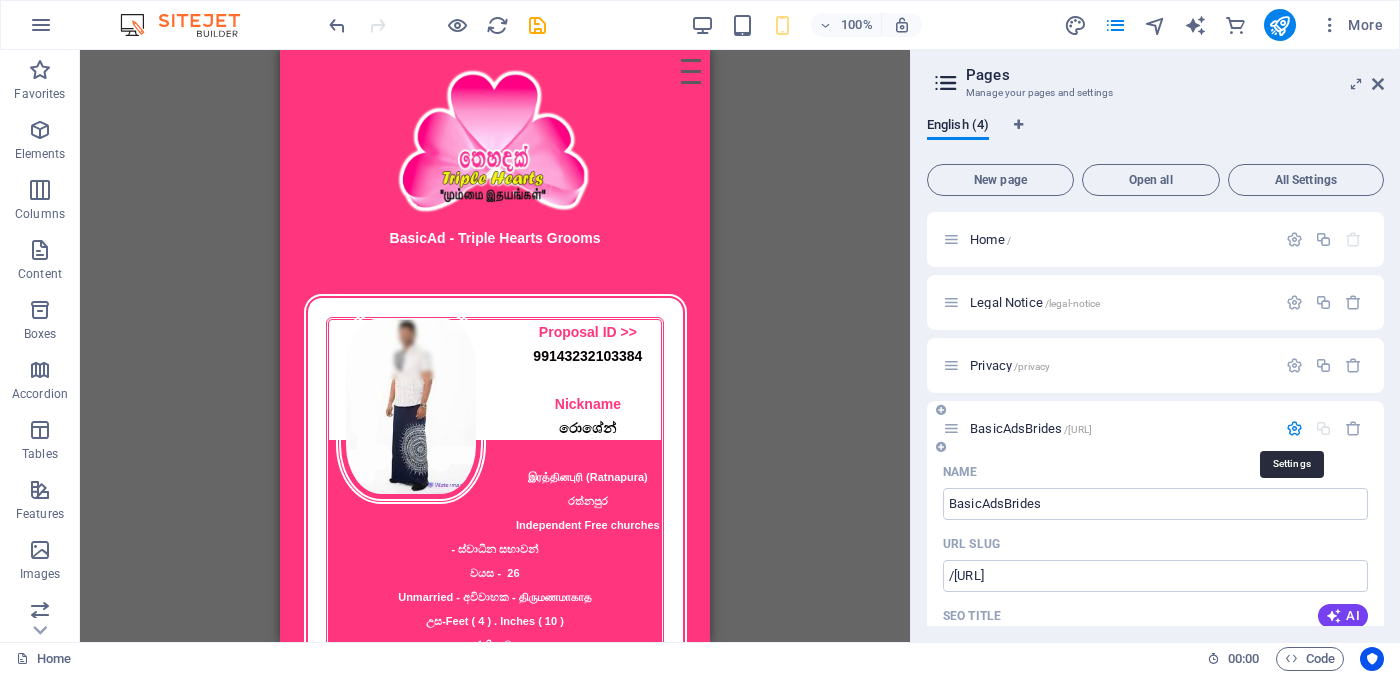 click at bounding box center [1294, 428] 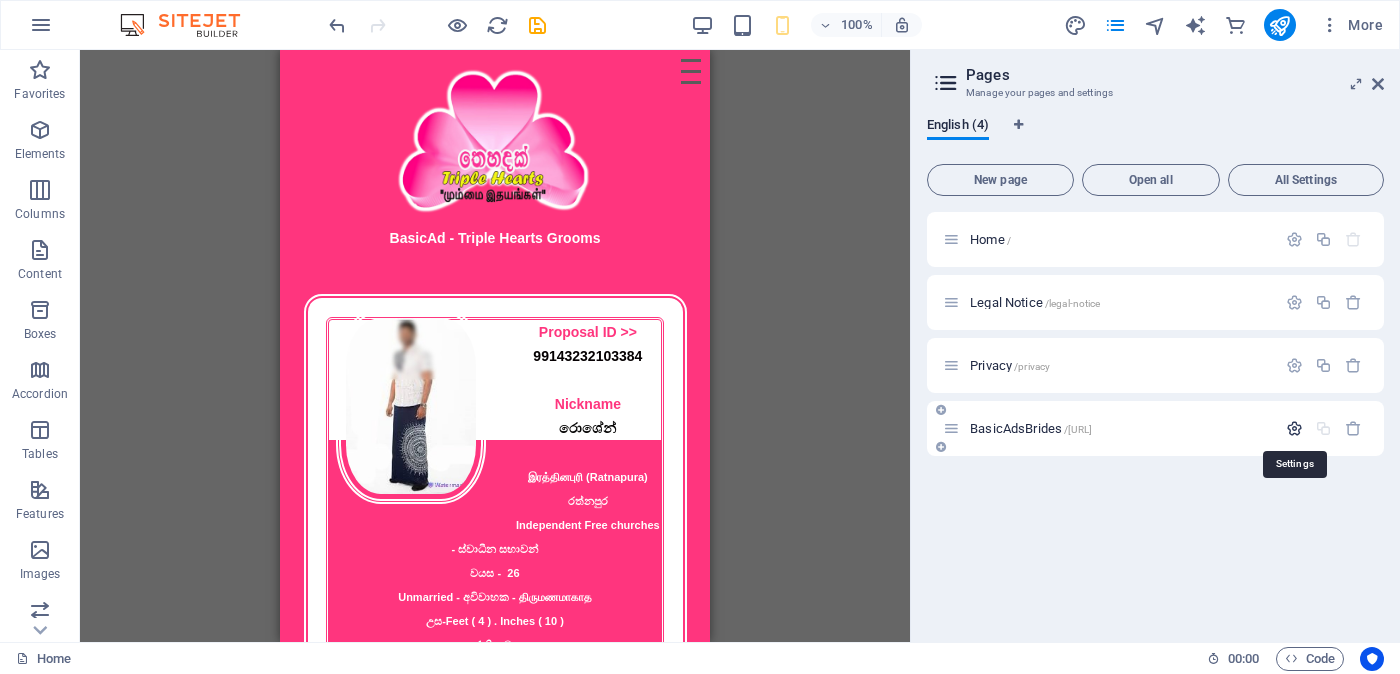 click at bounding box center [1294, 428] 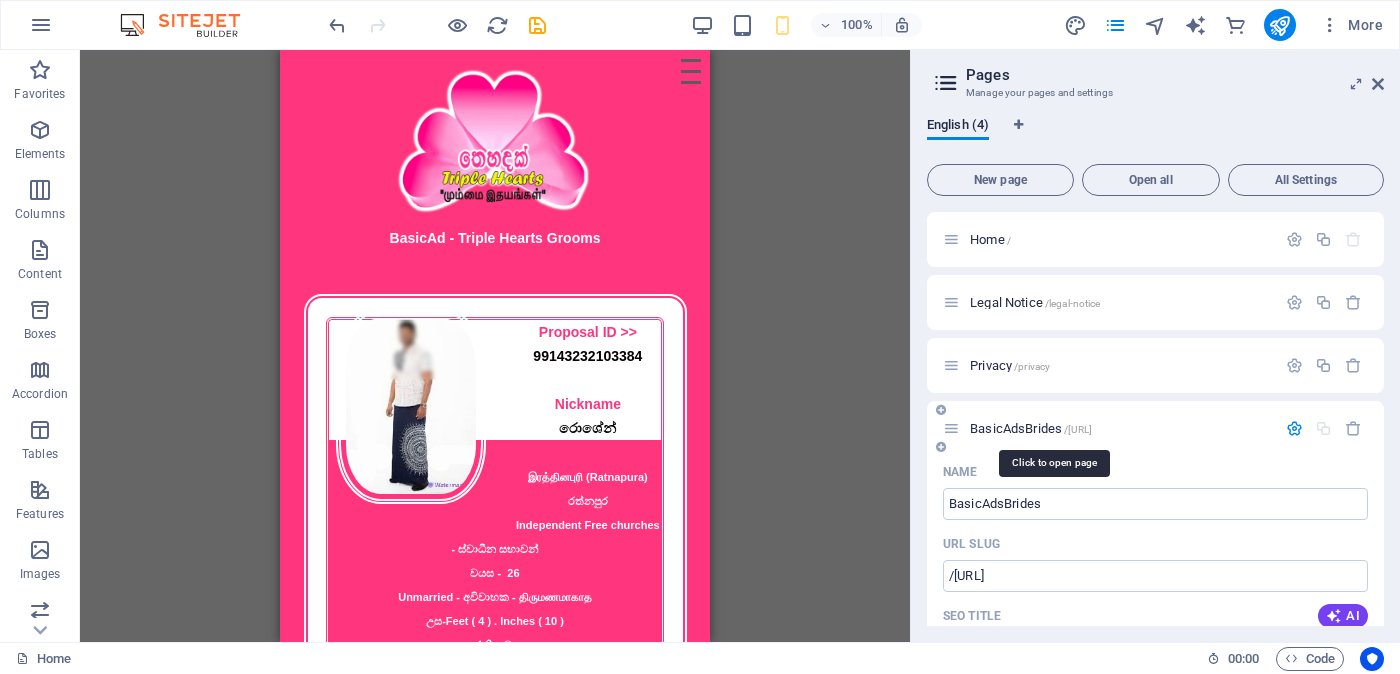 click on "[COMPANY_NAME] /[URL]" at bounding box center [1031, 428] 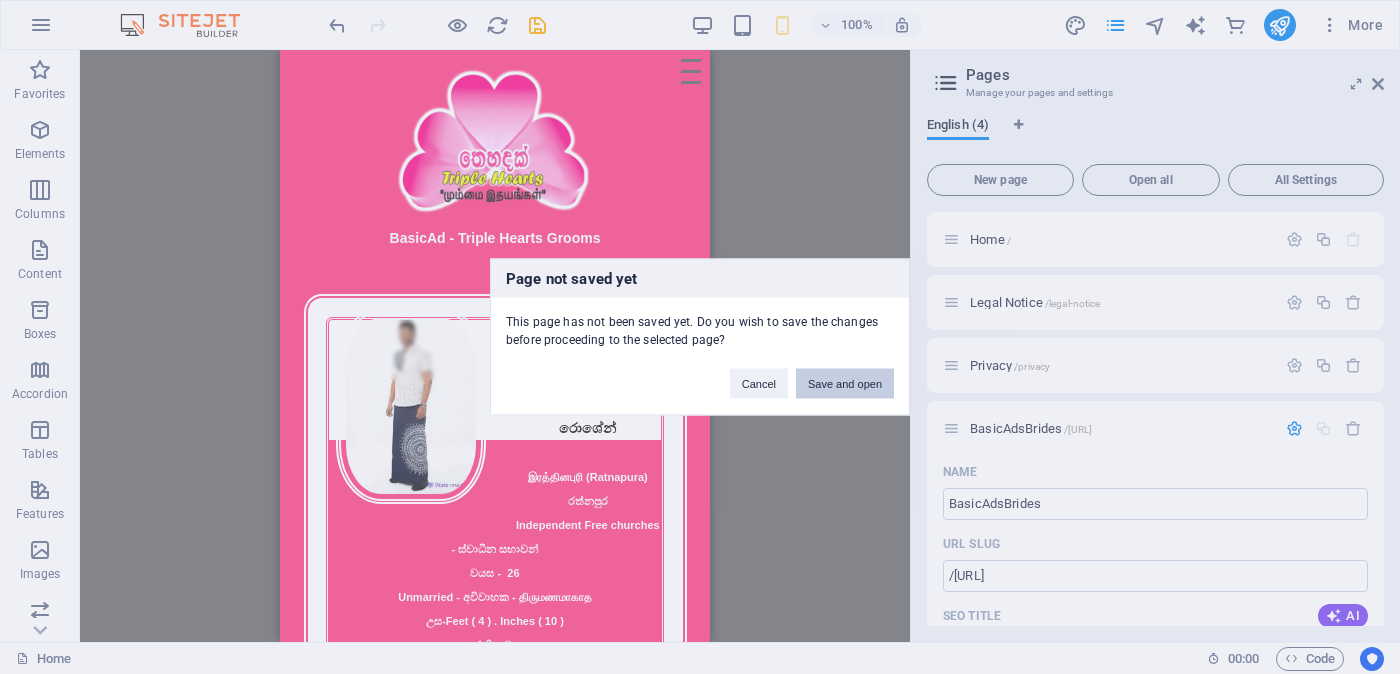 click on "Save and open" at bounding box center [845, 384] 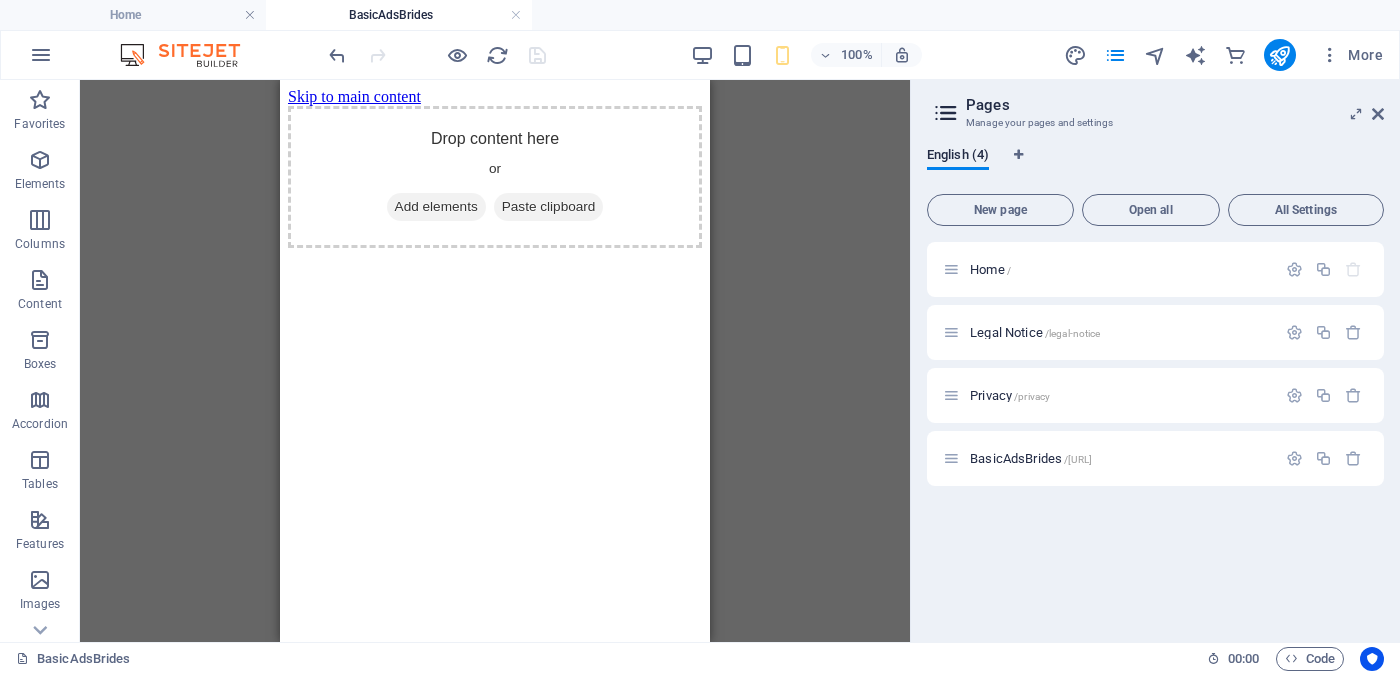 scroll, scrollTop: 0, scrollLeft: 0, axis: both 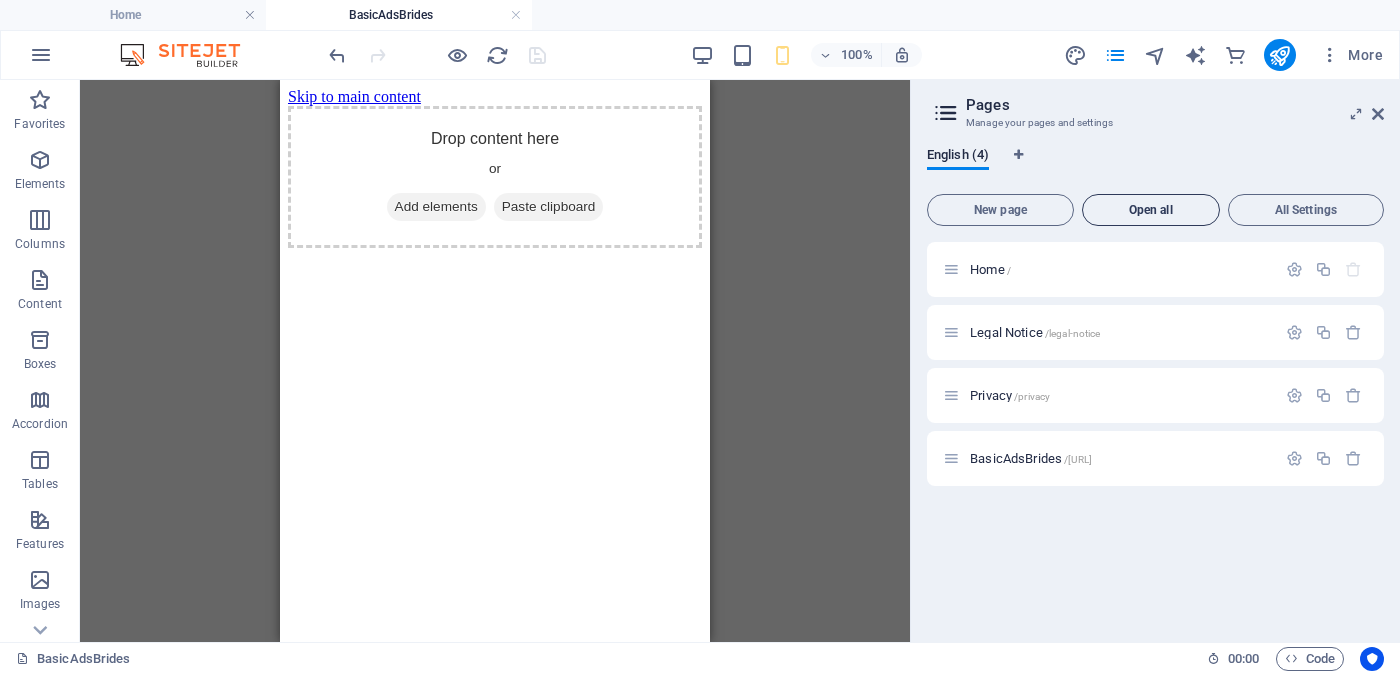click on "Open all" at bounding box center (1151, 210) 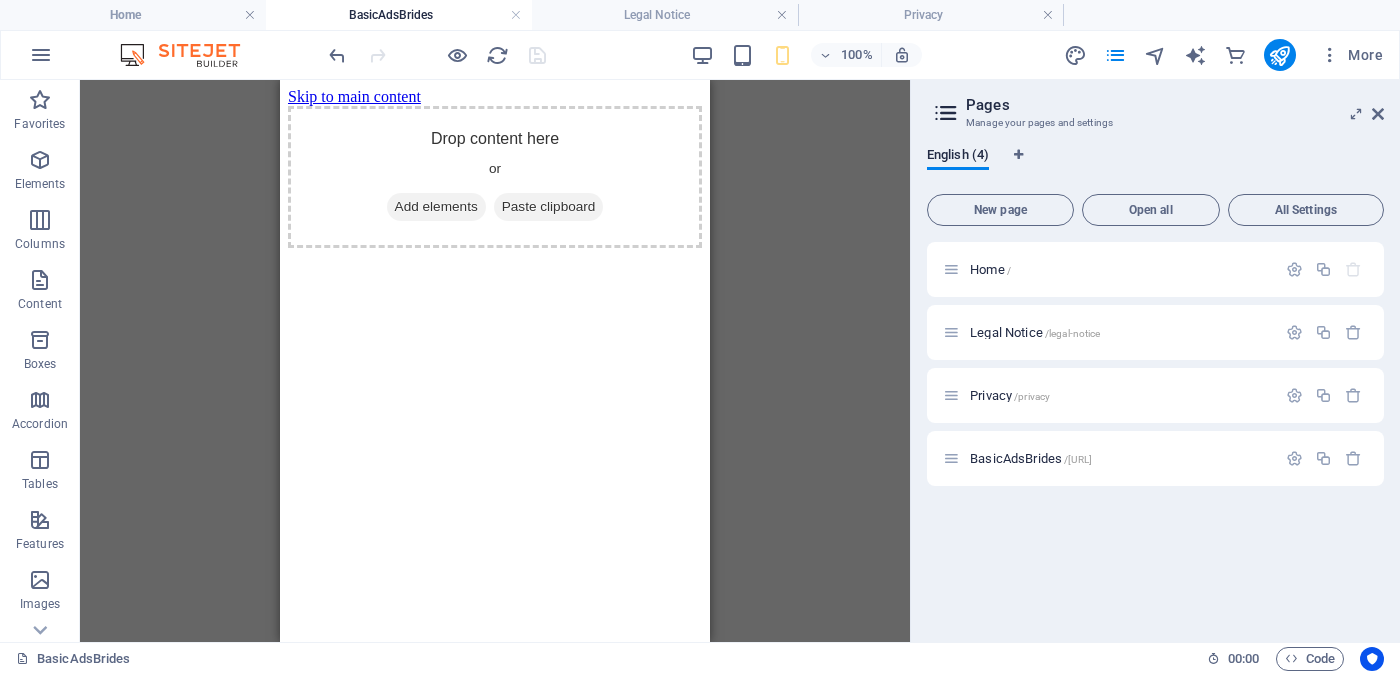 scroll, scrollTop: 0, scrollLeft: 0, axis: both 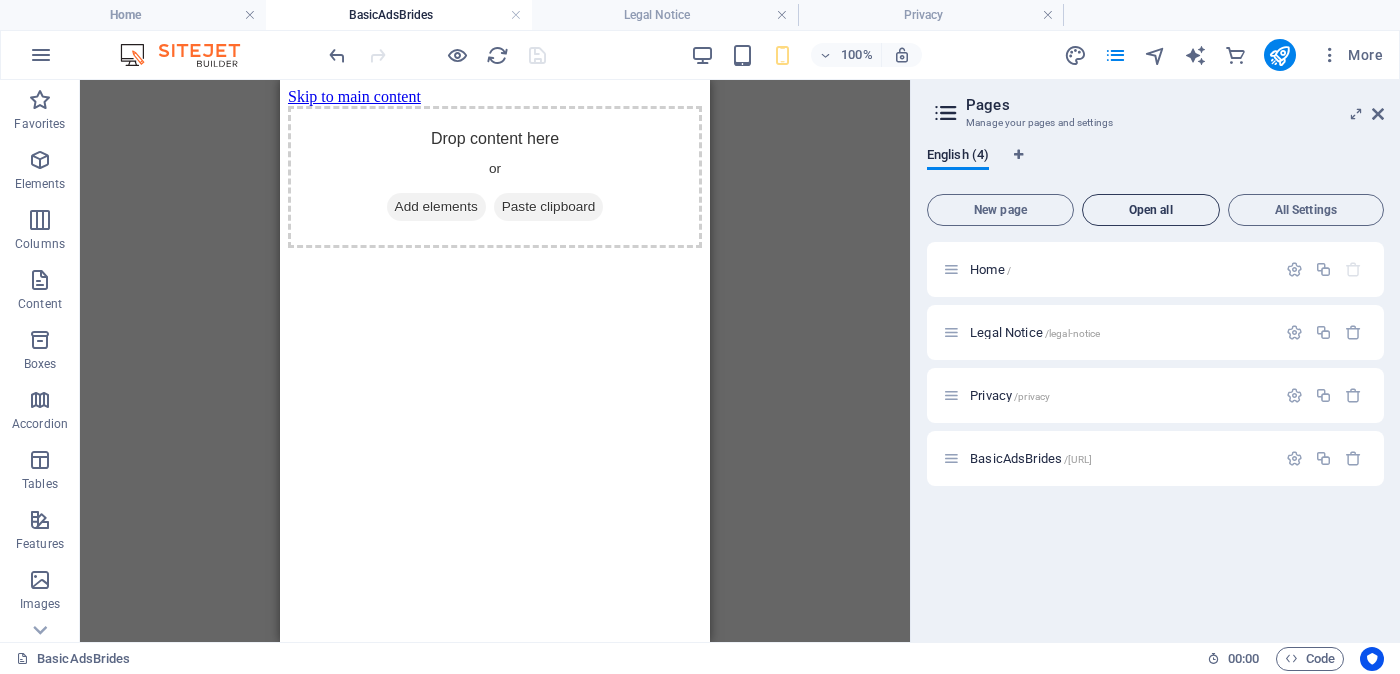 click on "Open all" at bounding box center (1151, 210) 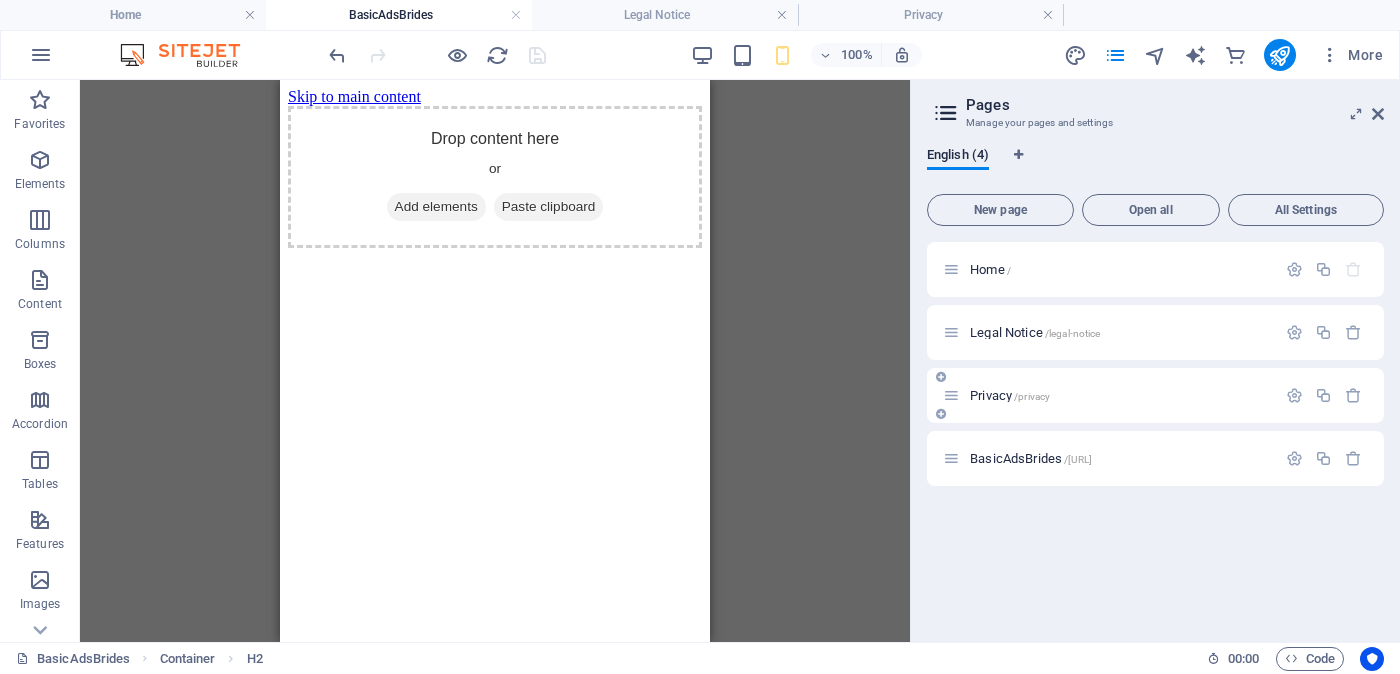 scroll, scrollTop: 0, scrollLeft: 0, axis: both 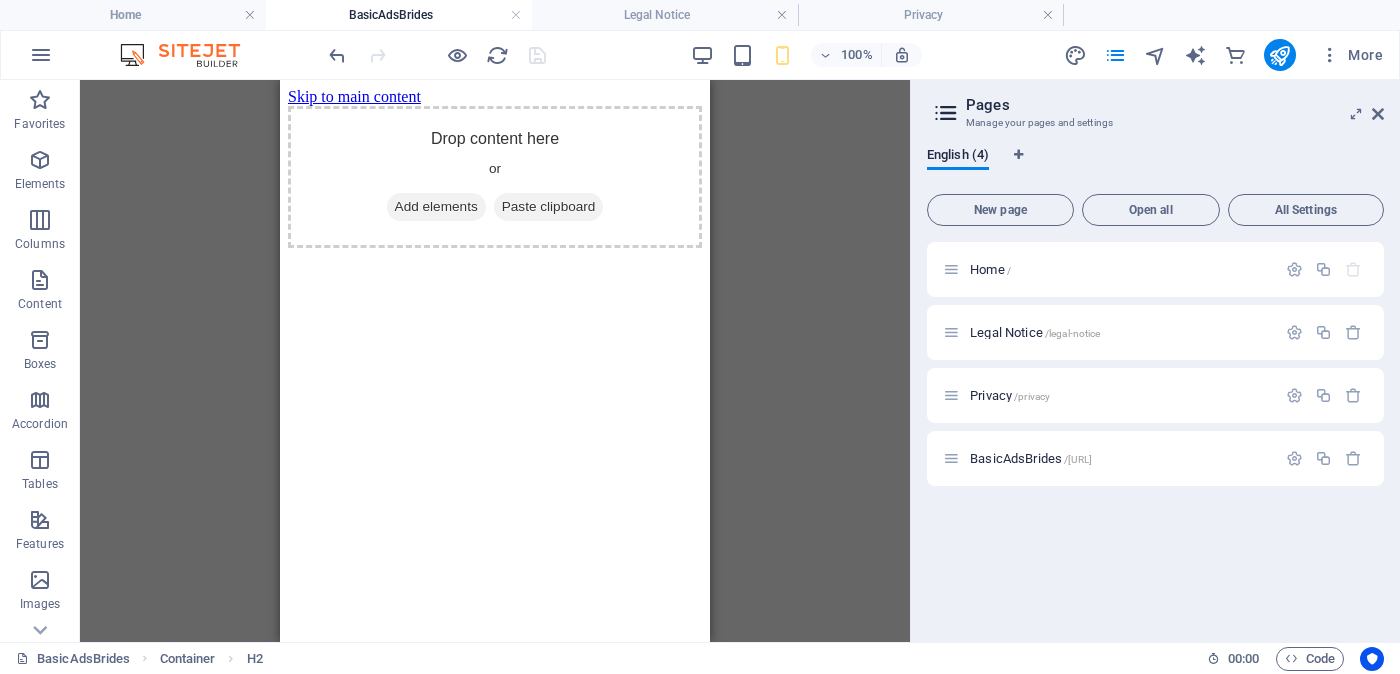 click on "Manage your pages and settings" at bounding box center (1155, 123) 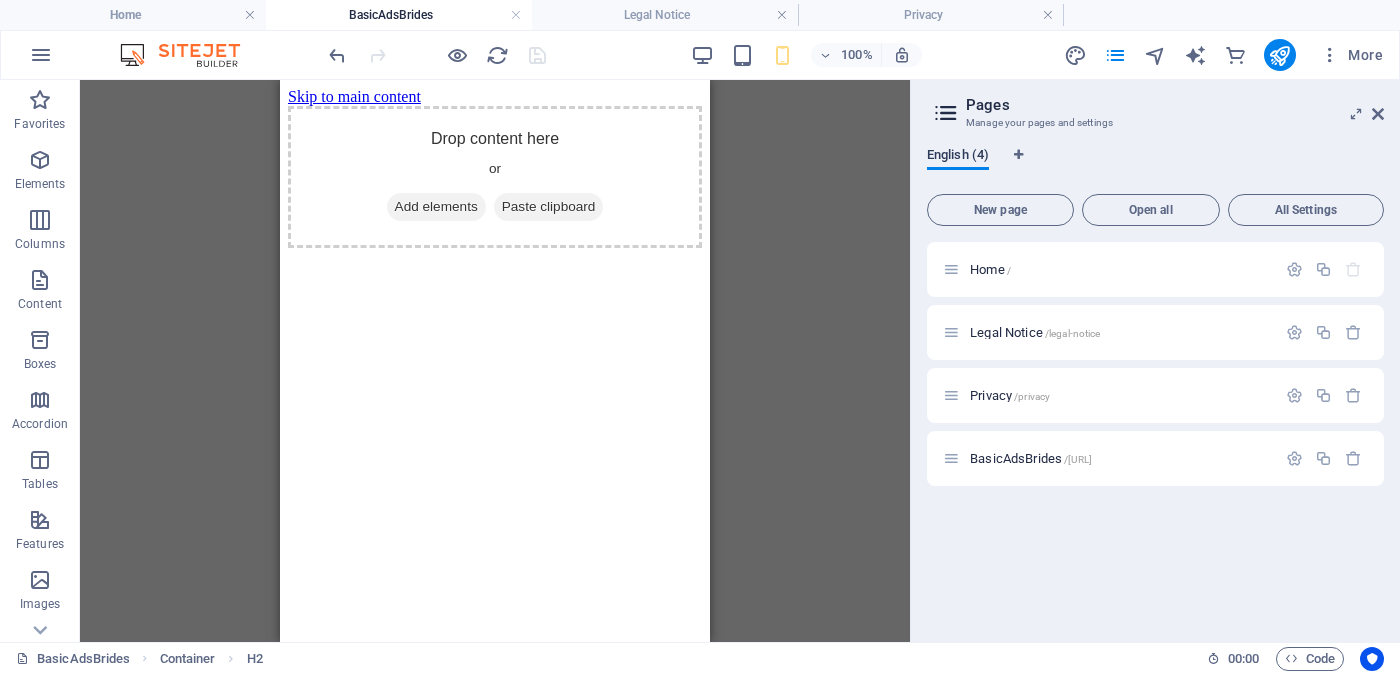 click on "English (4)" at bounding box center [958, 157] 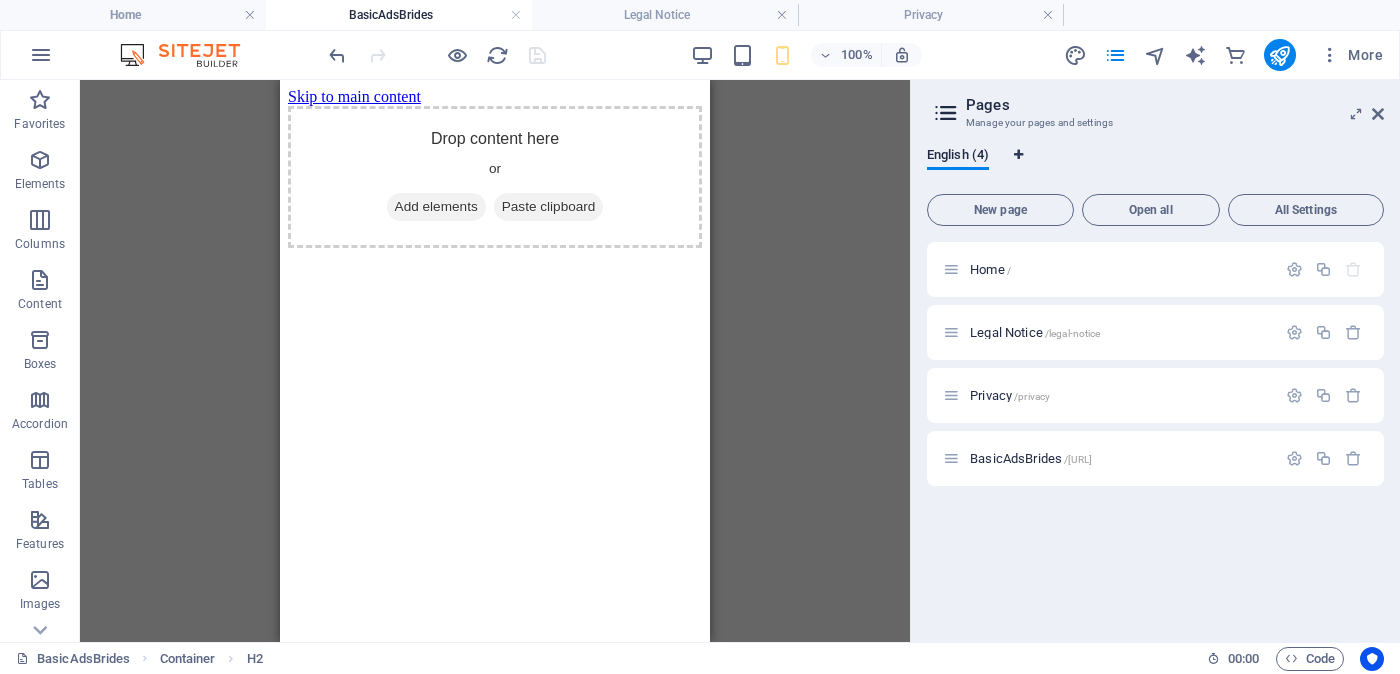 click at bounding box center (1018, 155) 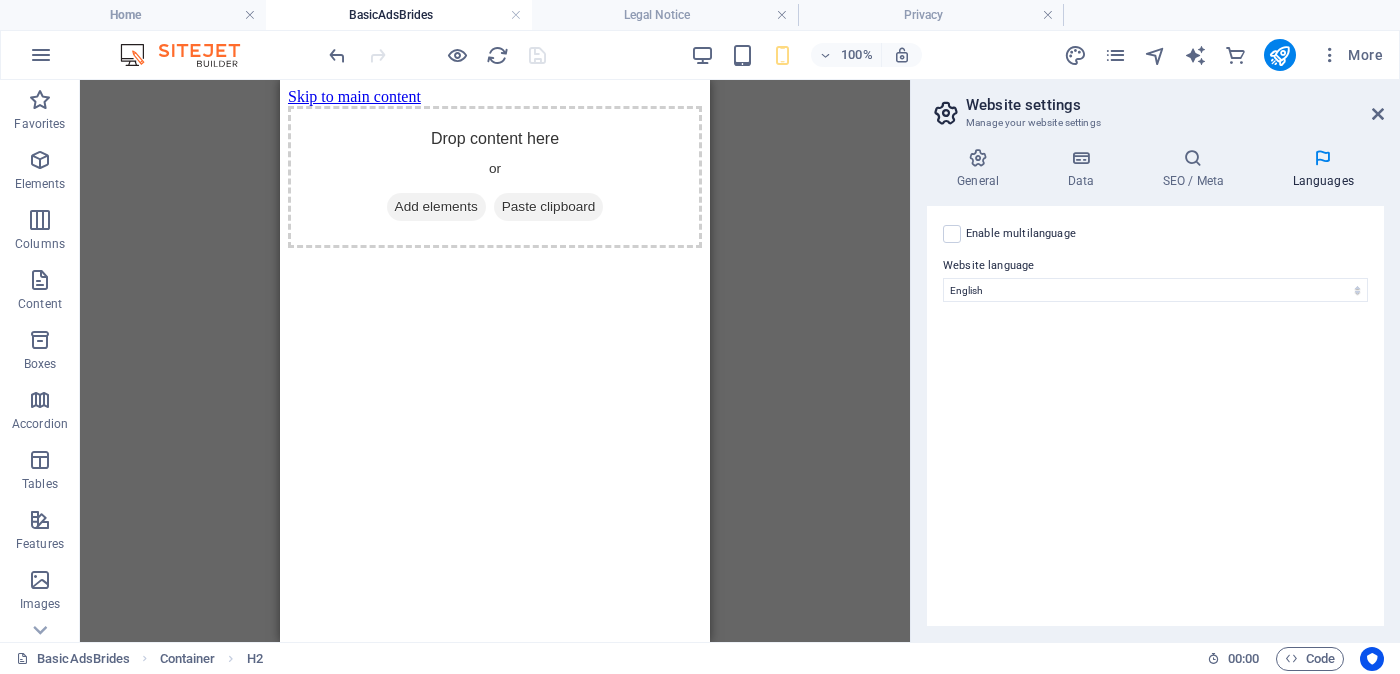 click at bounding box center [946, 113] 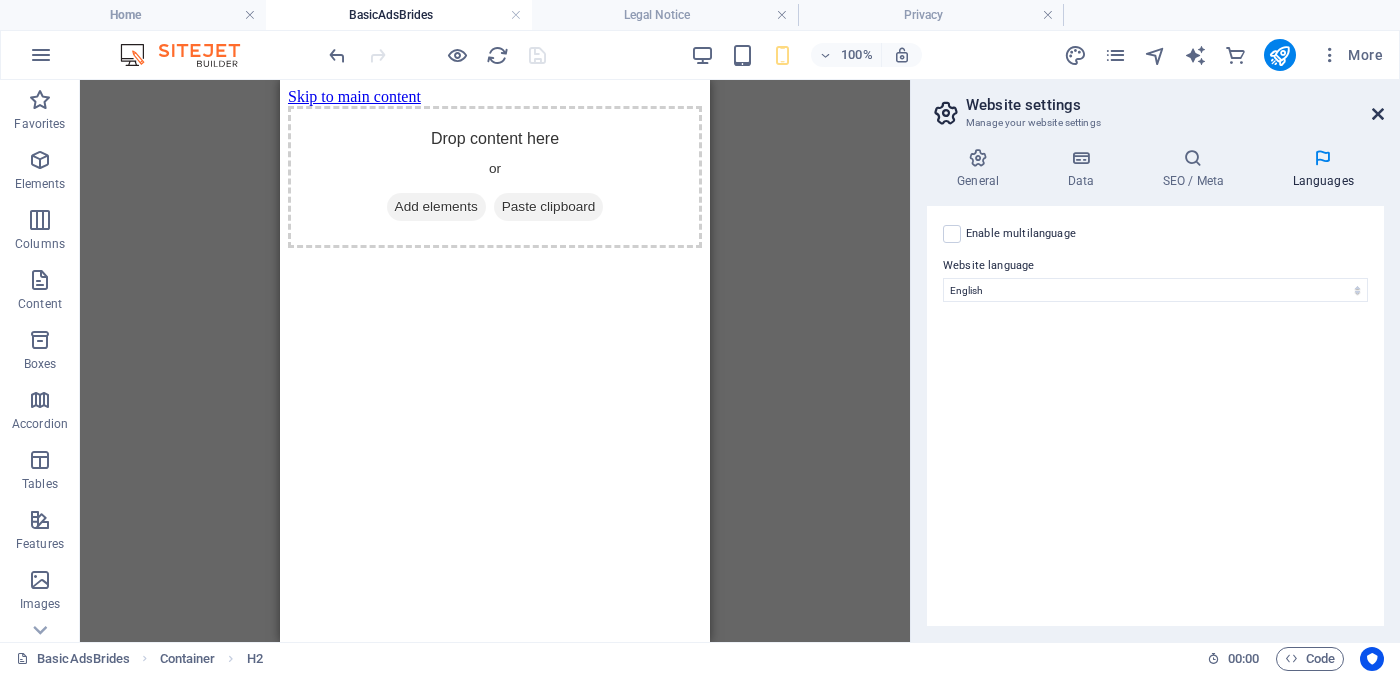 click at bounding box center (1378, 114) 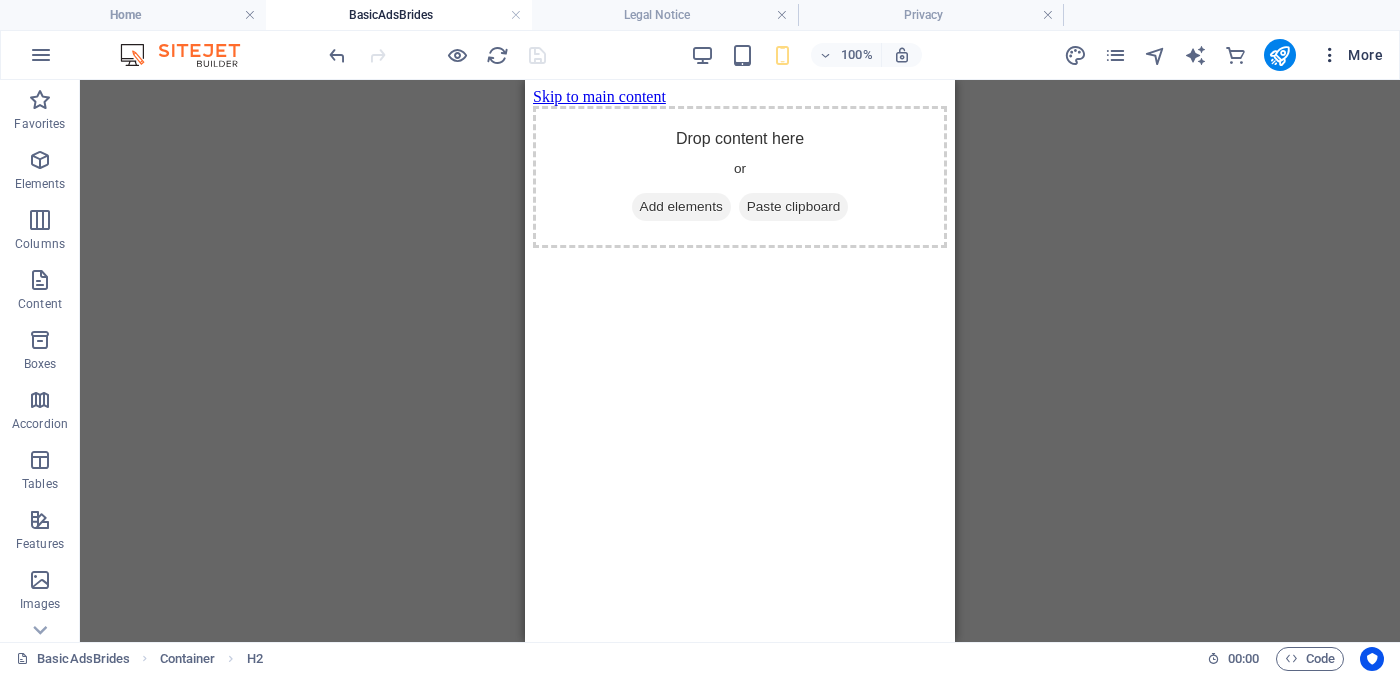 click on "More" at bounding box center [1351, 55] 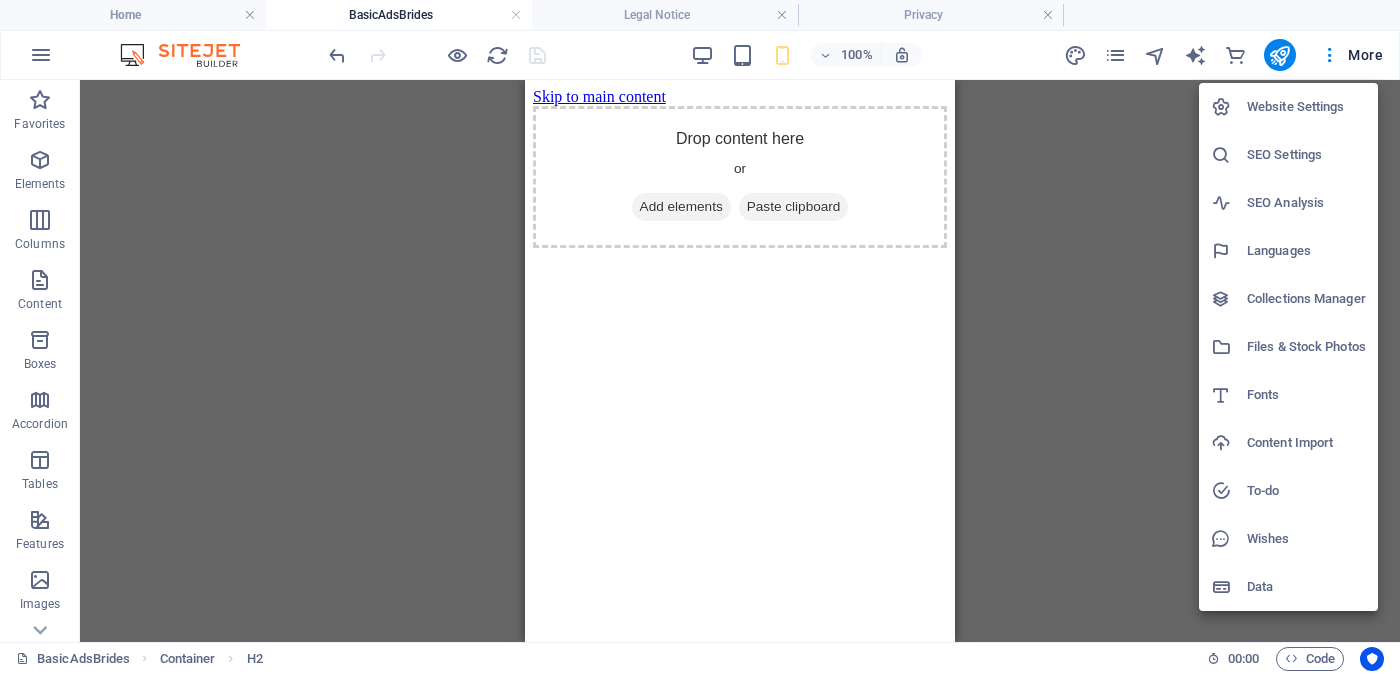 click at bounding box center [700, 337] 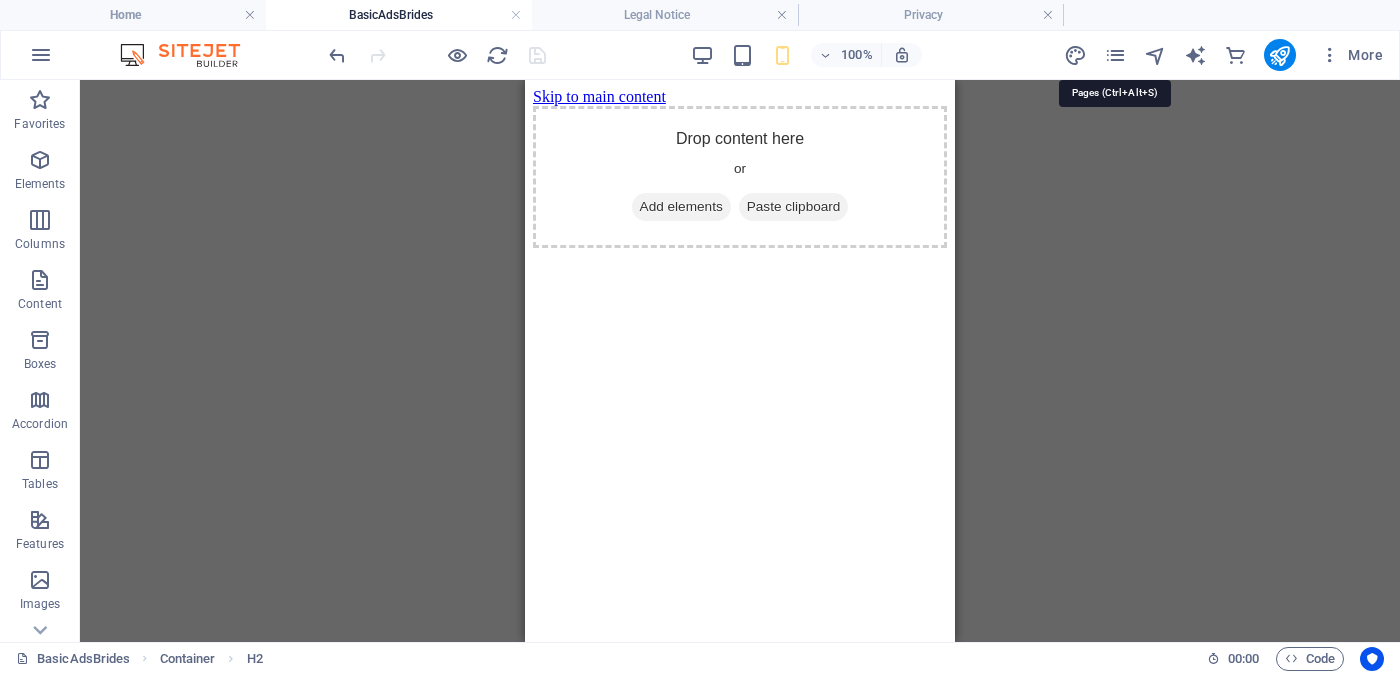click at bounding box center [1115, 55] 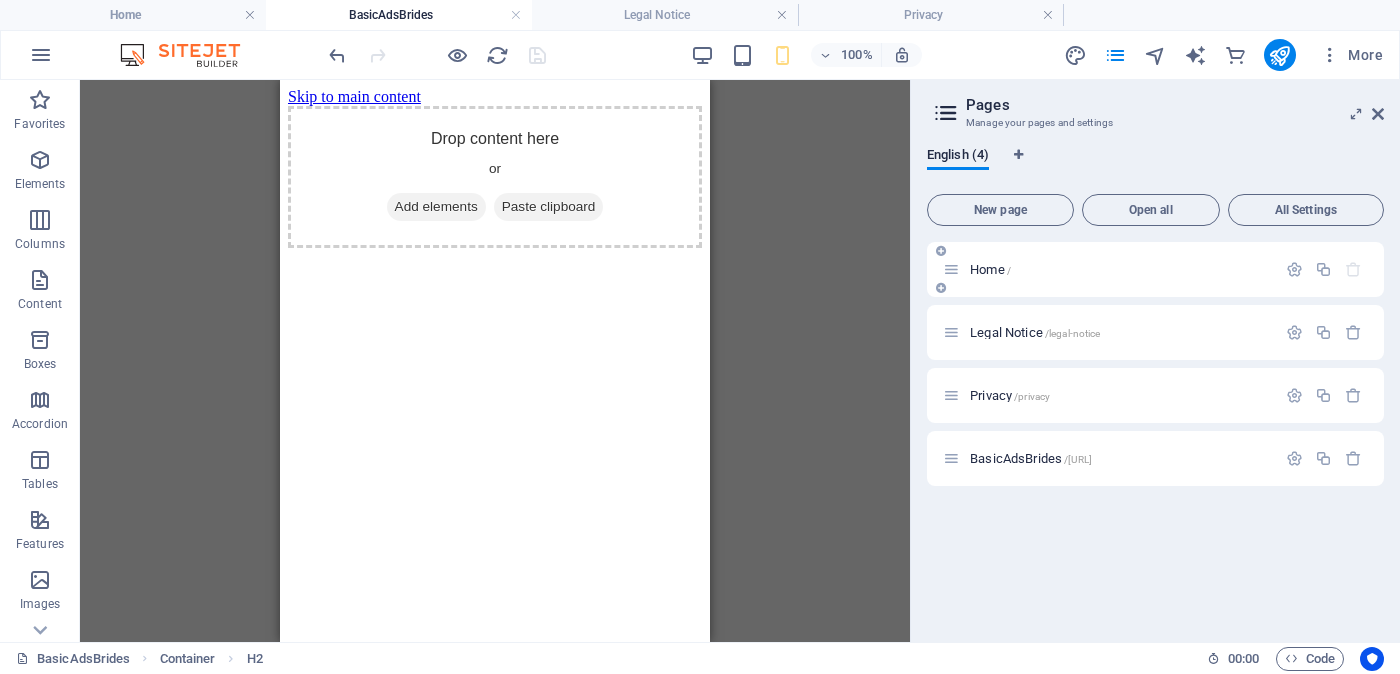 click on "Home /" at bounding box center (990, 269) 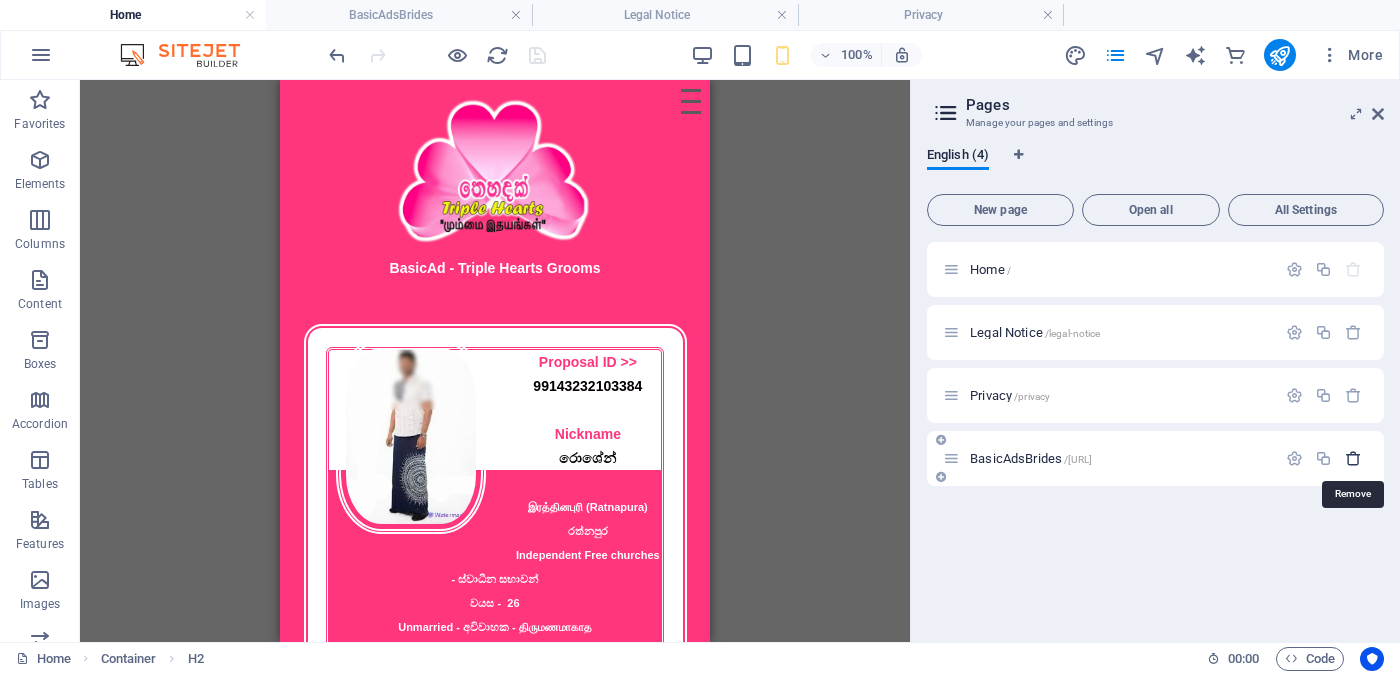 click at bounding box center [1353, 458] 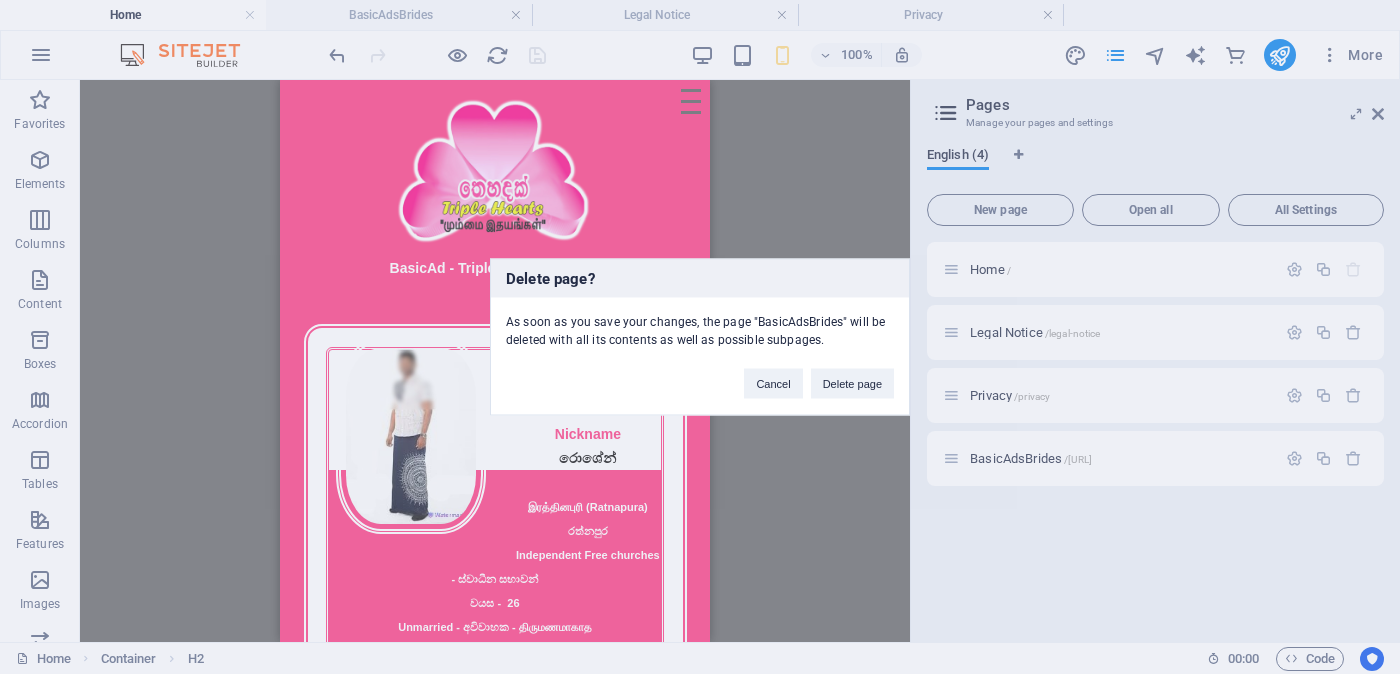 click on "Delete page" at bounding box center [852, 384] 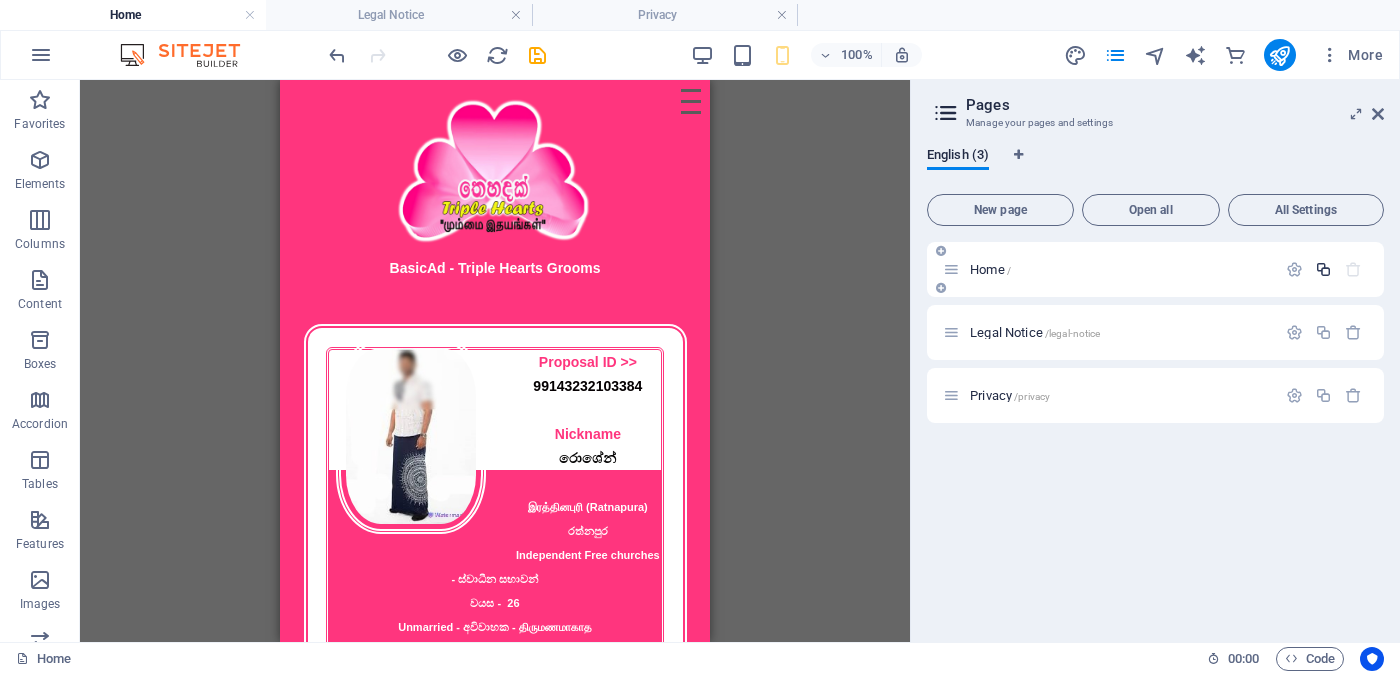 click at bounding box center (1323, 269) 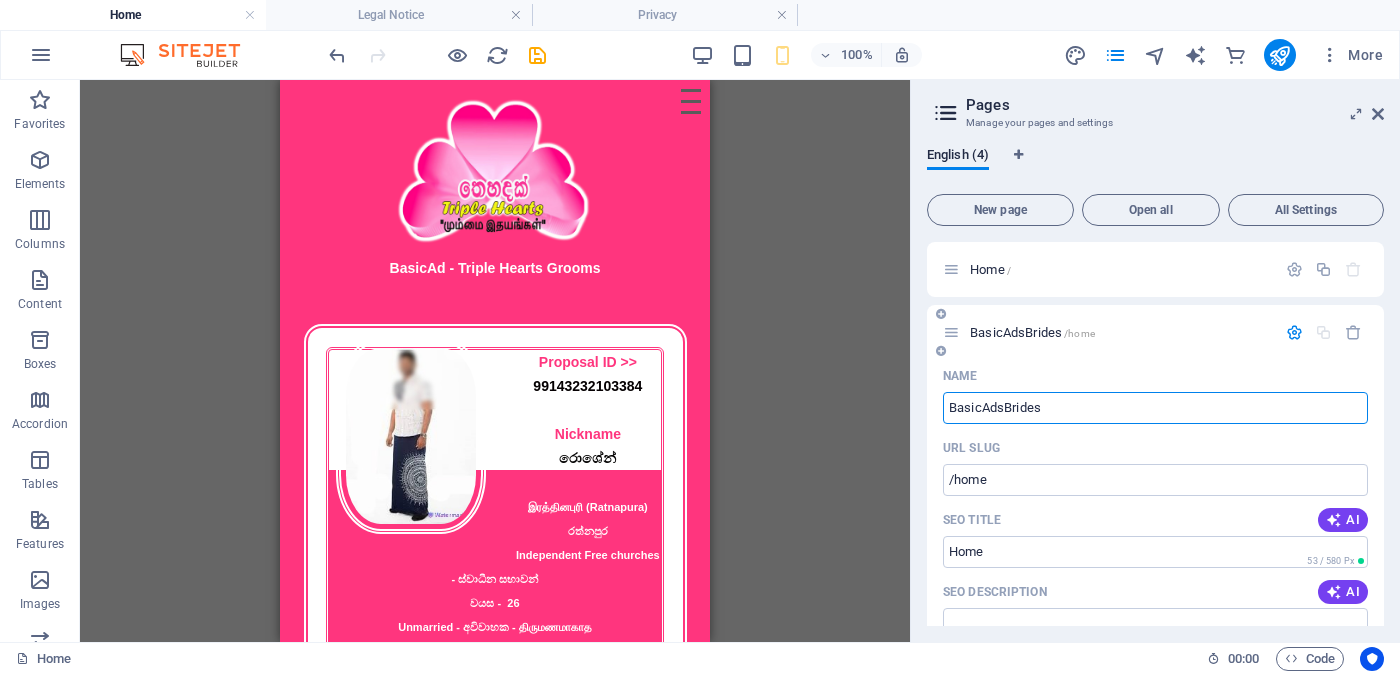 type on "BasicAdsBrides" 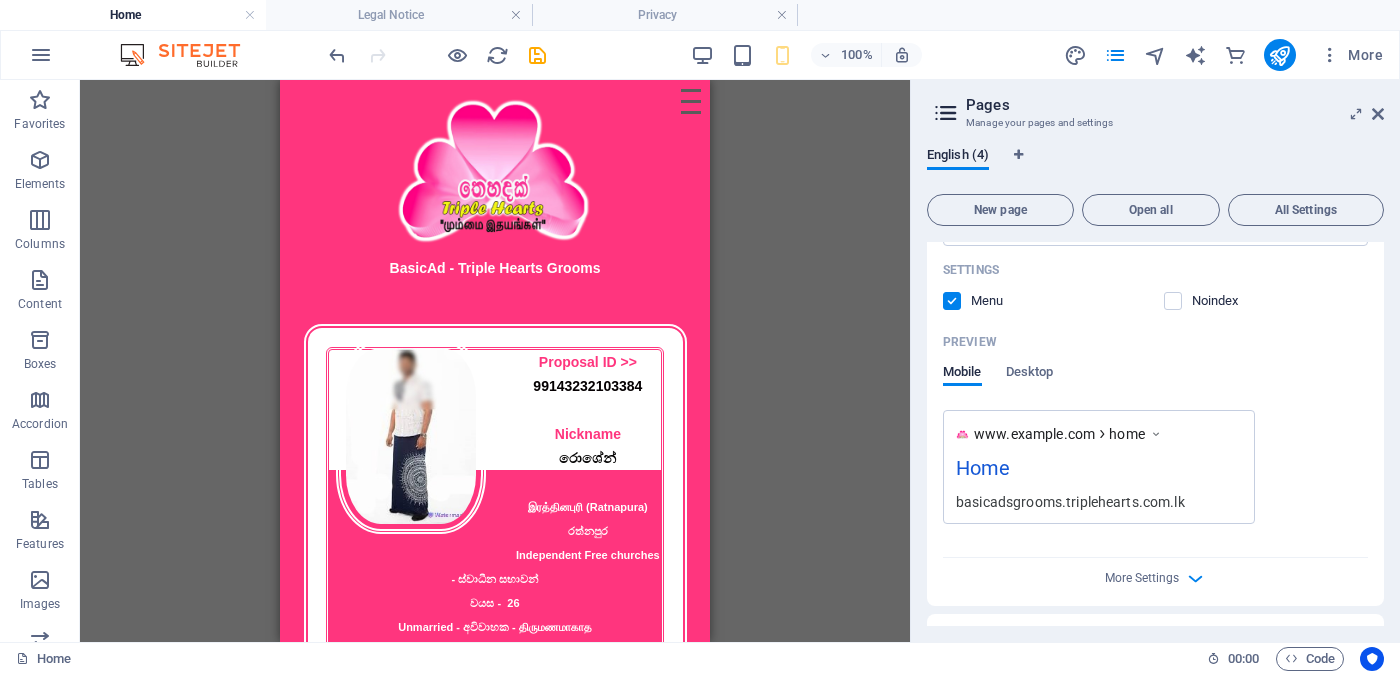 scroll, scrollTop: 612, scrollLeft: 0, axis: vertical 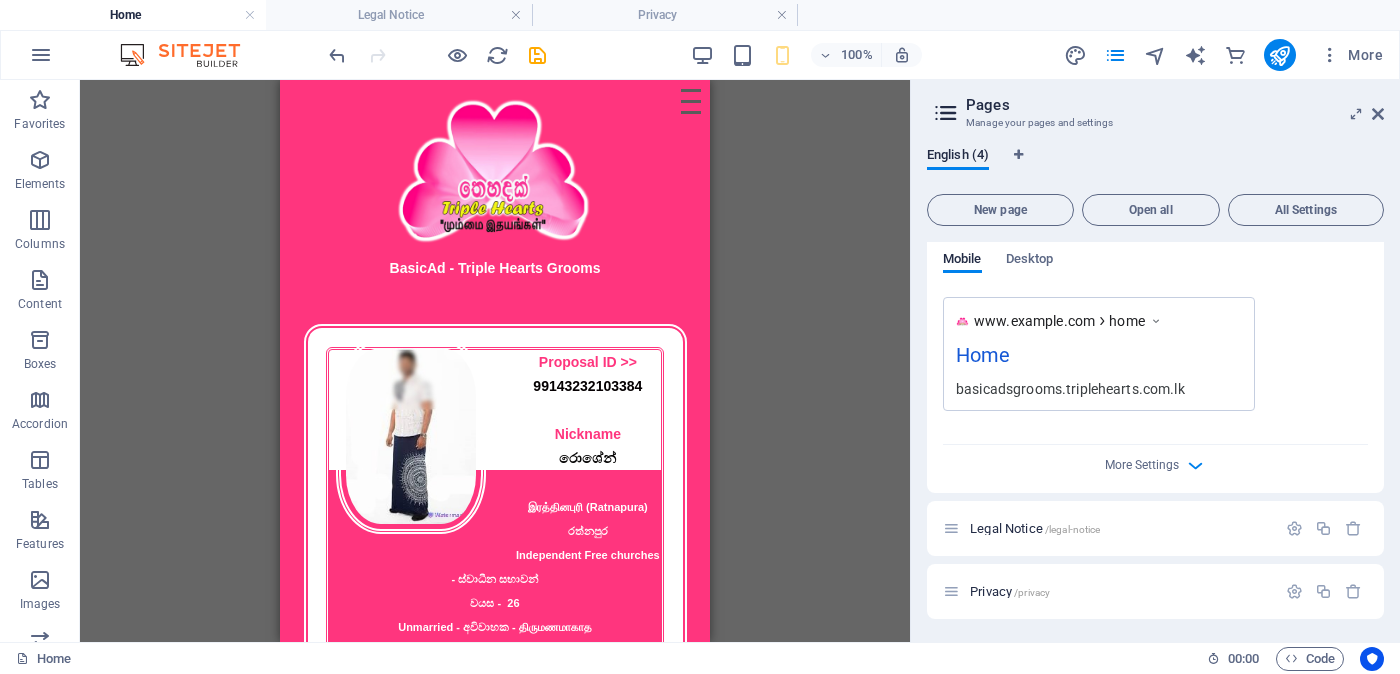 click on "Home" at bounding box center (1099, 359) 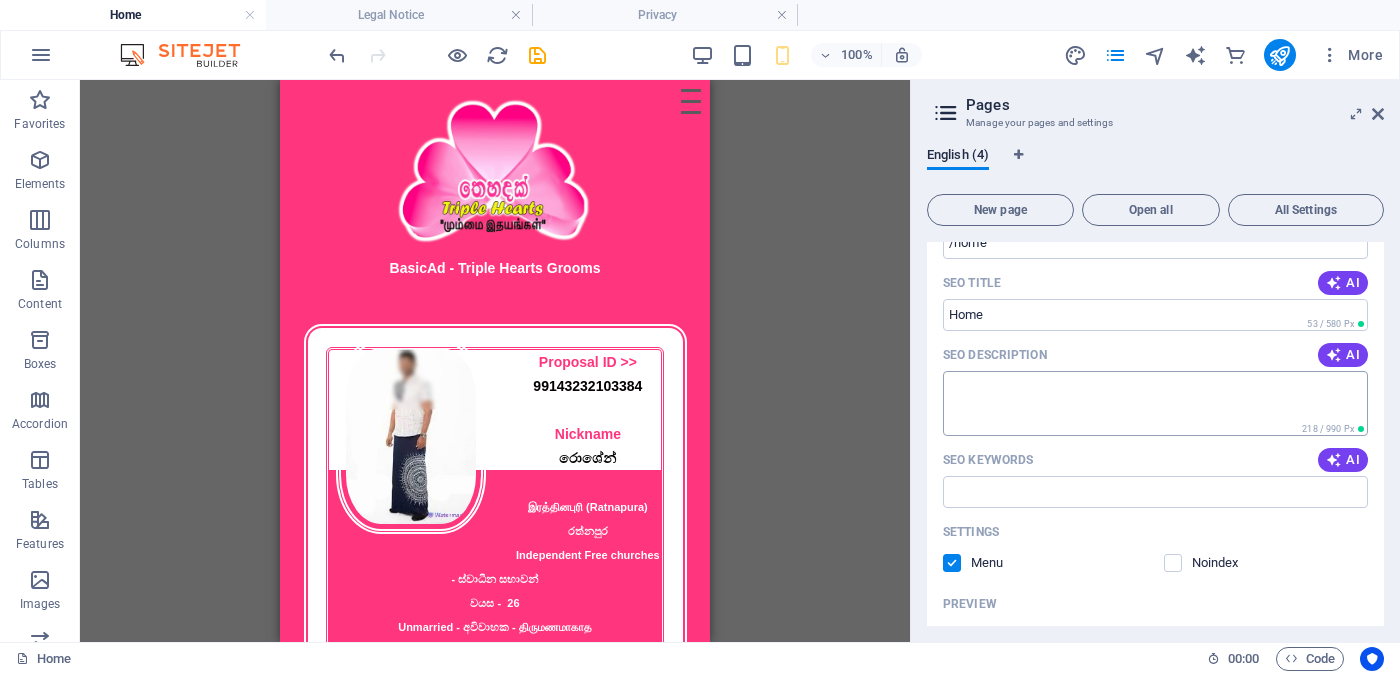 scroll, scrollTop: 0, scrollLeft: 0, axis: both 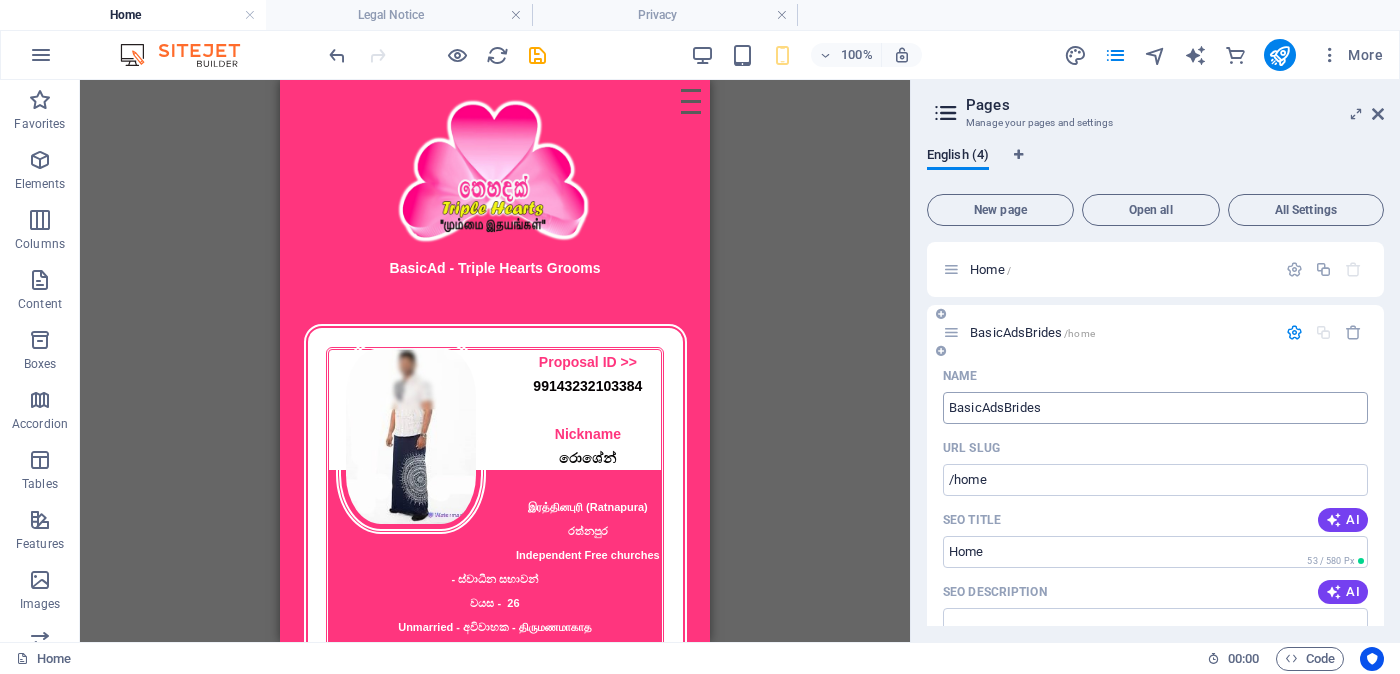 click on "BasicAdsBrides" at bounding box center (1155, 408) 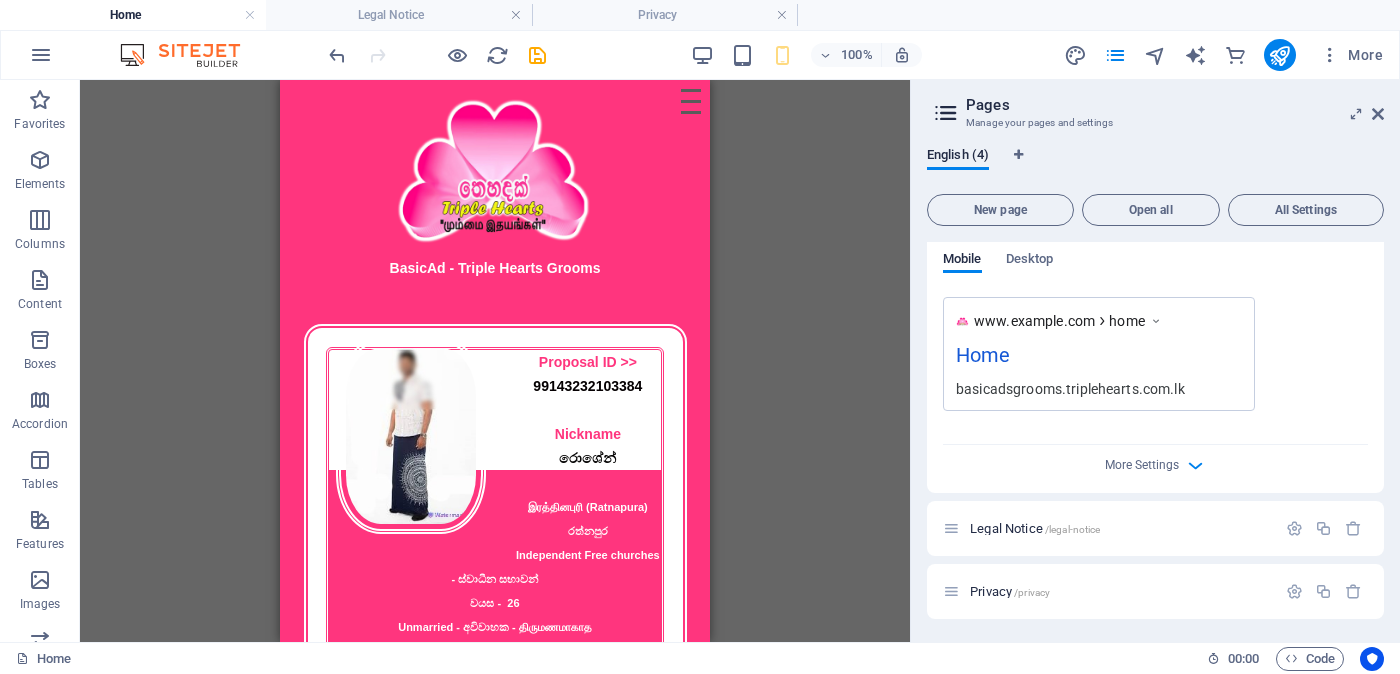 scroll, scrollTop: 0, scrollLeft: 0, axis: both 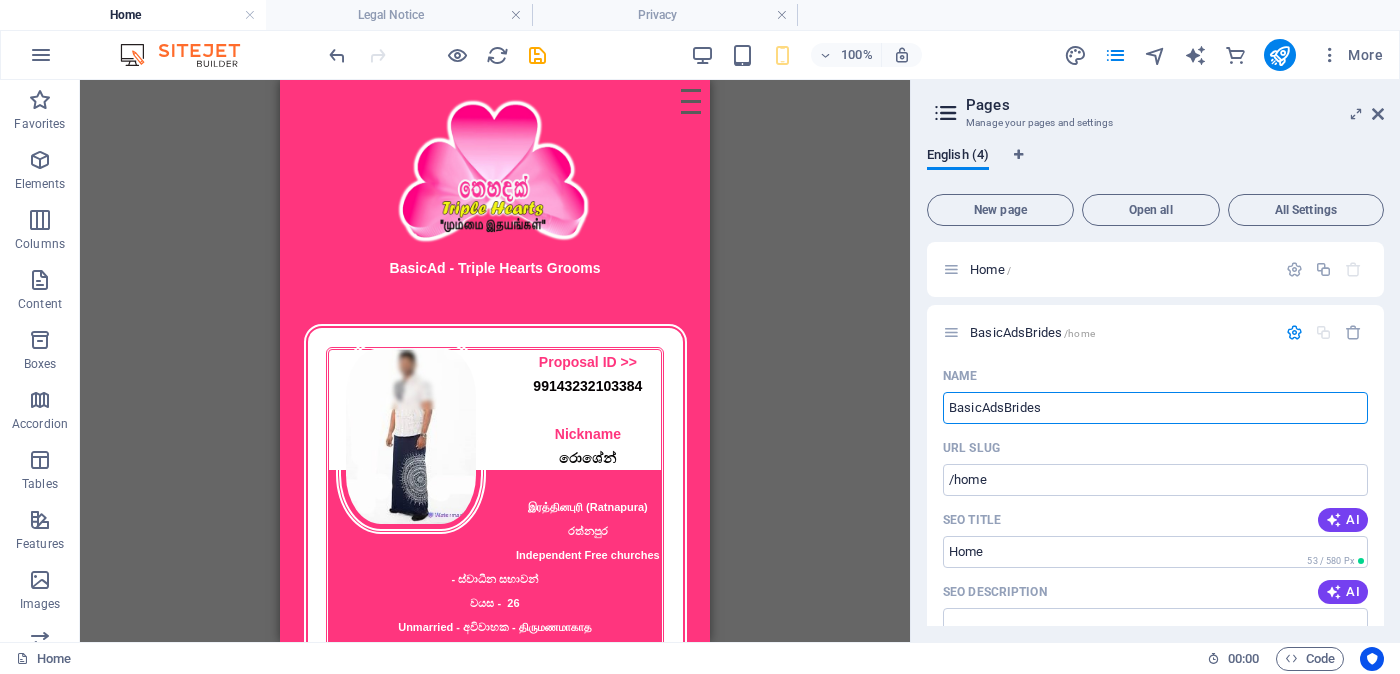 click on "Pages" at bounding box center (1175, 105) 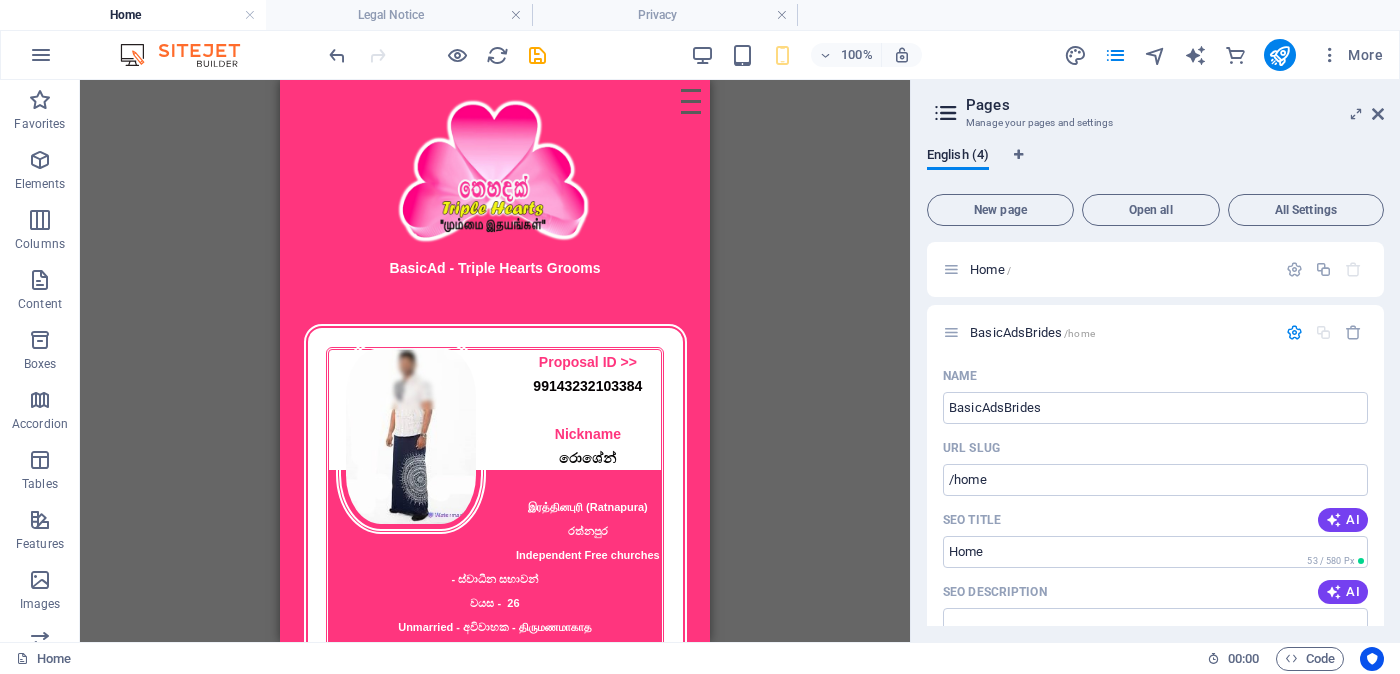 click on "Pages" at bounding box center [1175, 105] 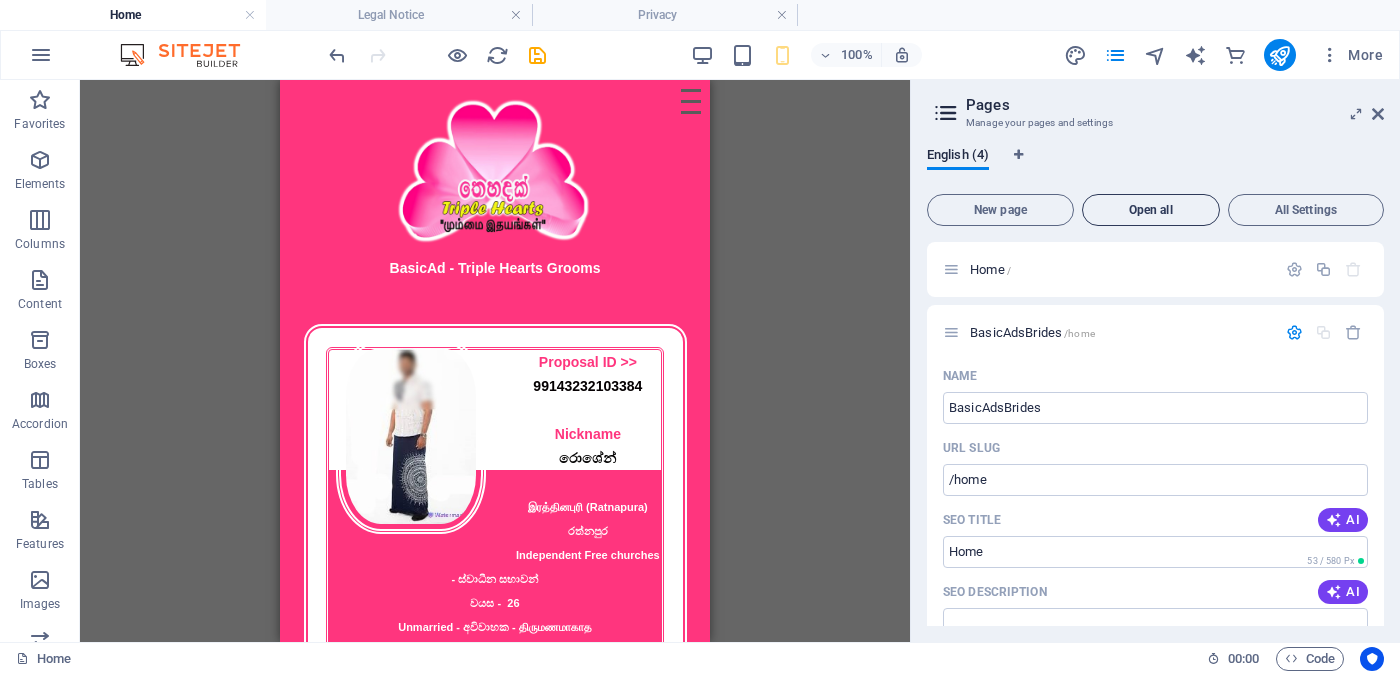 click on "Open all" at bounding box center [1151, 210] 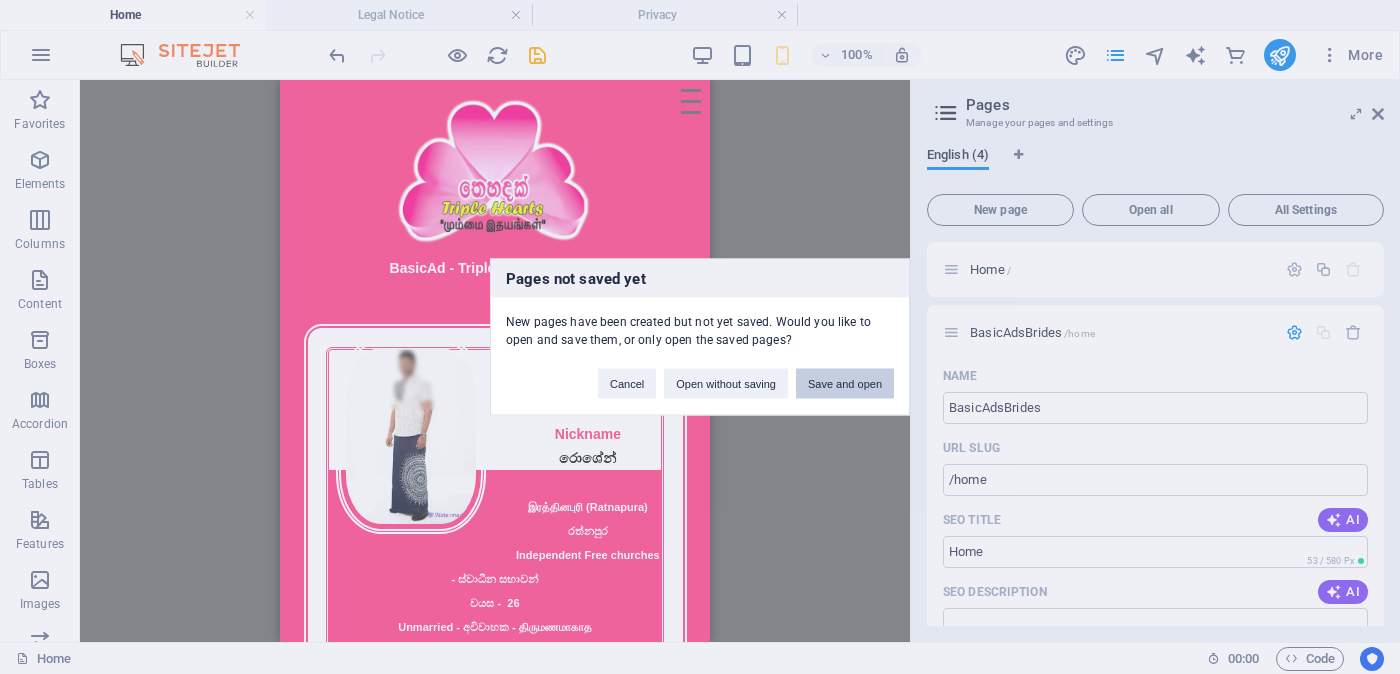 click on "Save and open" at bounding box center (845, 384) 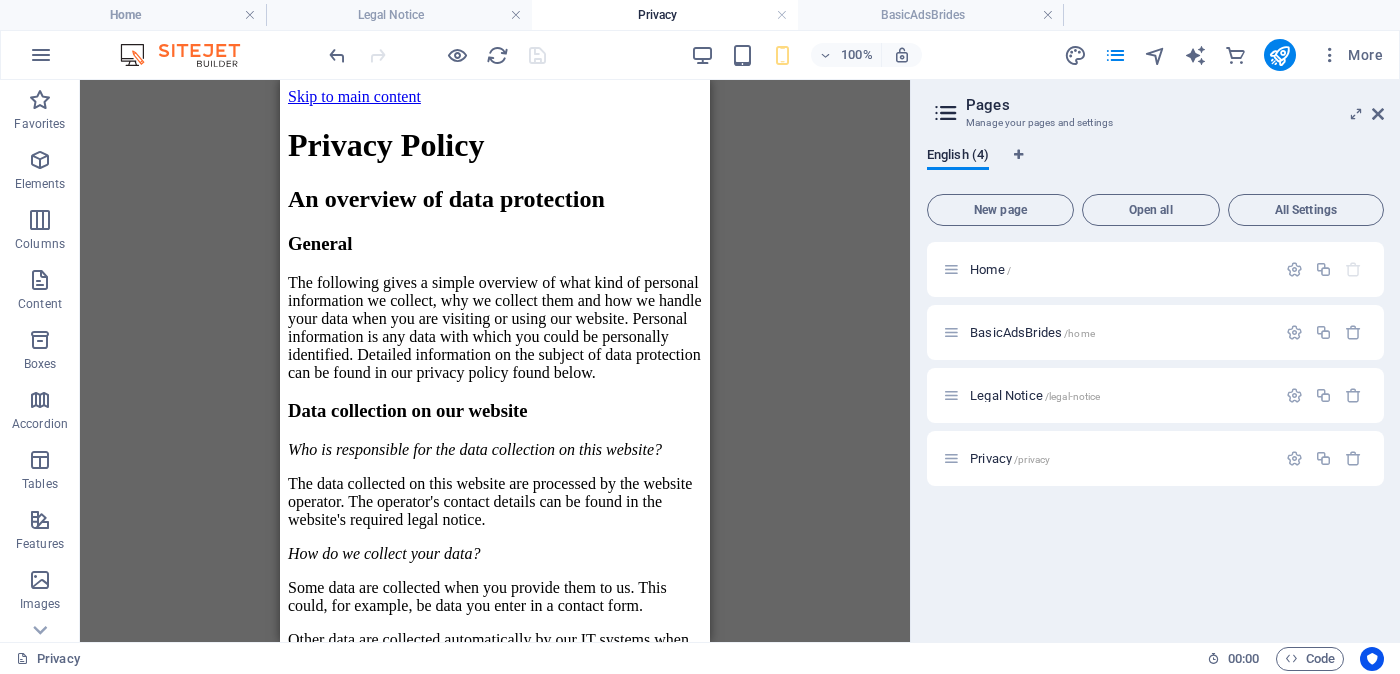 scroll, scrollTop: 0, scrollLeft: 0, axis: both 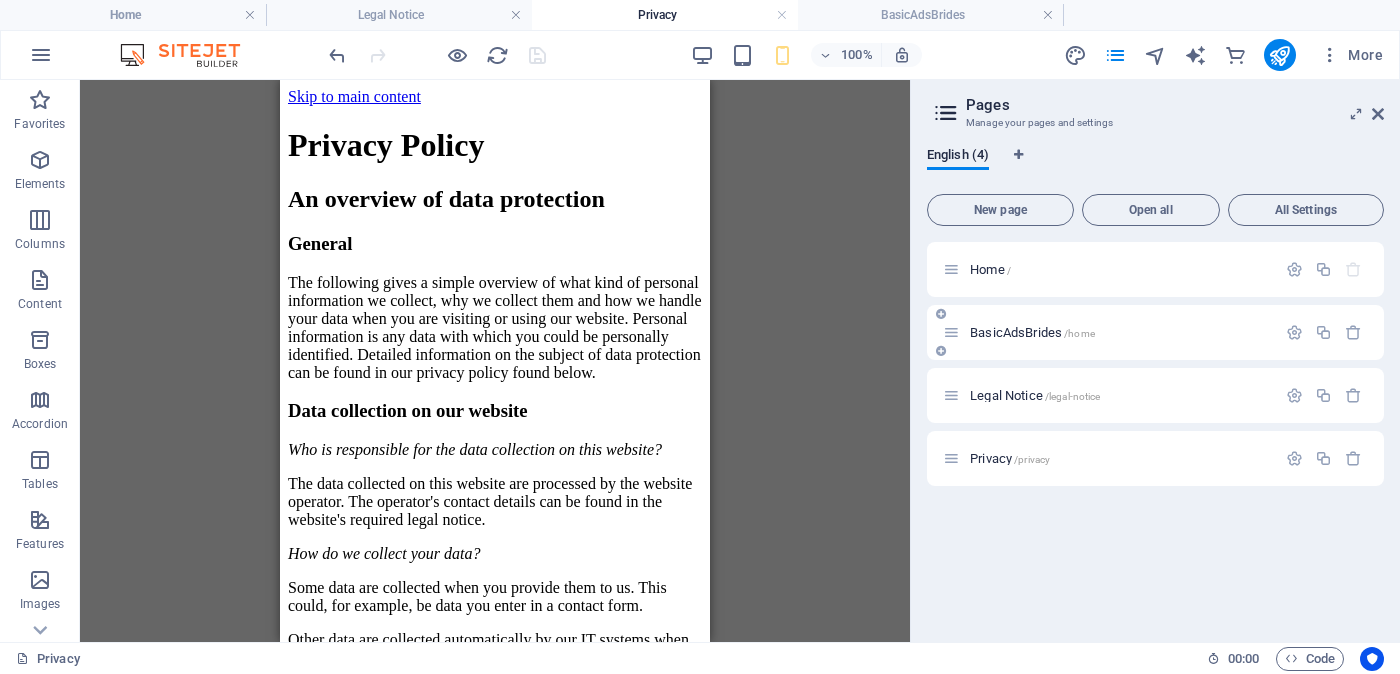 click on "/home" at bounding box center [1079, 333] 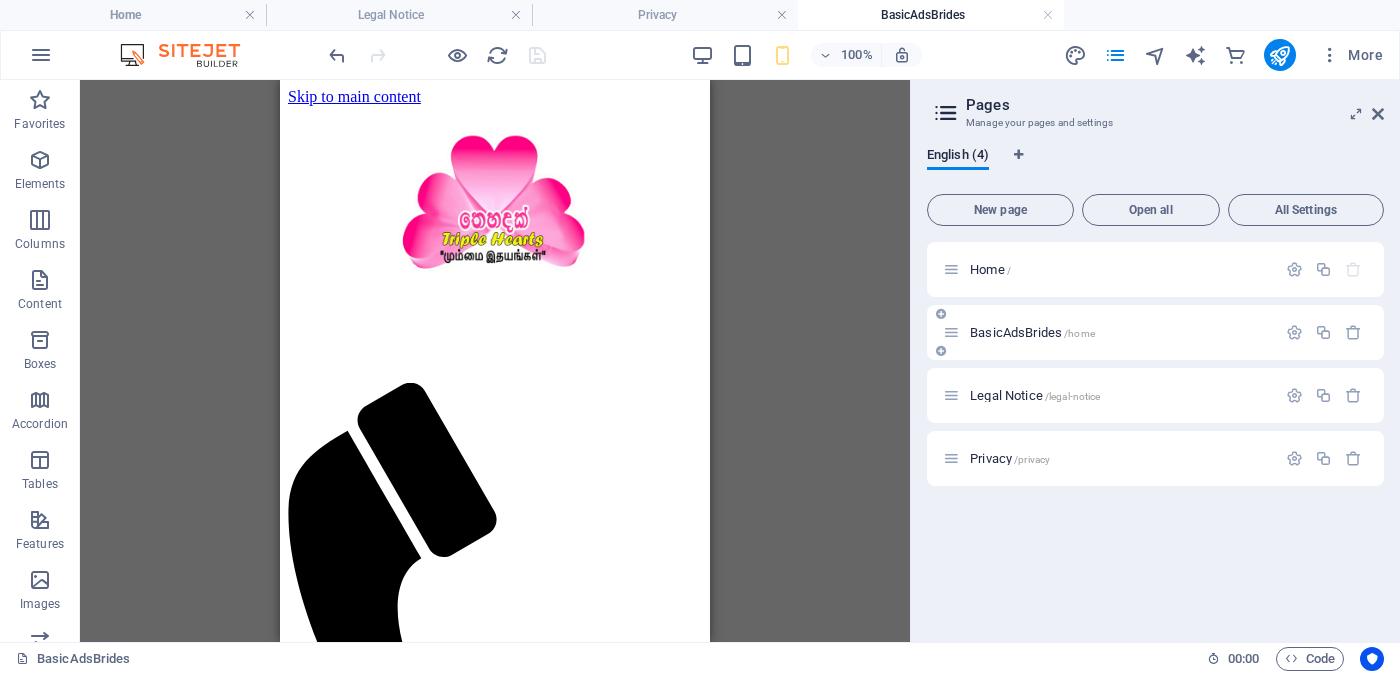 click on "BasicAdsBrides /home" at bounding box center (1032, 332) 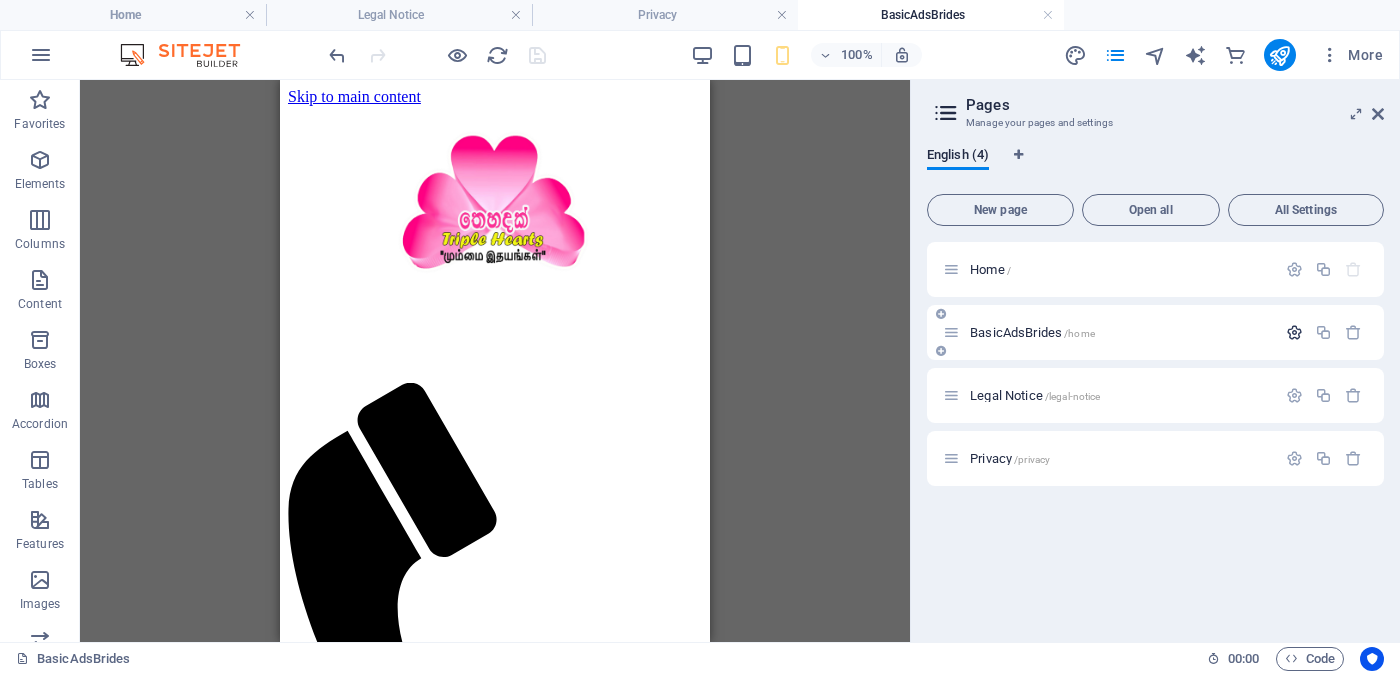 click at bounding box center [1294, 332] 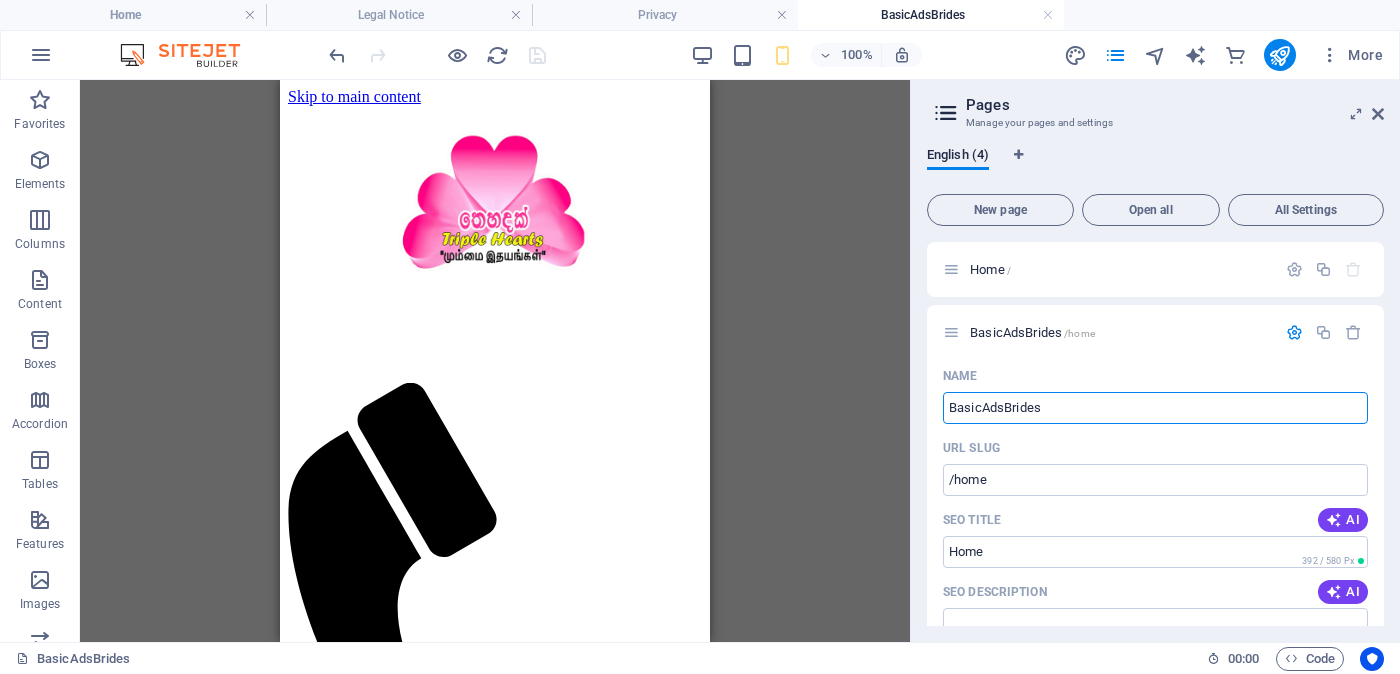 click on "Manage your pages and settings" at bounding box center [1155, 123] 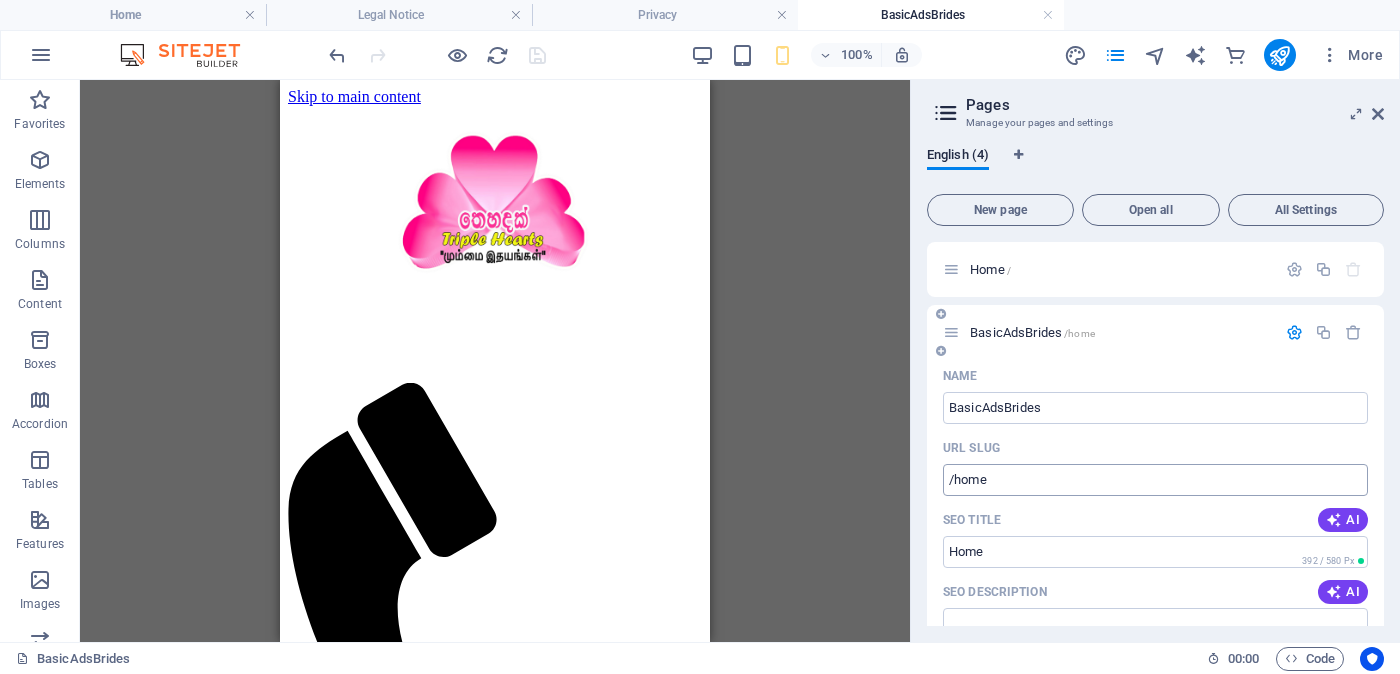 click on "/home" at bounding box center [1155, 480] 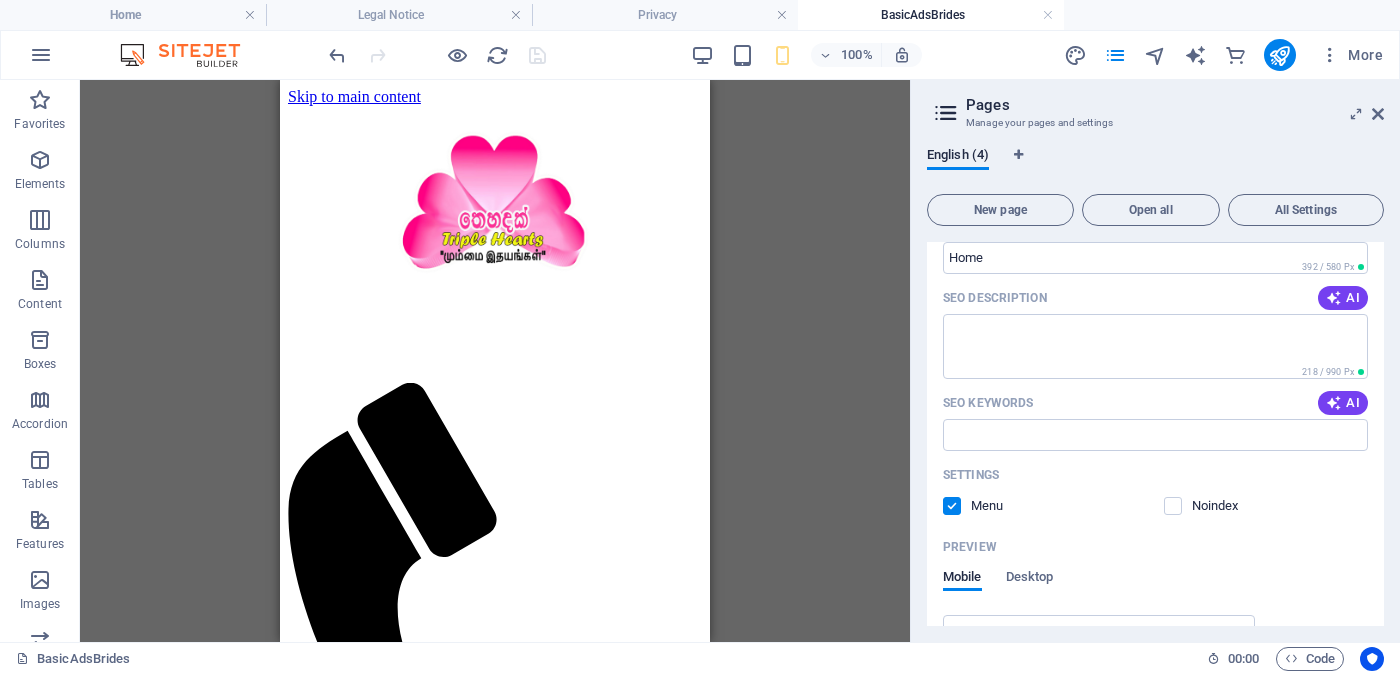 scroll, scrollTop: 0, scrollLeft: 0, axis: both 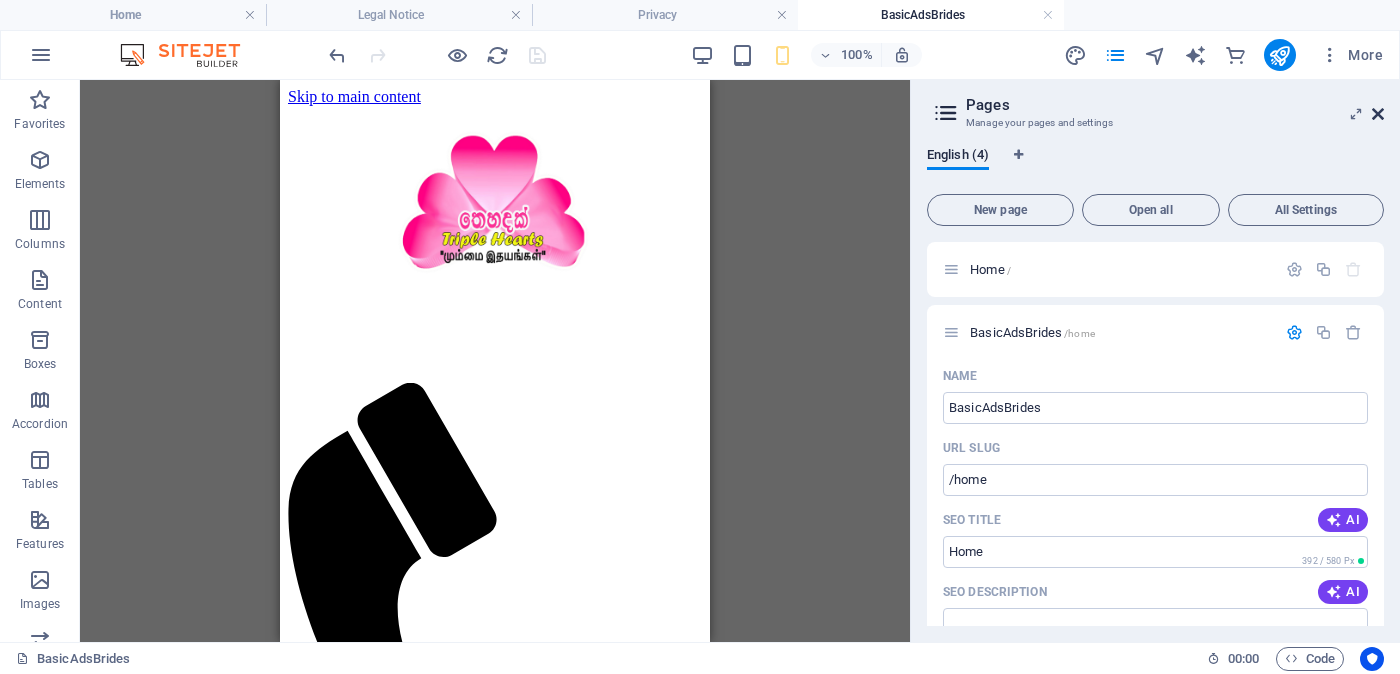 click at bounding box center (1378, 114) 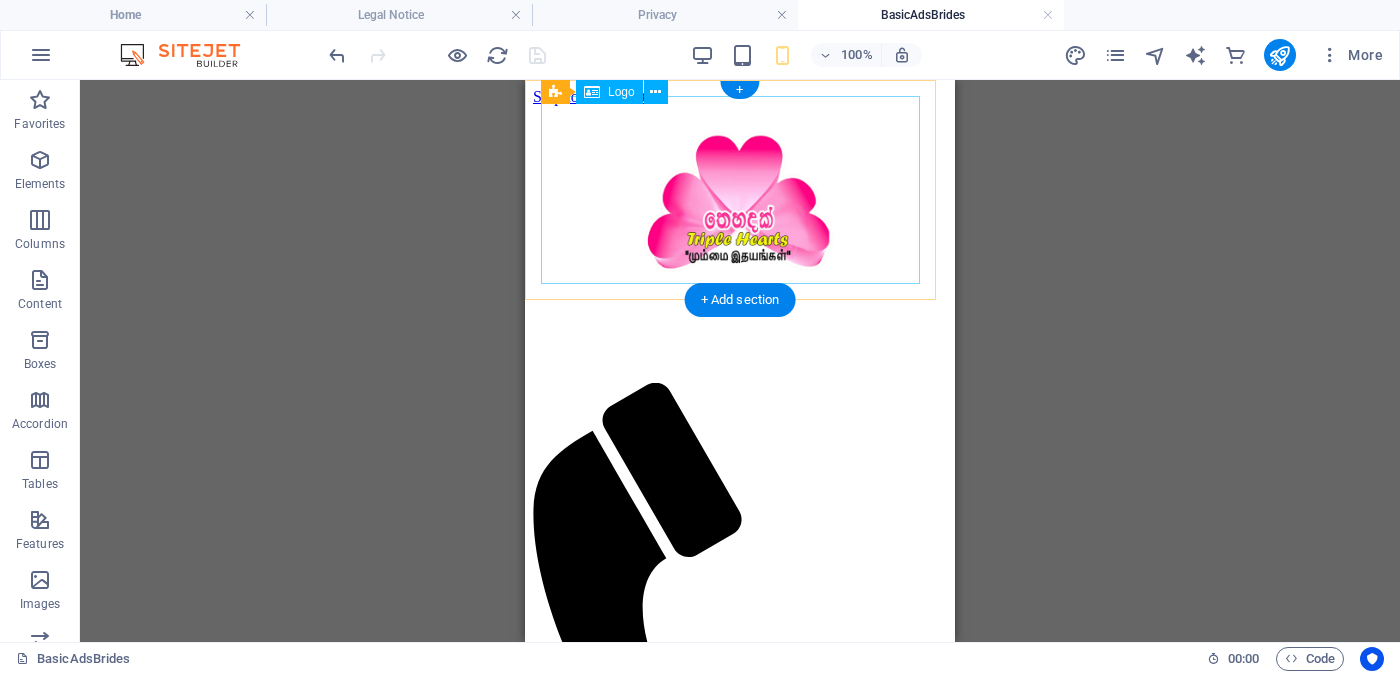 click on "BasicAd - Triple Hearts Grooms" at bounding box center [740, 338] 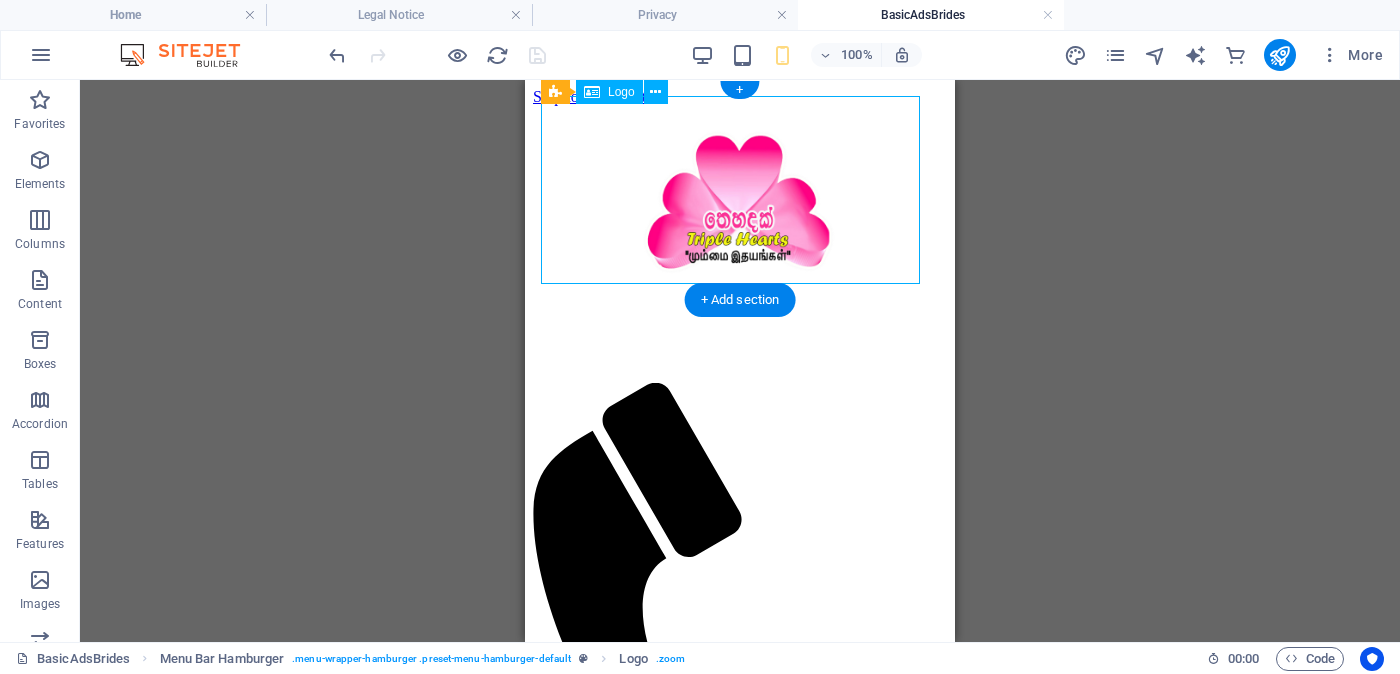 click on "BasicAd - Triple Hearts Grooms" at bounding box center (740, 338) 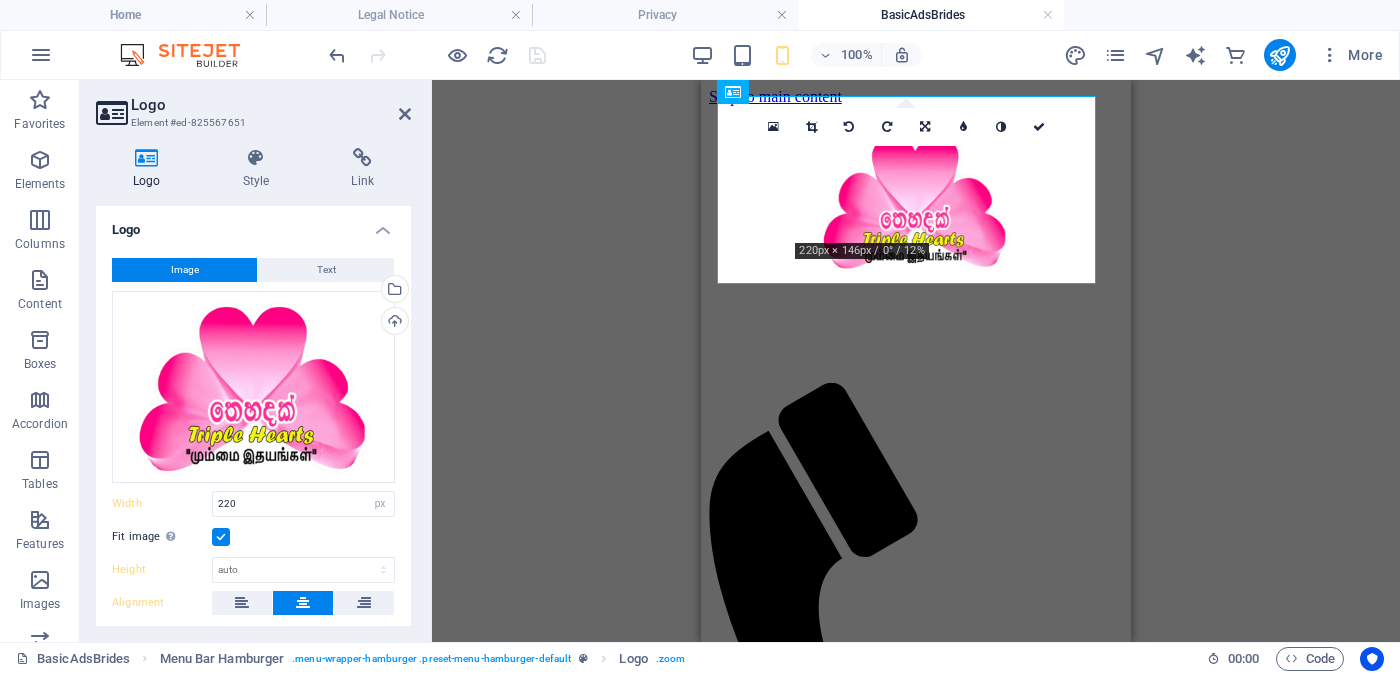 scroll, scrollTop: 247, scrollLeft: 0, axis: vertical 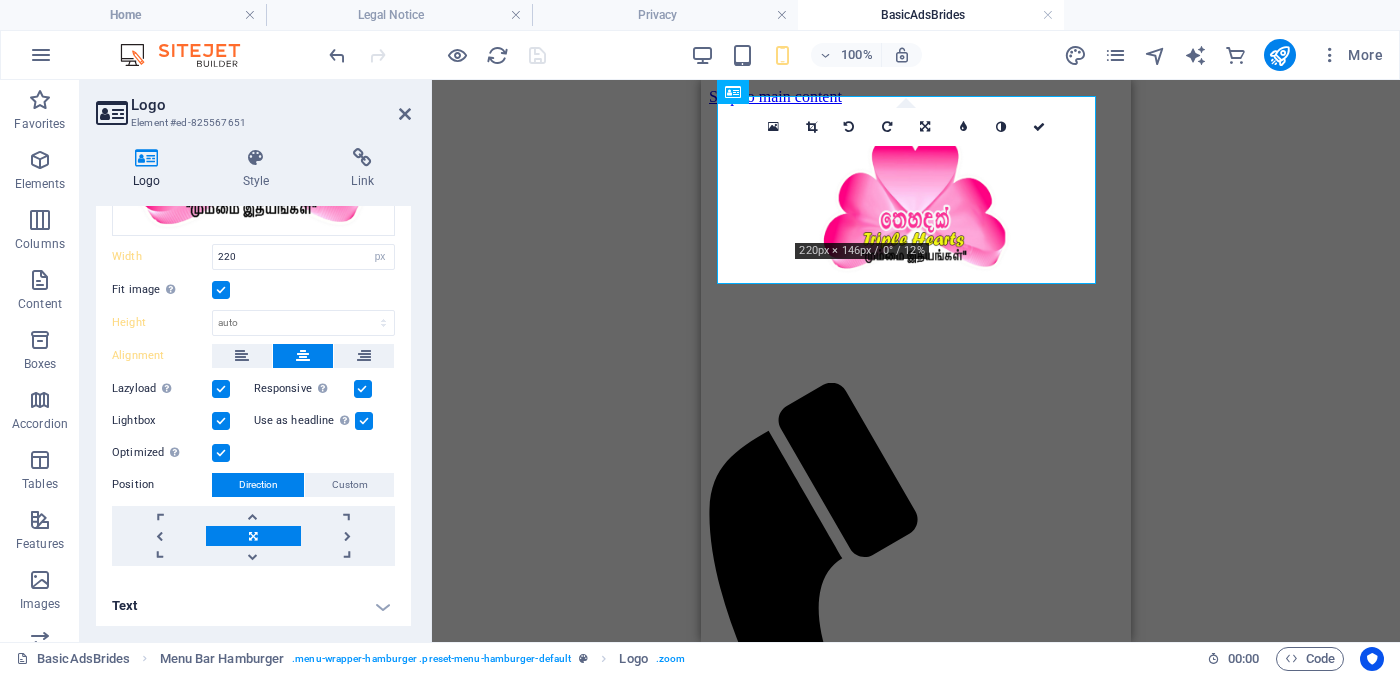 click on "Text" at bounding box center [253, 606] 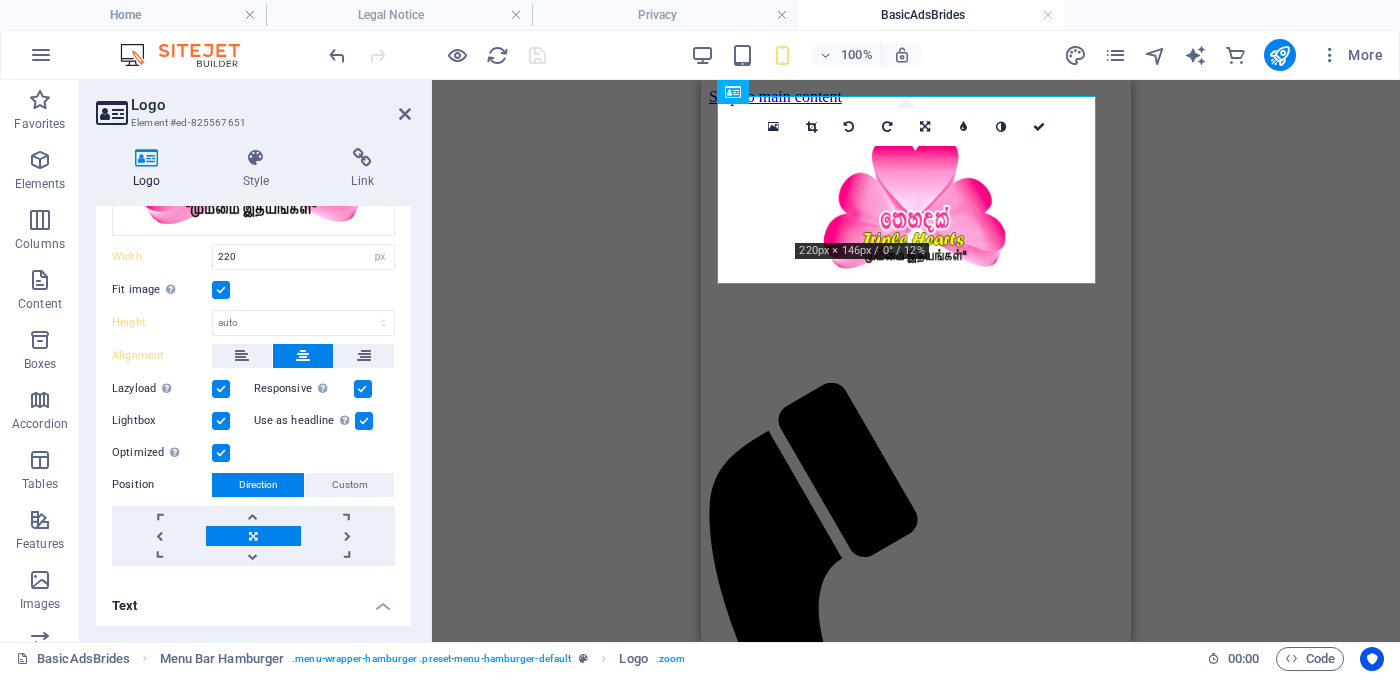 scroll, scrollTop: 434, scrollLeft: 0, axis: vertical 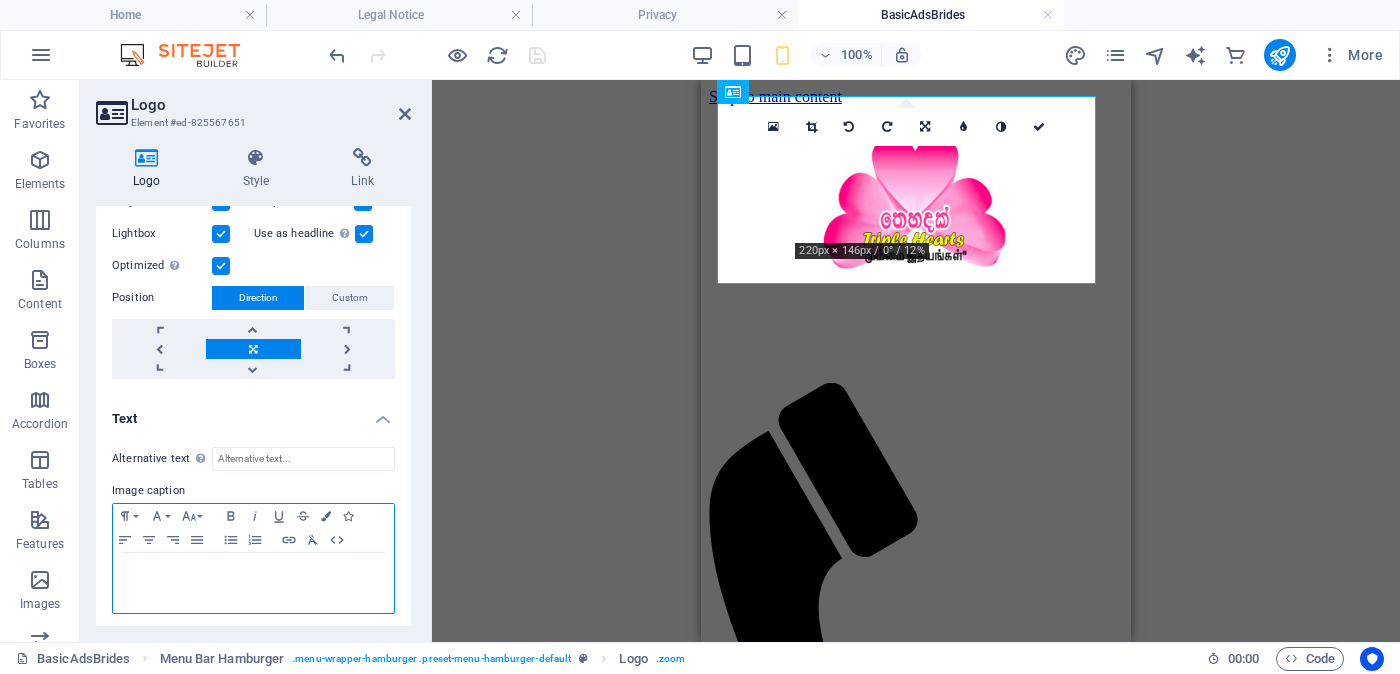 click on "BasicAd - Triple Hearts Grooms" at bounding box center (253, 572) 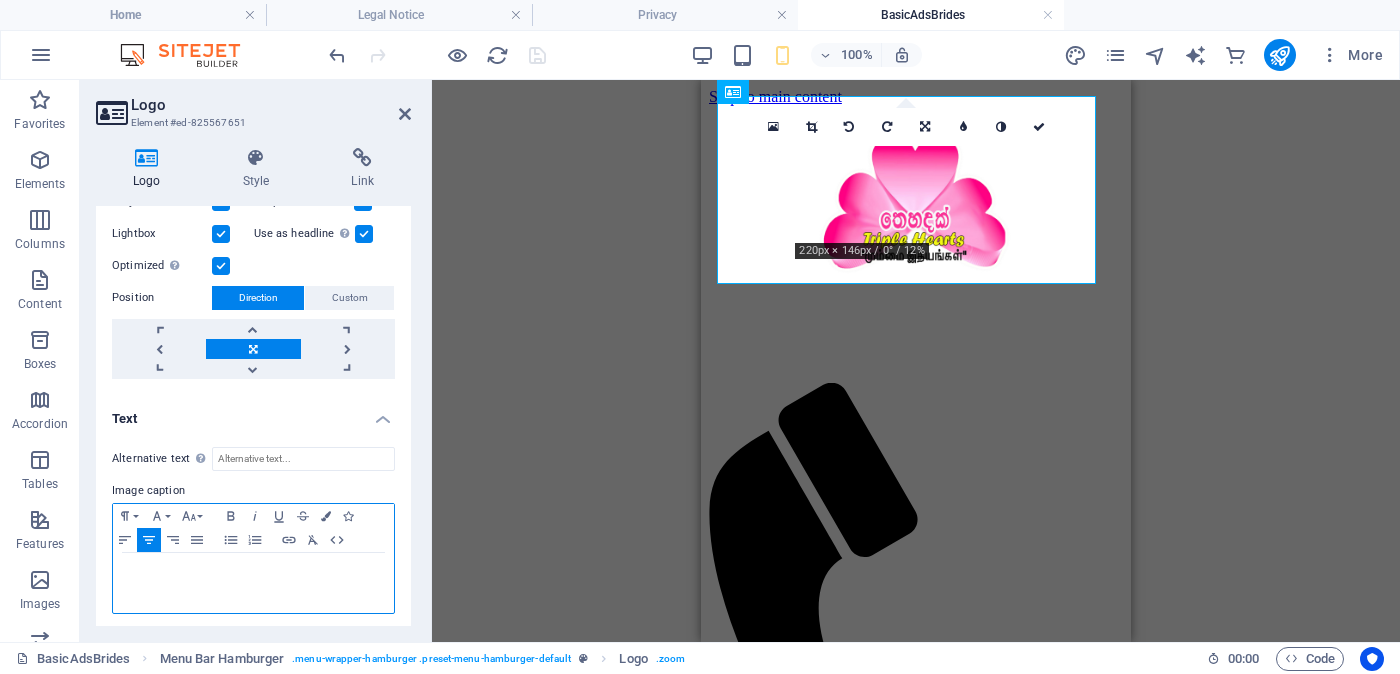 drag, startPoint x: 143, startPoint y: 563, endPoint x: 375, endPoint y: 567, distance: 232.03448 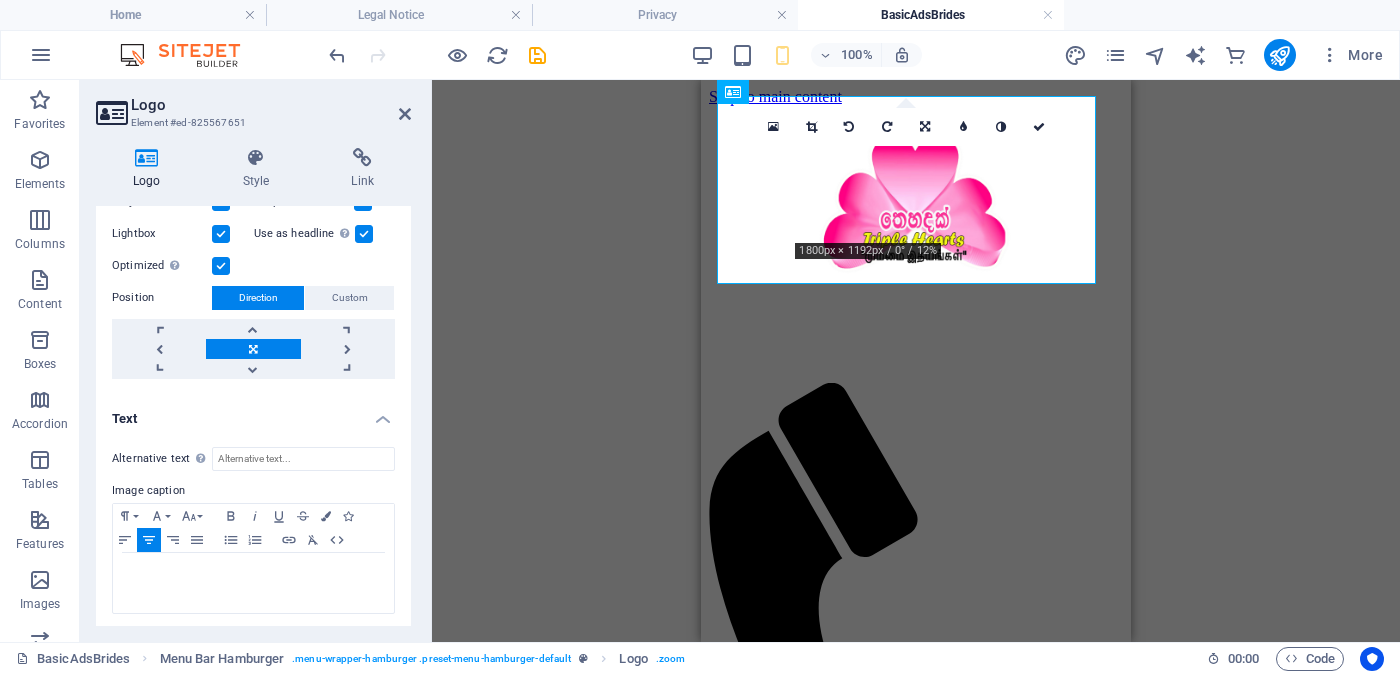 click on "Logo Image Text Drag files here, click to choose files or select files from Files or our free stock photos & videos Select files from the file manager, stock photos, or upload file(s) Upload Width 220 Default auto px rem % em vh vw Fit image Automatically fit image to a fixed width and height Height Default auto px Alignment Lazyload Loading images after the page loads improves page speed. Responsive Automatically load retina image and smartphone optimized sizes. Lightbox Use as headline The image will be wrapped in an H1 headline tag. Useful for giving alternative text the weight of an H1 headline, e.g. for the logo. Leave unchecked if uncertain. Optimized Images are compressed to improve page speed. Position Direction Custom X offset 50 px rem % vh vw Y offset 50 px rem % vh vw BasicAd - Triple Hearts Grooms Edit design Text Float No float Image left Image right Determine how text should behave around the image. Text Alternative text Image caption Paragraph Format Normal Heading 1 Heading 2 Heading 3 Code 8" at bounding box center (253, 416) 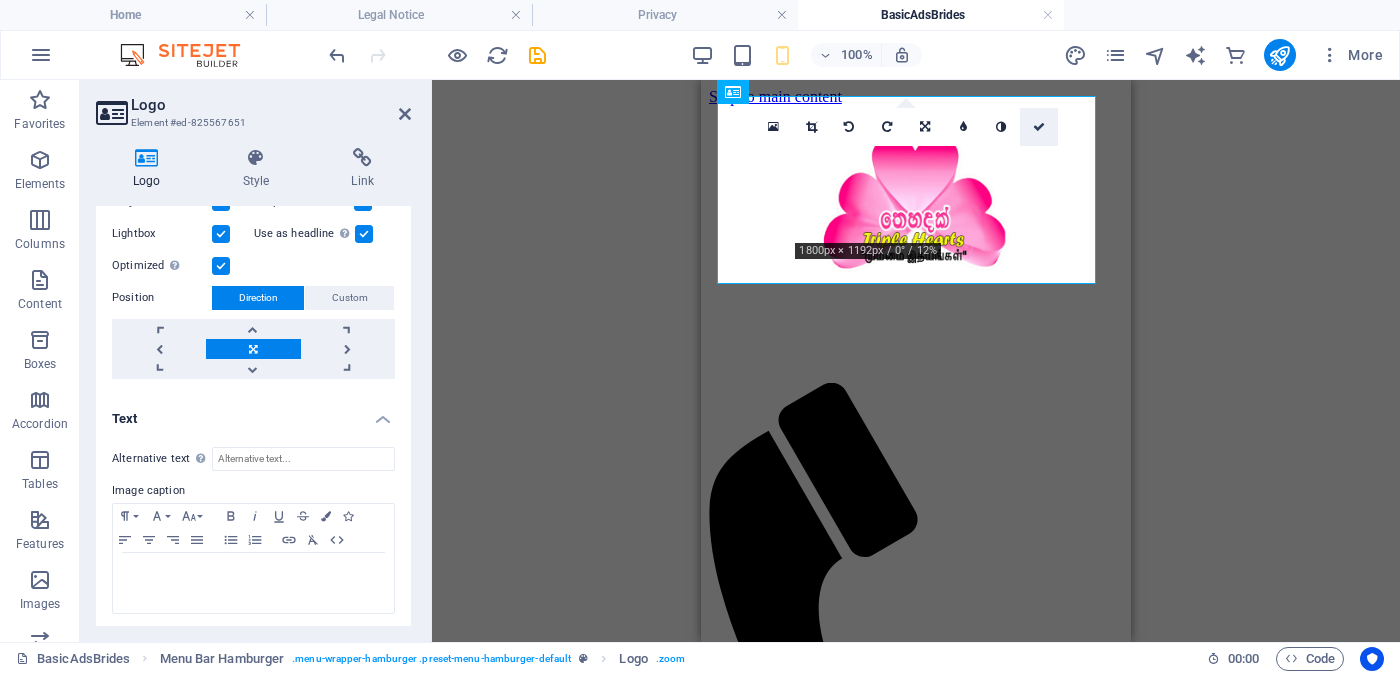 click at bounding box center [1039, 127] 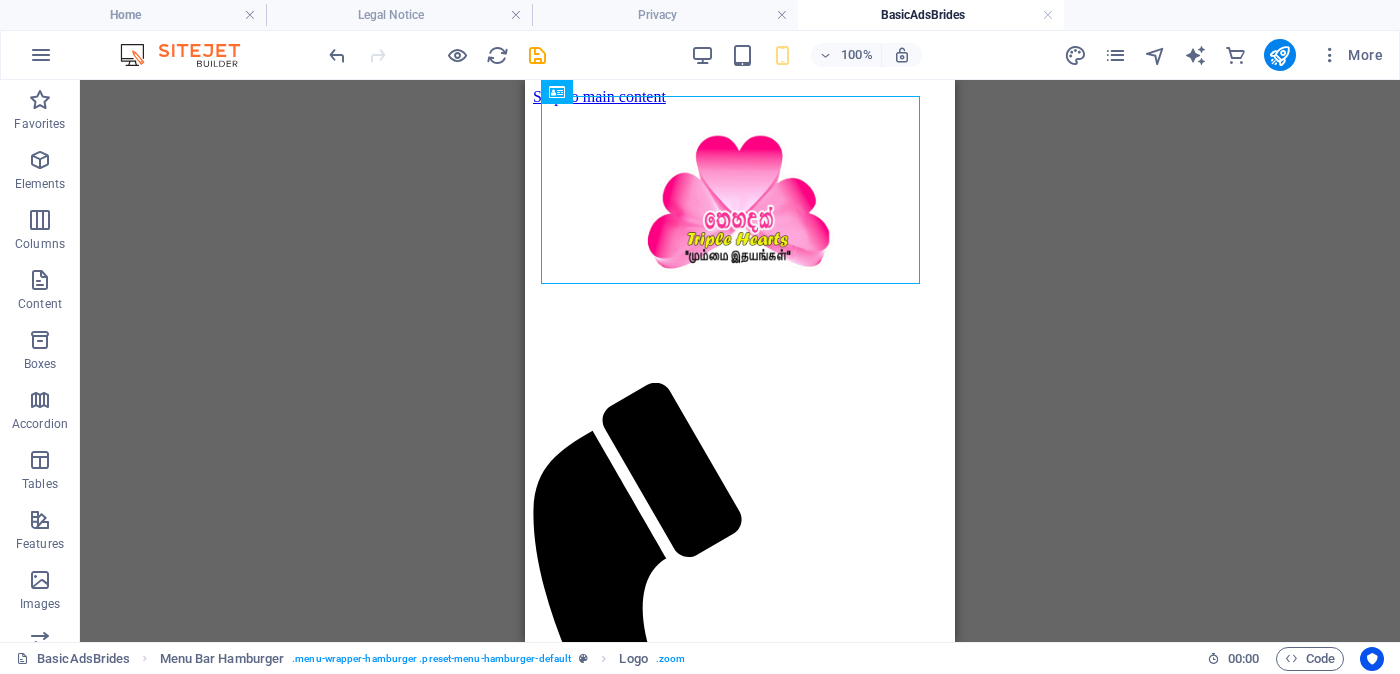 click on "Drag here to replace the existing content. Press “Ctrl” if you want to create a new element.
Logo   Menu Bar Hamburger   Floating Image" at bounding box center (740, 361) 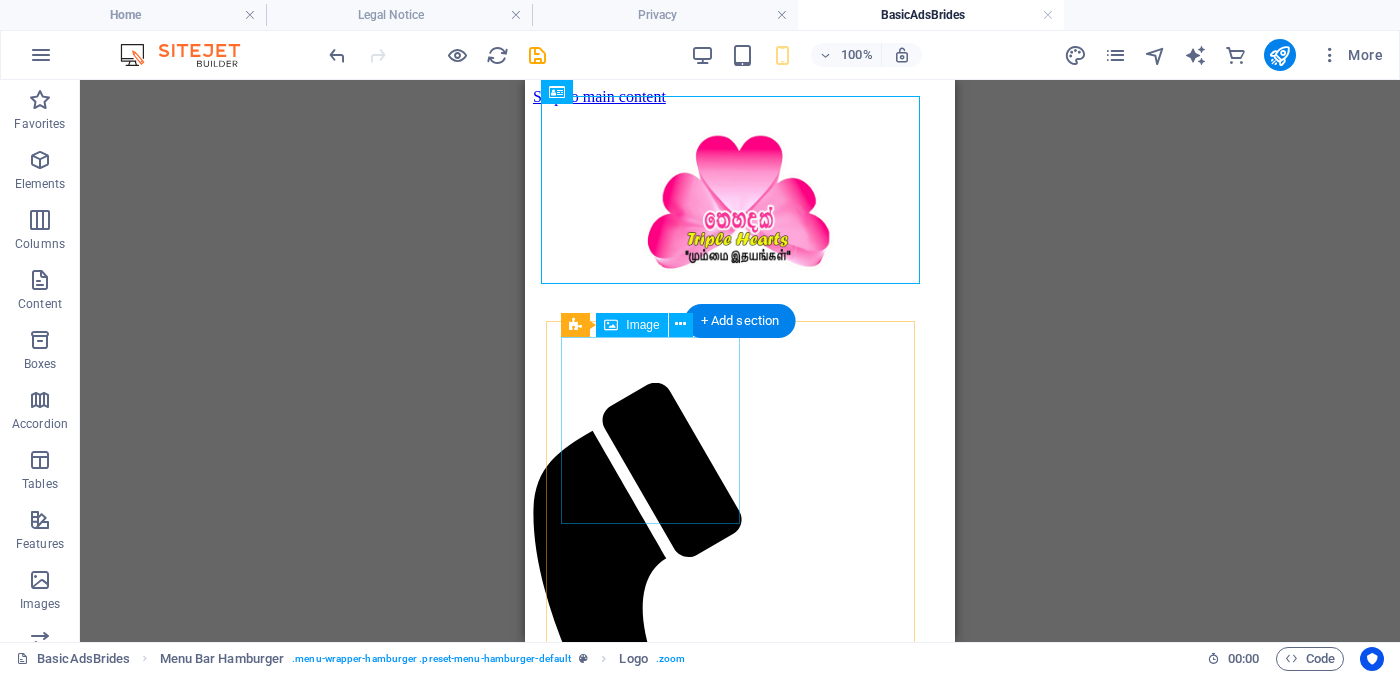 click at bounding box center [740, 2058] 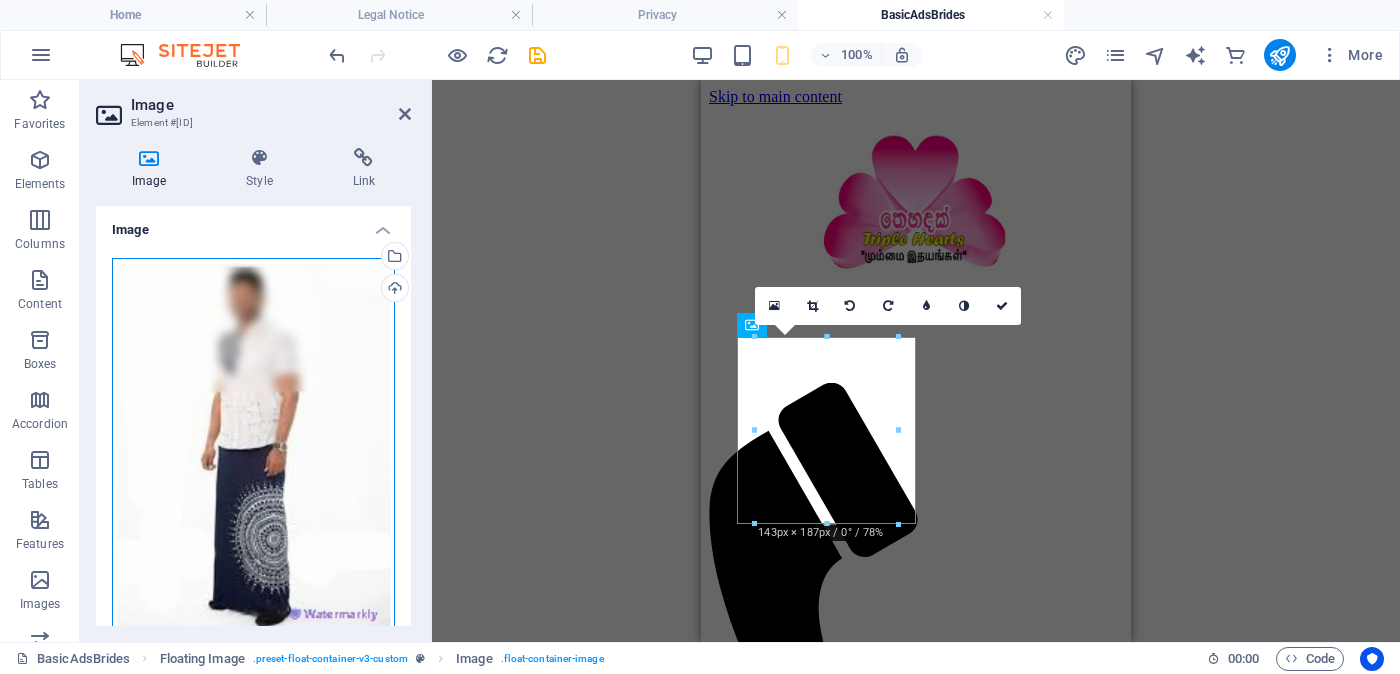 click on "Drag files here, click to choose files or select files from Files or our free stock photos & videos" at bounding box center (253, 448) 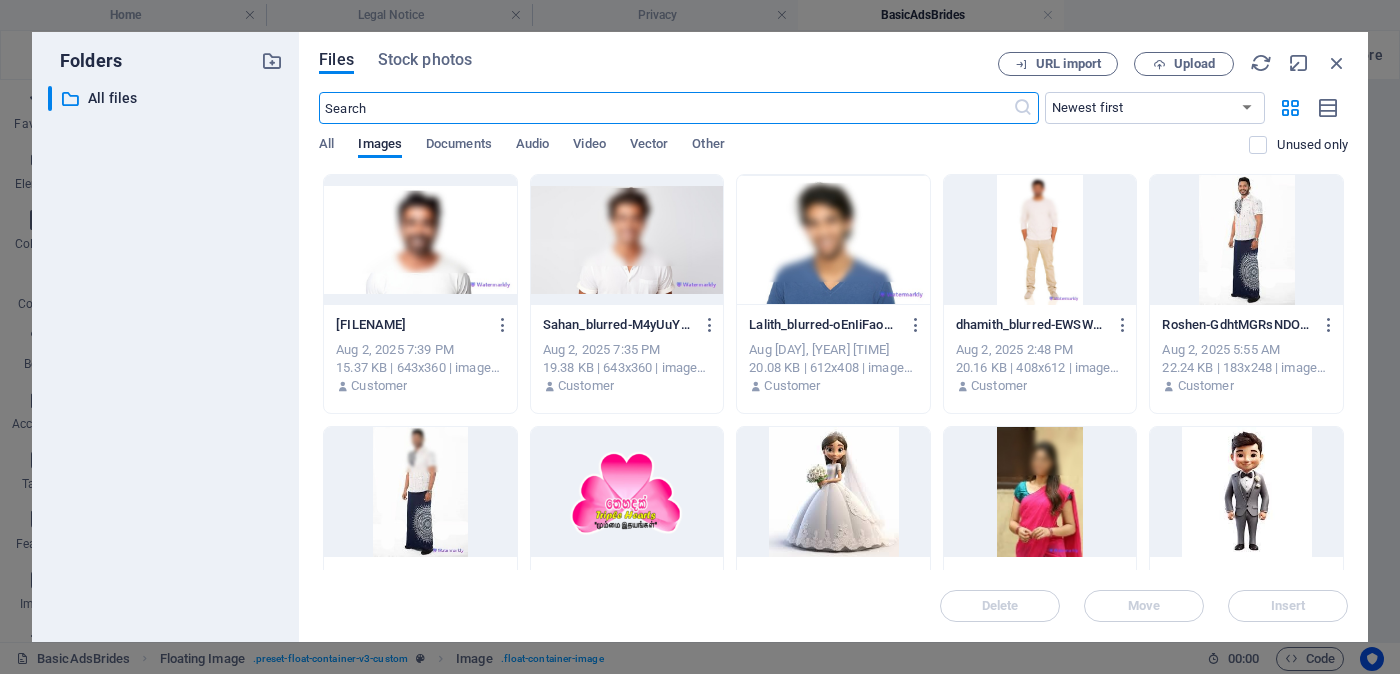 scroll, scrollTop: 124, scrollLeft: 0, axis: vertical 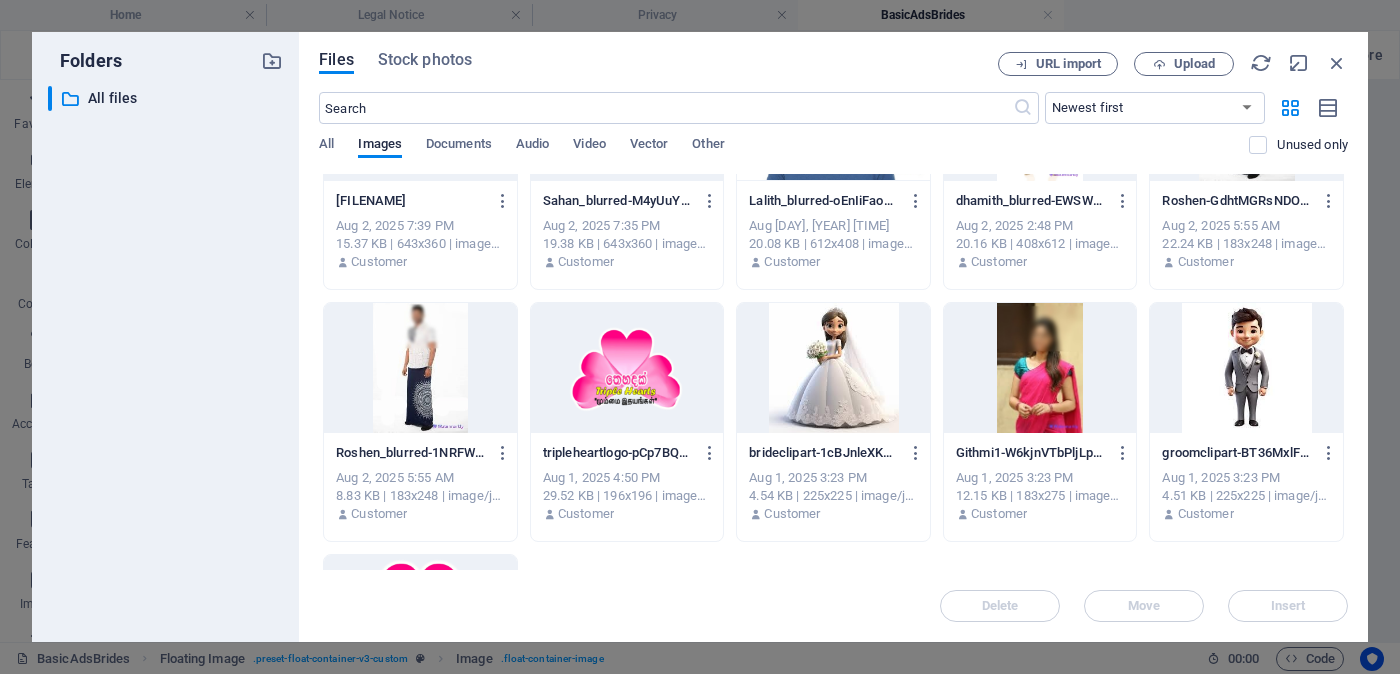 click at bounding box center (1040, 368) 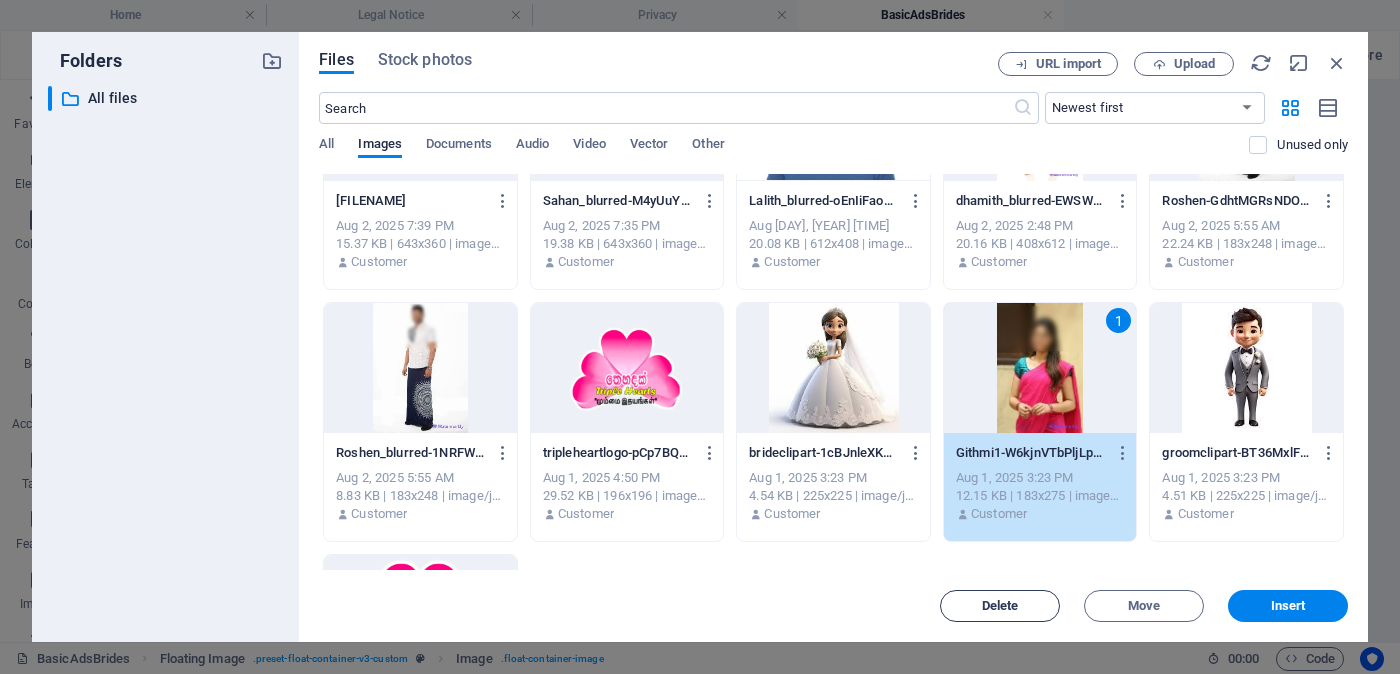 click on "Delete" at bounding box center (1000, 606) 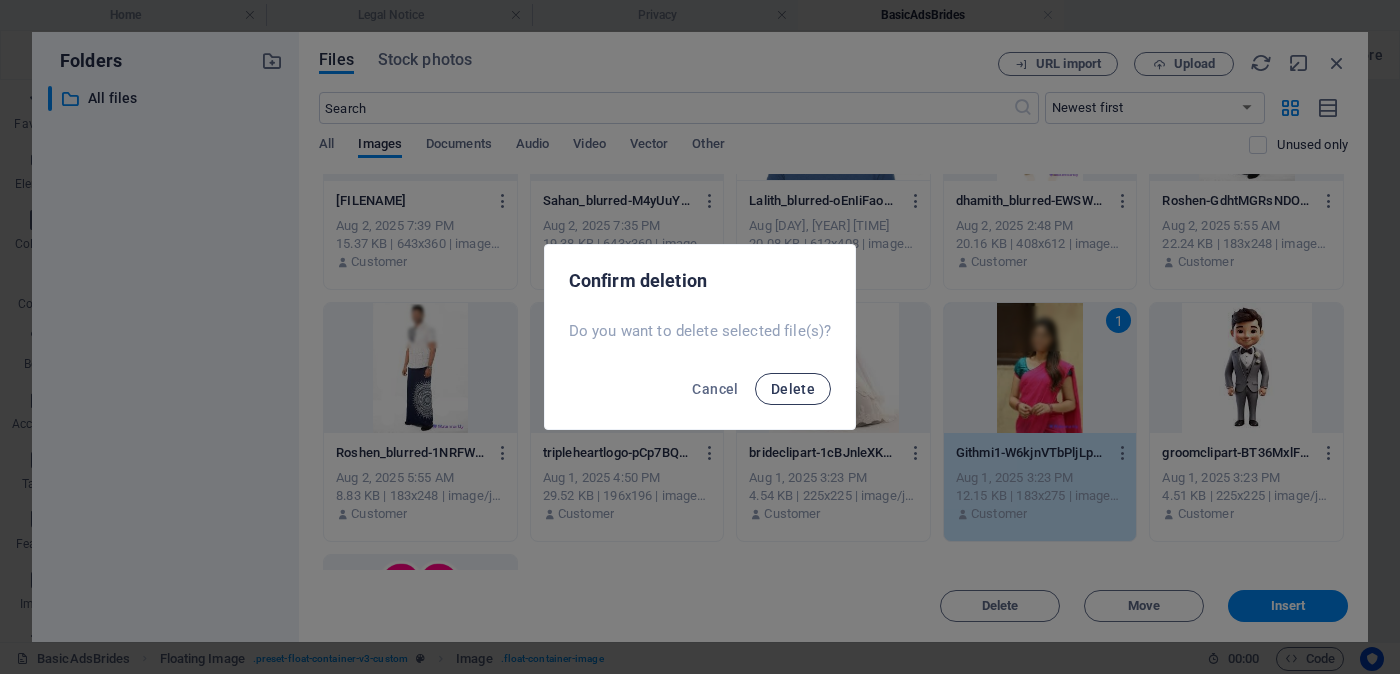 click on "Delete" at bounding box center [793, 389] 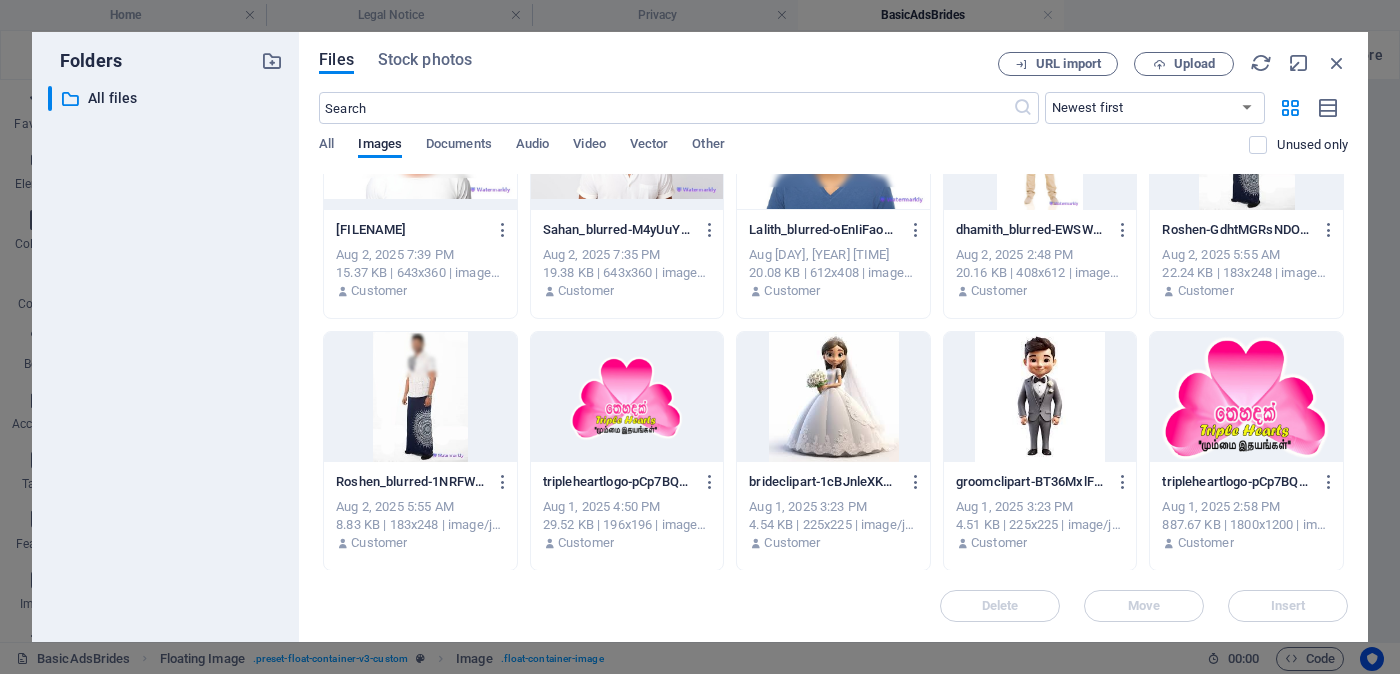 scroll, scrollTop: 0, scrollLeft: 0, axis: both 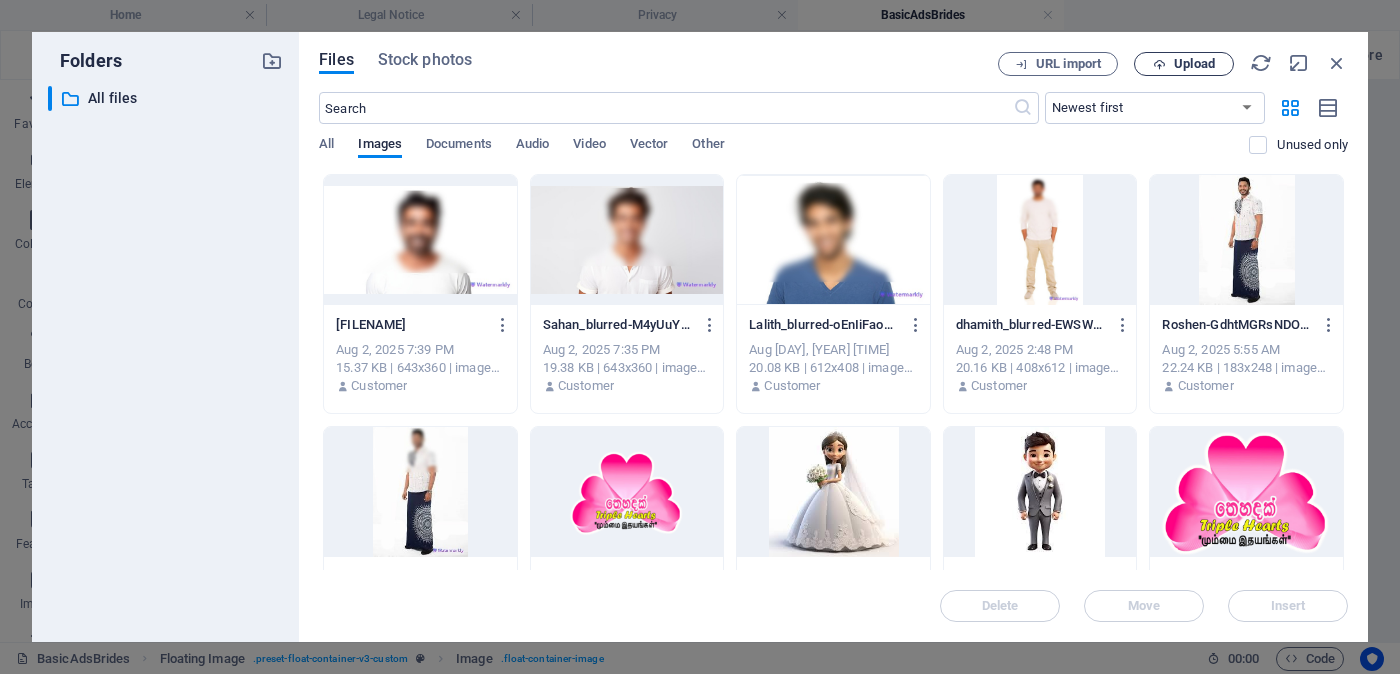 click on "Upload" at bounding box center (1194, 64) 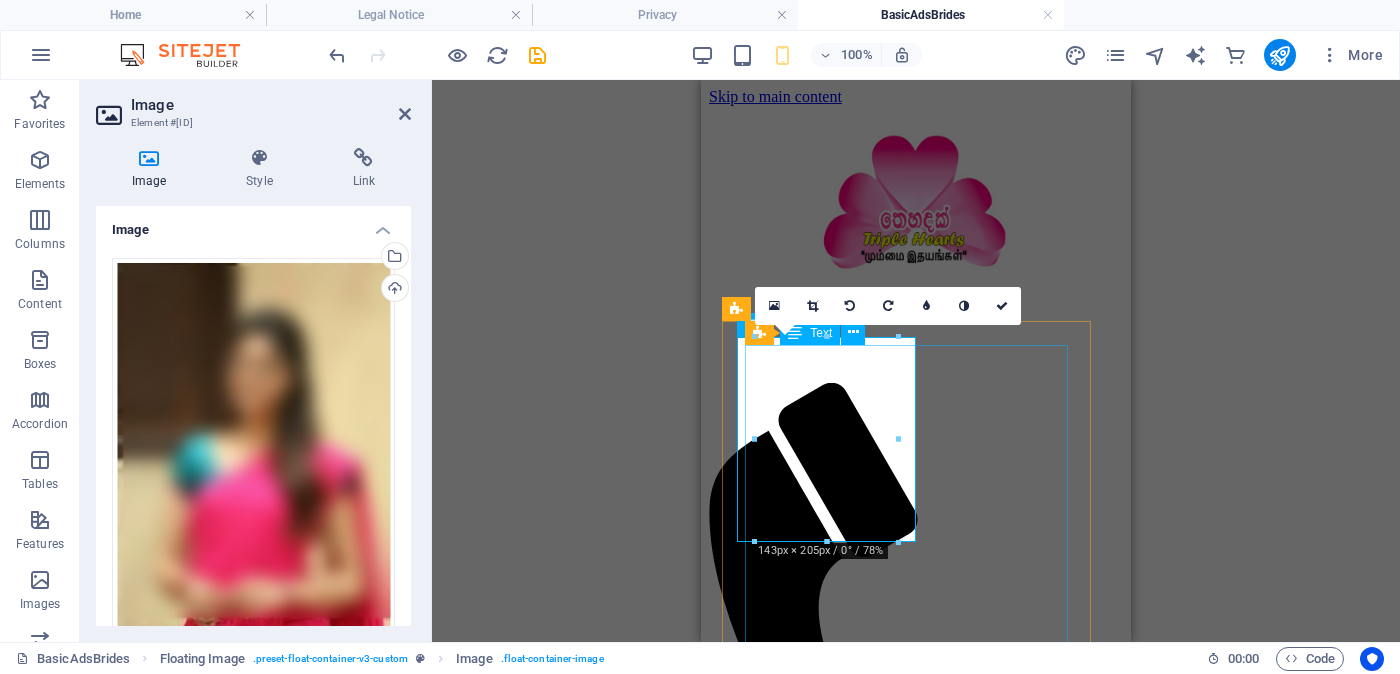 click on "Proposal ID >> [NUMBER] Nickname [NAME] [CITY] ( [CITY] ) [CITY] [RELIGION] [RELIGION_TYPE] වයස -  [AGE] Unmarried - [MARITAL_STATUS] - [MARITAL_STATUS] උස-Feet ( [FEET] ) . Inches ( [INCHES] ) රැකියාව- [OCCUPATION] - [OCCUPATION] - [OCCUPATION] මාසික ආදායම Rs. [SALARY_RANGE] Rs. [SALARY_RANGE] - අතර - இடையே ---------------------------------------------------- << Full Ad view Link >> පැහැදිලි ජායාරූප  සහ සම්පූර්ණ  මංගල දැන්වීම ට ලින්ක් සබැඳිය" at bounding box center [916, 2488] 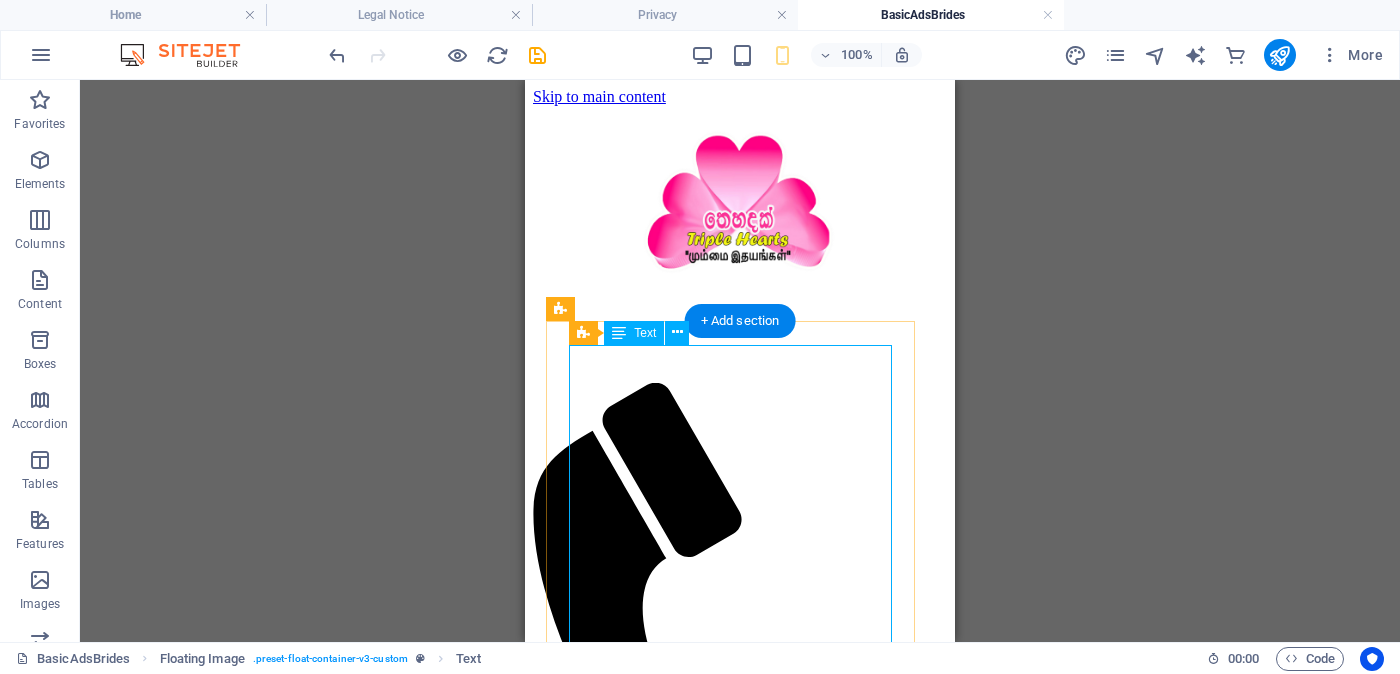 click on "Proposal ID >> [NUMBER] Nickname [NAME] [CITY] ( [CITY] ) [CITY] [RELIGION] [RELIGION_TYPE] වයස -  [AGE] Unmarried - [MARITAL_STATUS] - [MARITAL_STATUS] උස-Feet ( [FEET] ) . Inches ( [INCHES] ) රැකියාව- [OCCUPATION] - [OCCUPATION] - [OCCUPATION] මාසික ආදායම Rs. [SALARY_RANGE] Rs. [SALARY_RANGE] - අතර - இடையே ---------------------------------------------------- << Full Ad view Link >> පැහැදිලි ජායාරූප  සහ සම්පූර්ණ  මංගල දැන්වීම ට ලින්ක් සබැඳිය" at bounding box center [740, 2488] 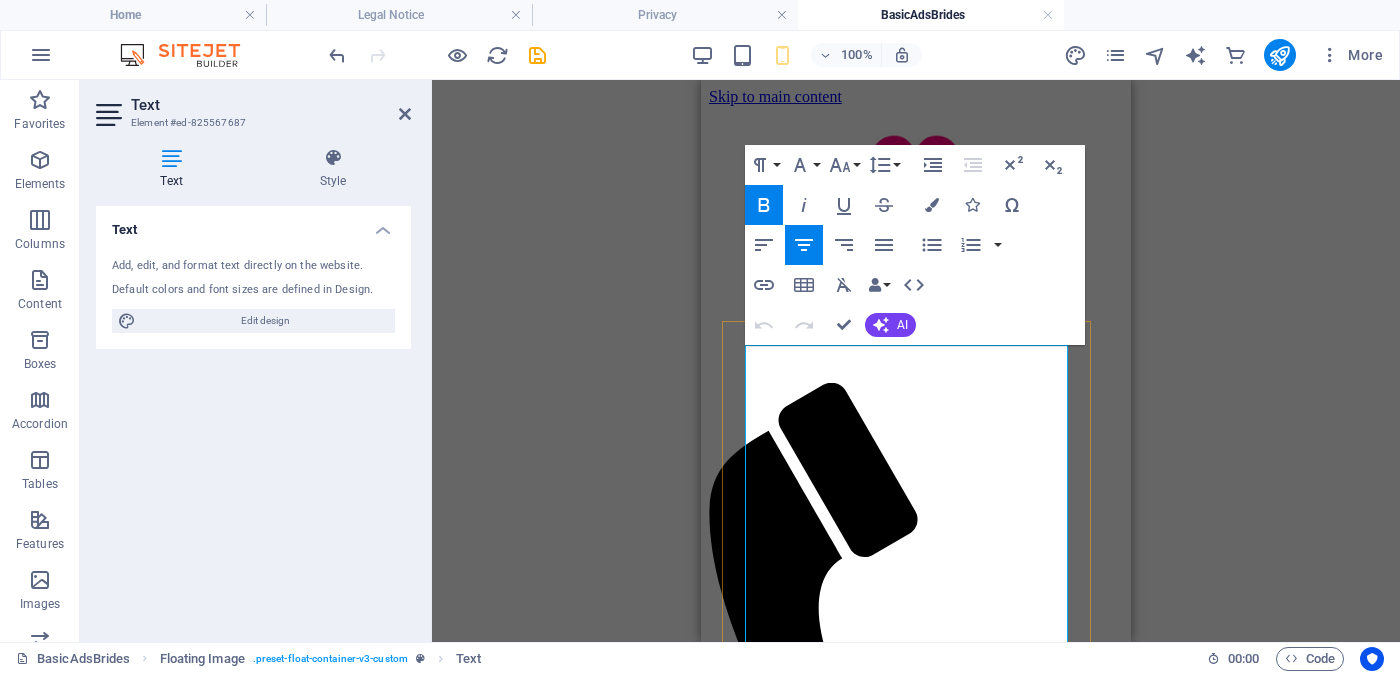 click on "රොශේන්" at bounding box center (916, 2398) 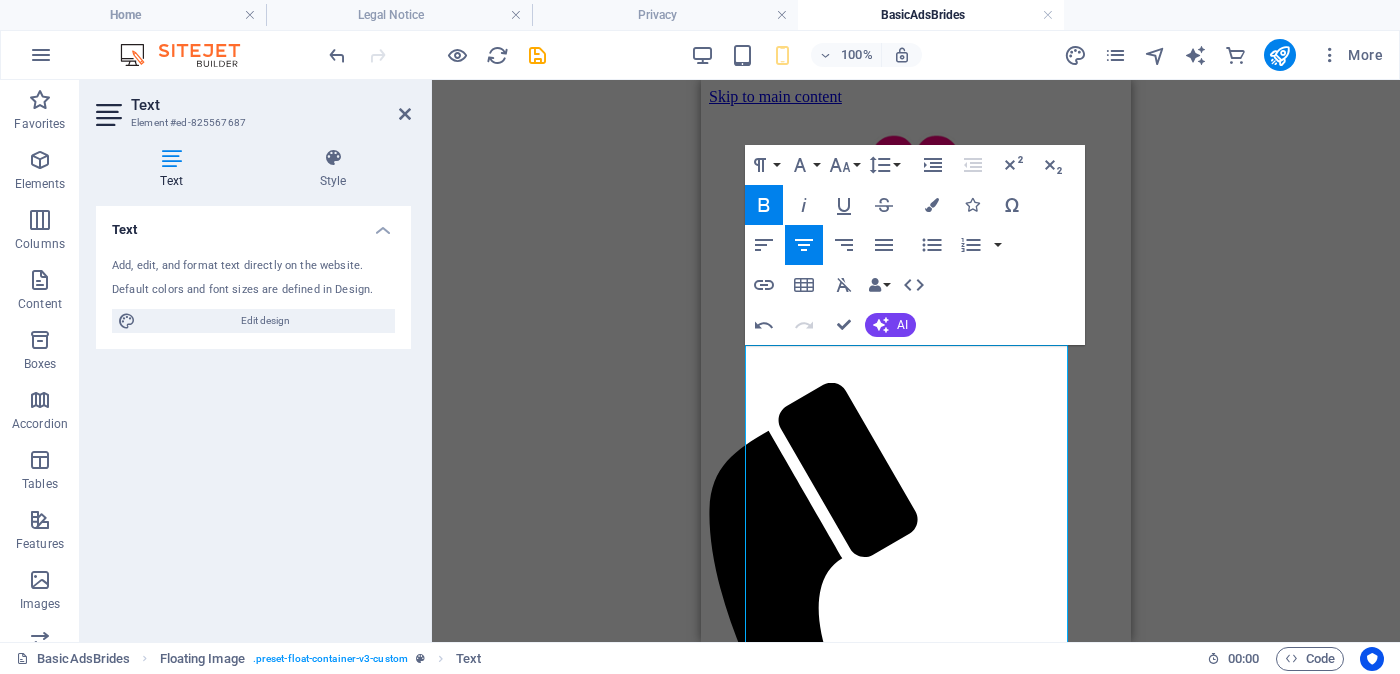 click on "Drag here to replace the existing content. Press “Ctrl” if you want to create a new element. Logo Menu Bar Hamburger Floating Image Floating Image Text Image Paragraph Format Normal Heading 1 Heading 2 Heading 3 Heading 4 Heading 5 Heading 6 Code Font Family Arial Georgia Impact Tahoma Times New Roman Verdana Font Size 8 9 10 11 12 14 18 24 30 36 48 60 72 96 Line Height Default Single 1.15 1.5 Double Increase Indent Decrease Indent Superscript Subscript Bold Italic Underline Strikethrough Colors Icons Special Characters Align Left Align Center Align Right Align Justify Unordered List Default Circle Disc Square Ordered List Default Lower Alpha Lower Greek Lower Roman Upper Alpha Upper Roman Insert Link Insert Table Clear Formatting Data Bindings Company First name Last name Street ZIP code City Email Phone Mobile Fax Custom field 1 Custom field 2 Custom field 3 Custom field 4 Custom field 5 Custom field 6 HTML Undo Redo Confirm (Ctrl+⏎) AI Improve Make shorter" at bounding box center (916, 361) 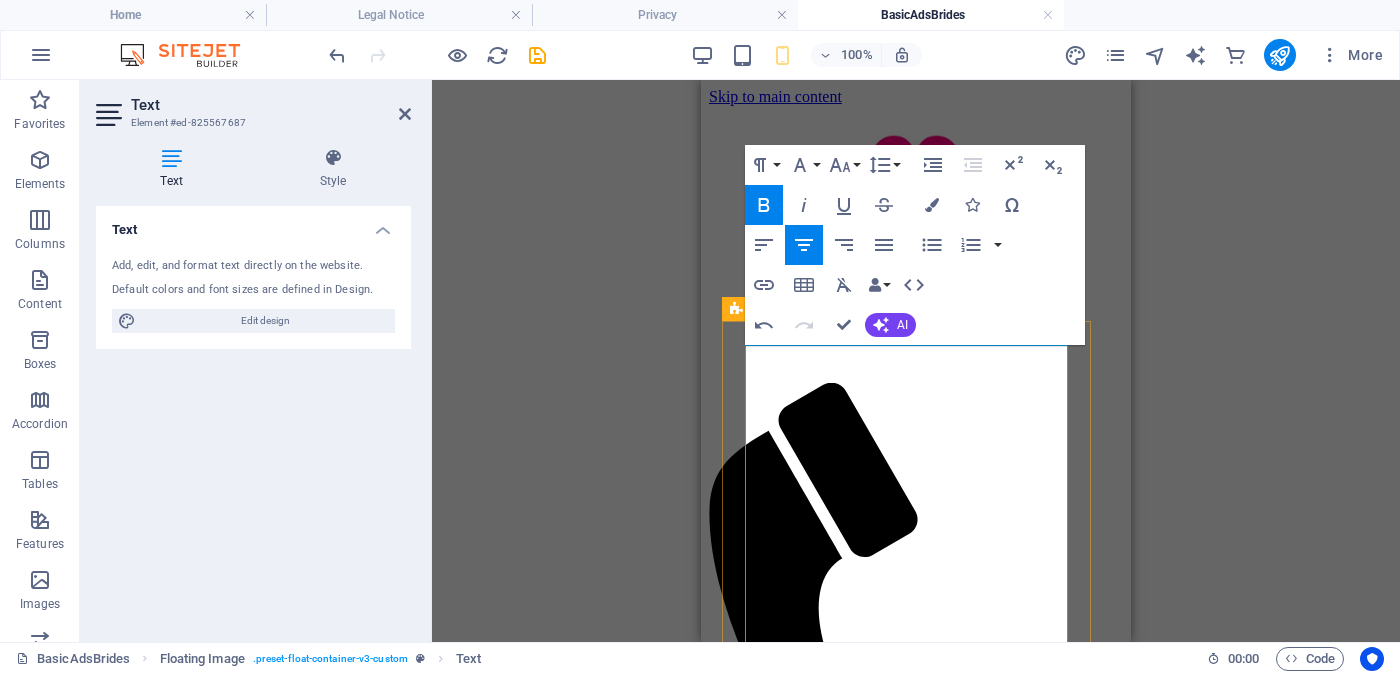 click on "இரத்தினபுரி (Ratnapura) රත්නපුර" at bounding box center [916, 2435] 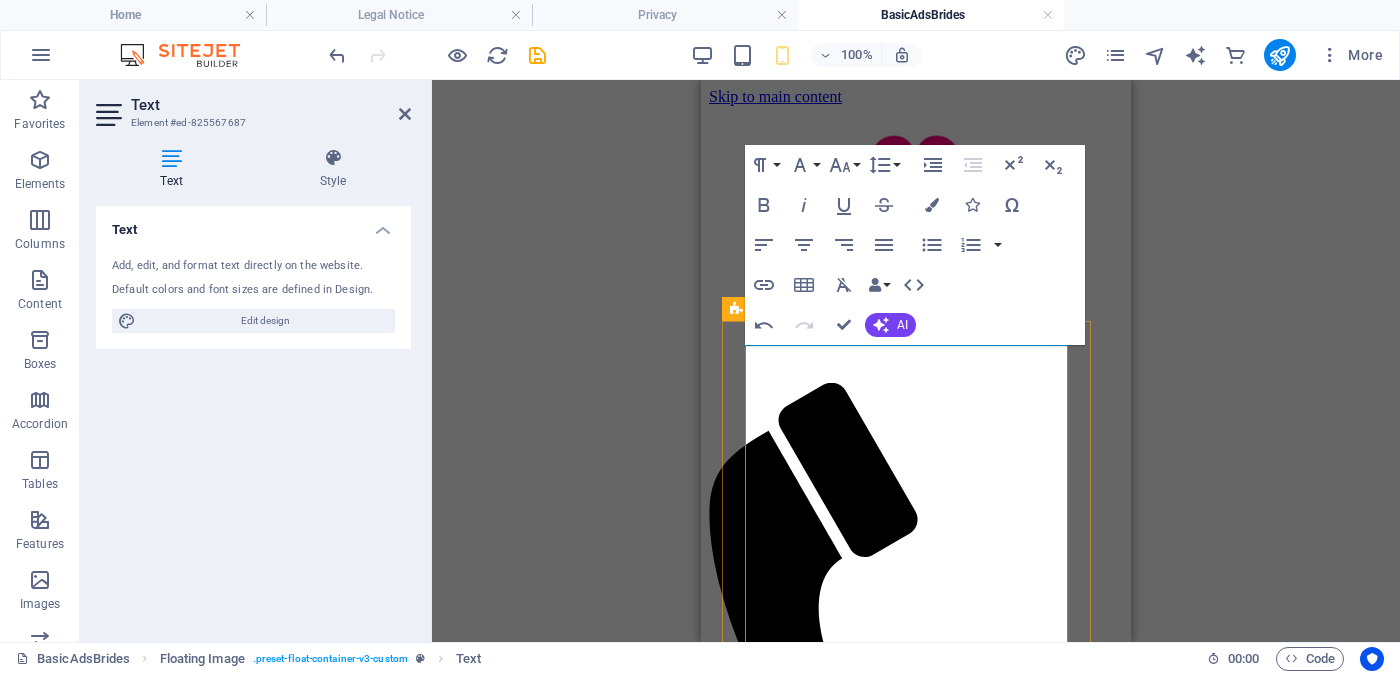 click on "இரத்தினபுரி () கொළඹ" at bounding box center [915, 2435] 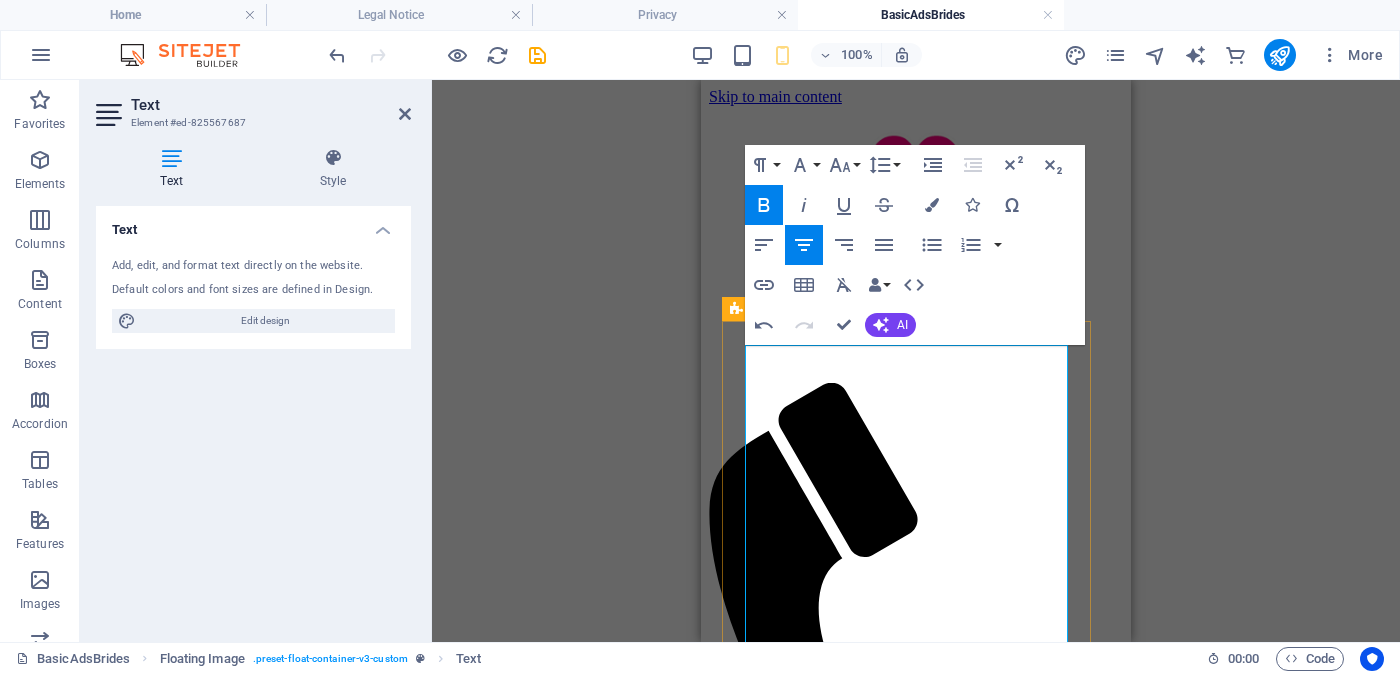 click on "[CITY] ([CITY]) [CITY]" at bounding box center [916, 2435] 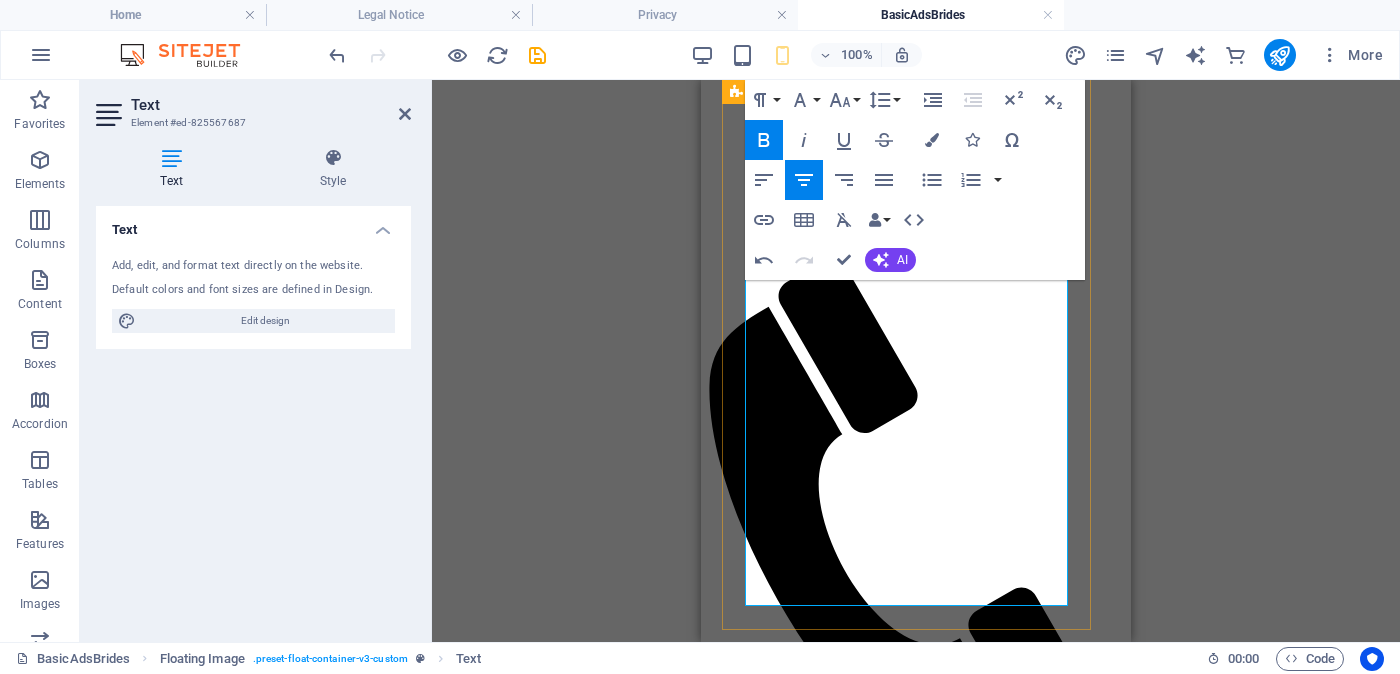 scroll, scrollTop: 249, scrollLeft: 0, axis: vertical 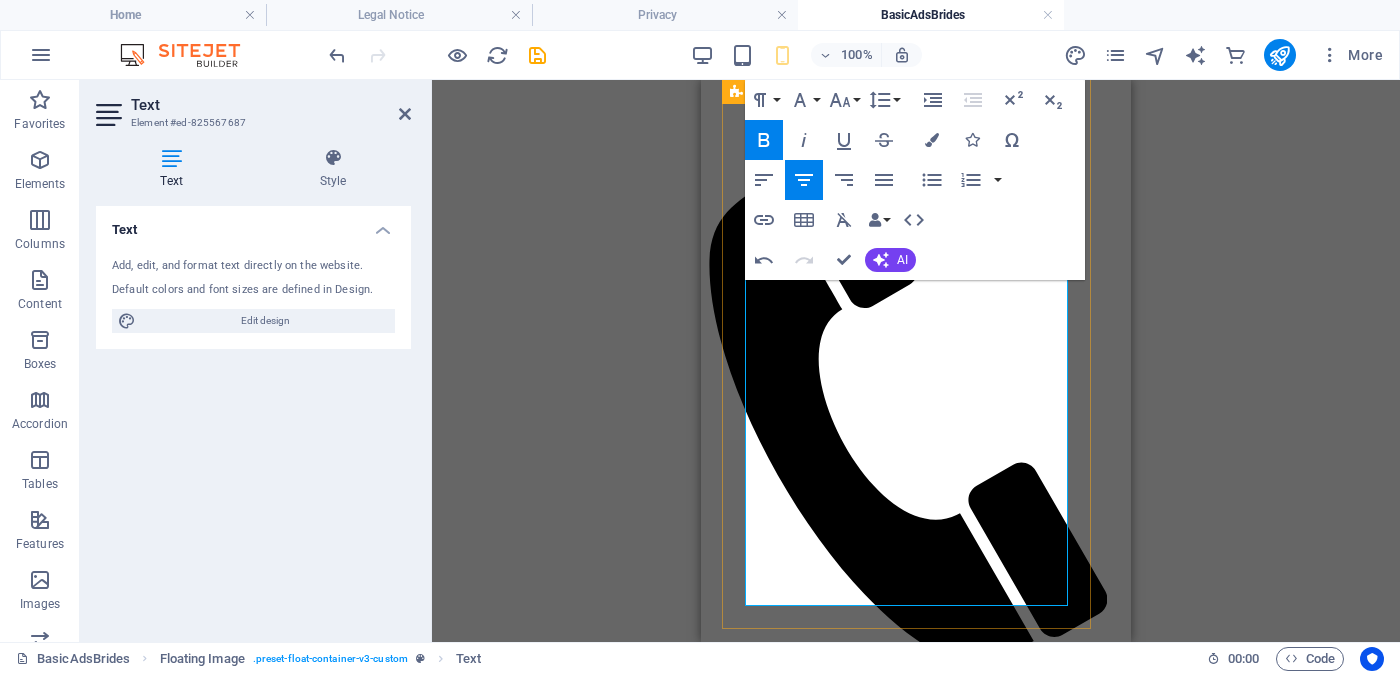 click on "Self employed - ස්වයංරැකියා - சுயதொழில்" at bounding box center [915, 2294] 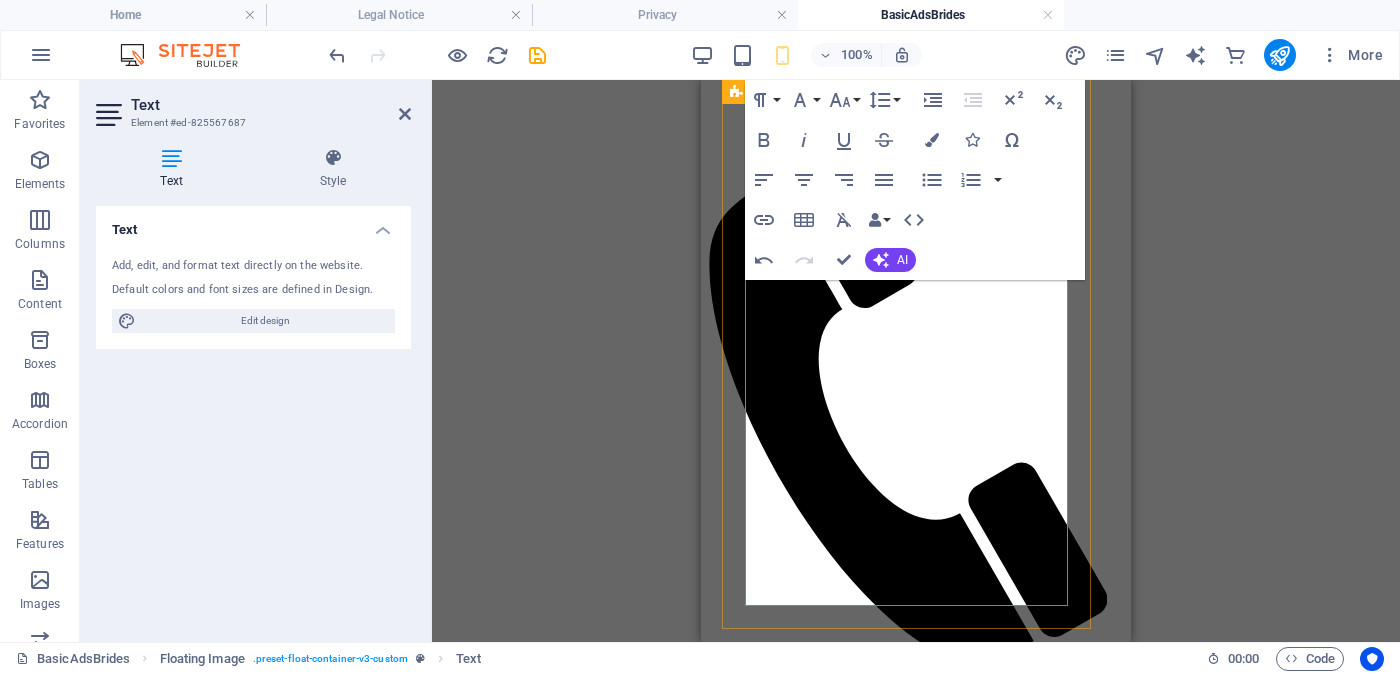 click on "[COMPANY_NAME] - [OCCUPATION]" at bounding box center (916, 2294) 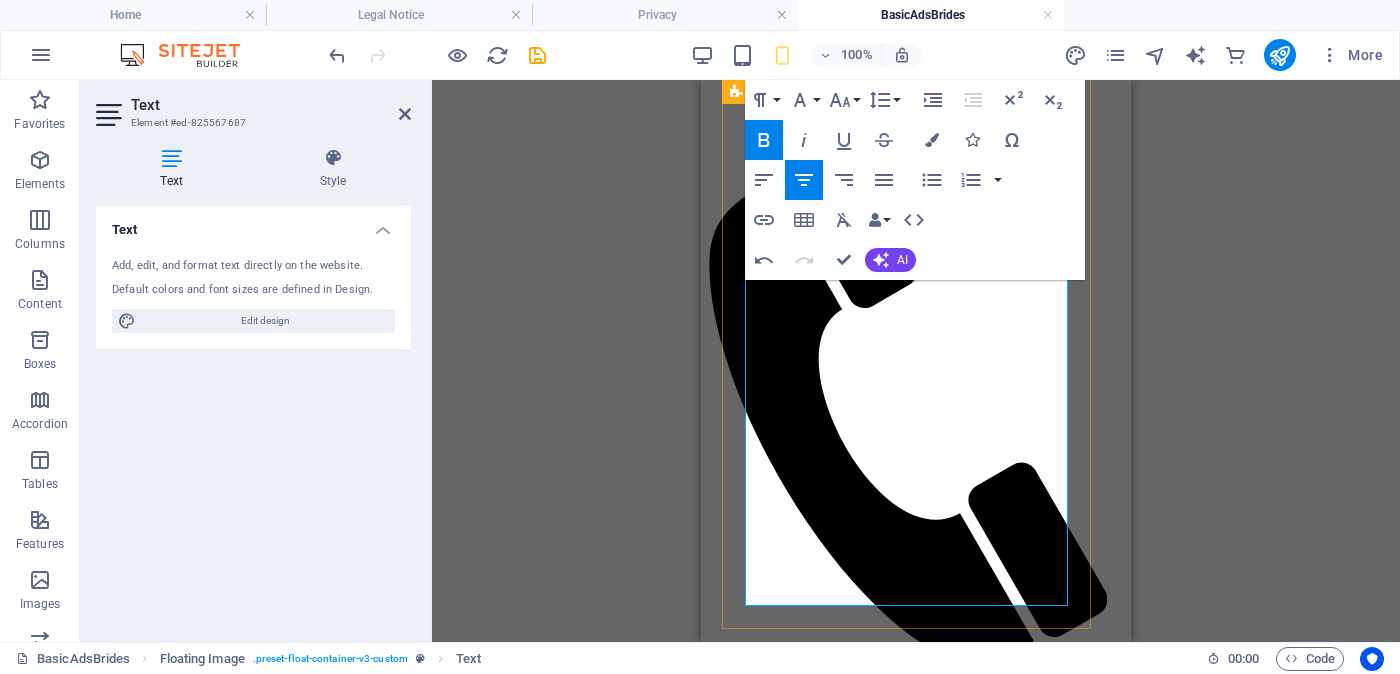 drag, startPoint x: 914, startPoint y: 448, endPoint x: 984, endPoint y: 446, distance: 70.028564 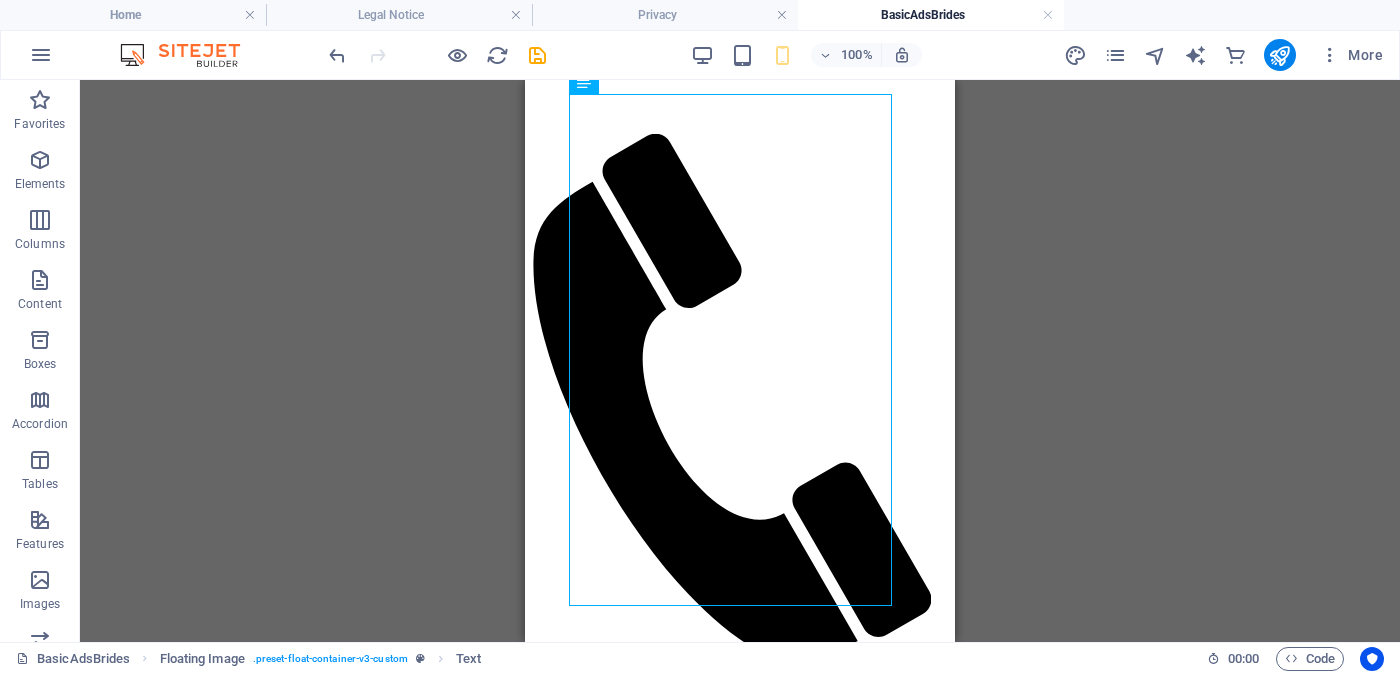 click on "Drag here to replace the existing content. Press “Ctrl” if you want to create a new element.
Logo   Menu Bar Hamburger   Floating Image   Text   Image" at bounding box center [740, 361] 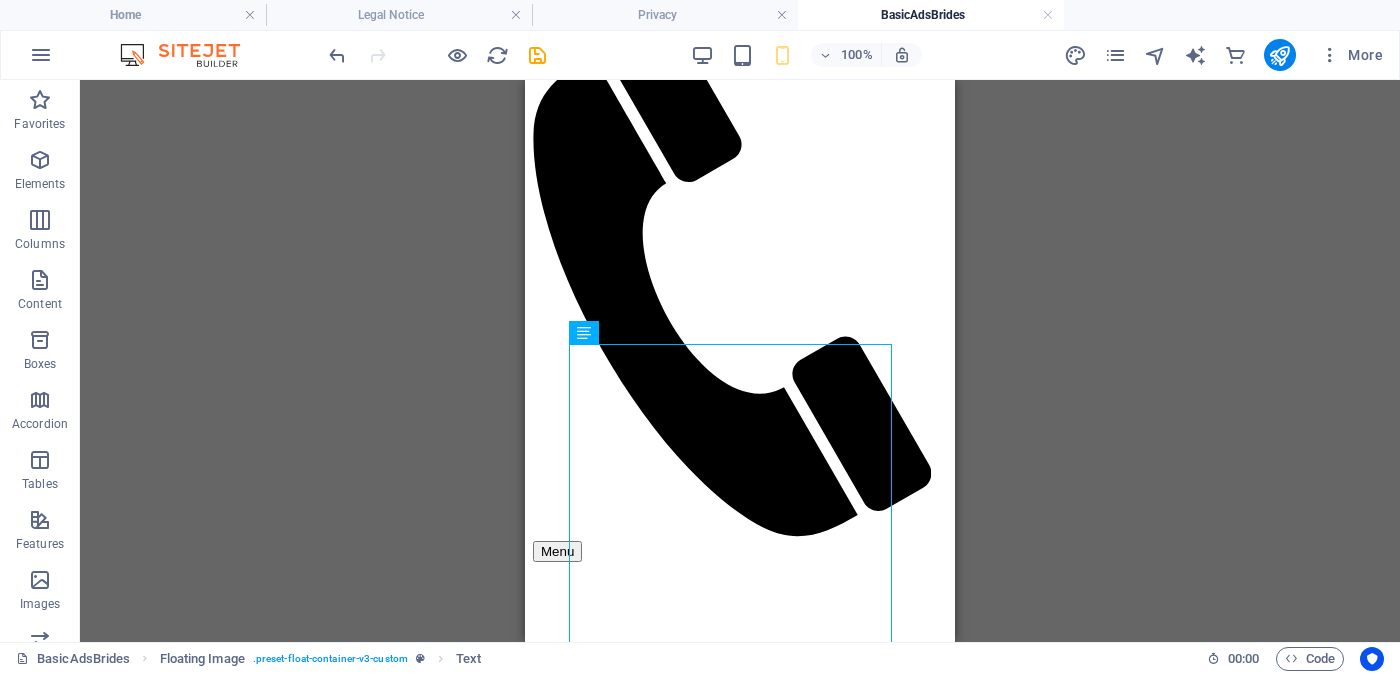 scroll, scrollTop: 0, scrollLeft: 0, axis: both 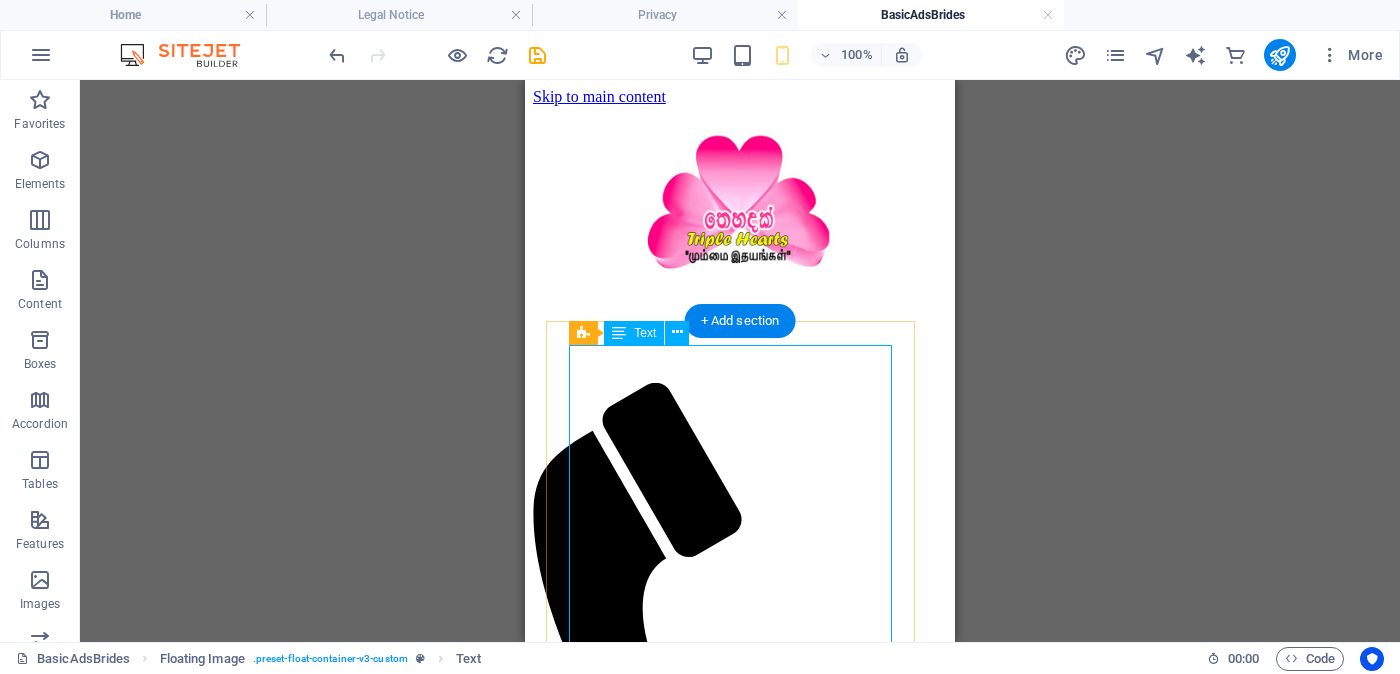 click on "Proposal ID >> [NUMBER] Nickname [NAME] ( Colombo ) කොළඹ Independent Free churches - ස්වාධීන සභාවන් වයස - 24 Unmarried - අවිවාහක திருமணமாகாத උස-Feet ( 4 ) . Inches ( 10 ) රැකියාව- Privet Company - පුද්ගලික අංශයේ මාසික ආදායම Rs. 30,000 - Rs. 40,000 - අතර ---------------------------------------------------- << Full Ad view Link >> පැහැදිලි ජායාරූප සහ සම්පූර්ණ මංගල දැන්වීම ට ලින්ක් සබැඳිය" at bounding box center [740, 2488] 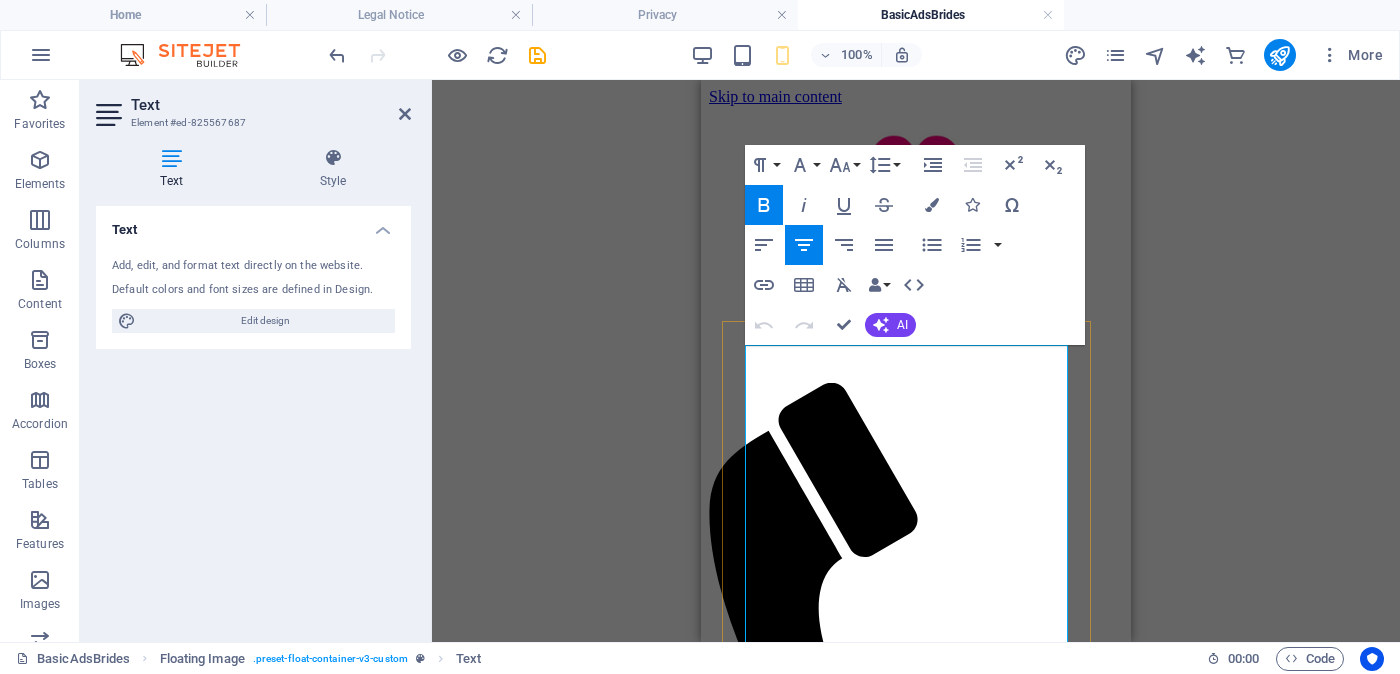 click on "99143232103384" at bounding box center [915, 2344] 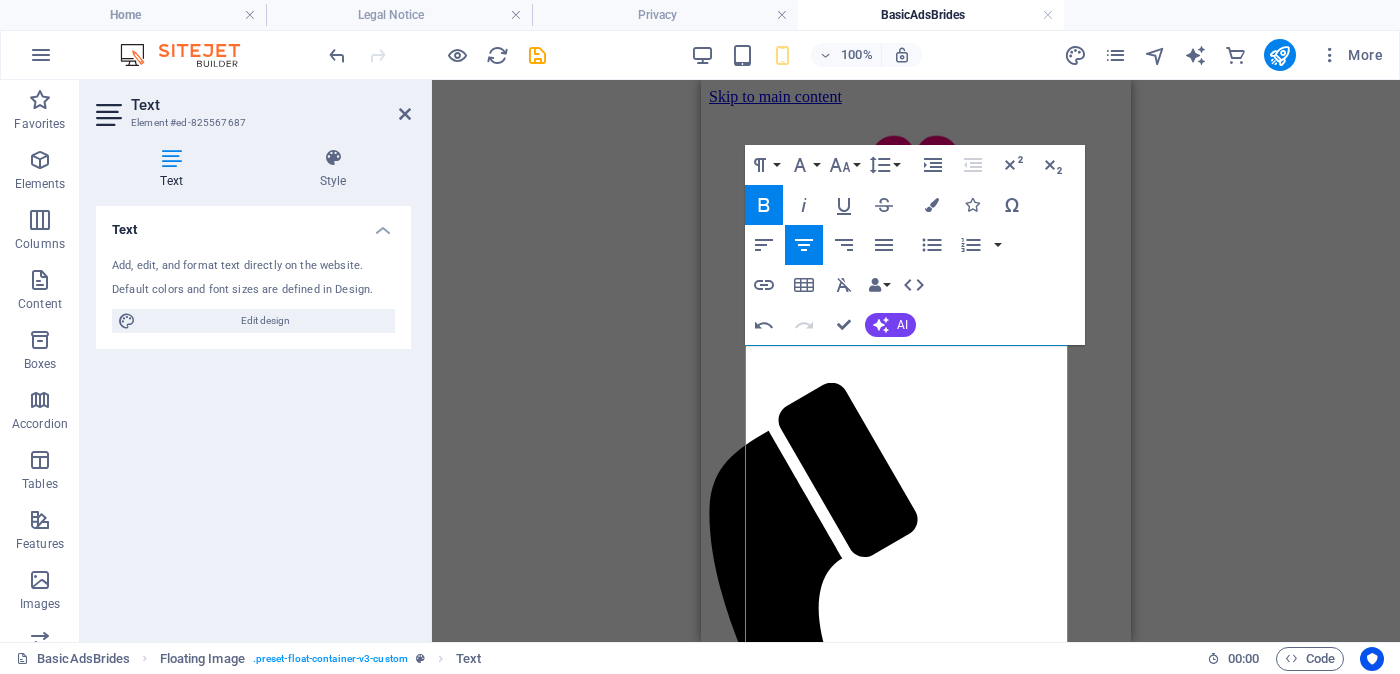 click on "Drag here to replace the existing content. Press “Ctrl” if you want to create a new element. Logo Menu Bar Hamburger Floating Image Floating Image Text Image Paragraph Format Normal Heading 1 Heading 2 Heading 3 Heading 4 Heading 5 Heading 6 Code Font Family Arial Georgia Impact Tahoma Times New Roman Verdana Font Size 8 9 10 11 12 14 18 24 30 36 48 60 72 96 Line Height Default Single 1.15 1.5 Double Increase Indent Decrease Indent Superscript Subscript Bold Italic Underline Strikethrough Colors Icons Special Characters Align Left Align Center Align Right Align Justify Unordered List Default Circle Disc Square Ordered List Default Lower Alpha Lower Greek Lower Roman Upper Alpha Upper Roman Insert Link Insert Table Clear Formatting Data Bindings Company First name Last name Street ZIP code City Email Phone Mobile Fax Custom field 1 Custom field 2 Custom field 3 Custom field 4 Custom field 5 Custom field 6 HTML Undo Redo Confirm (Ctrl+⏎) AI Improve Make shorter" at bounding box center [916, 361] 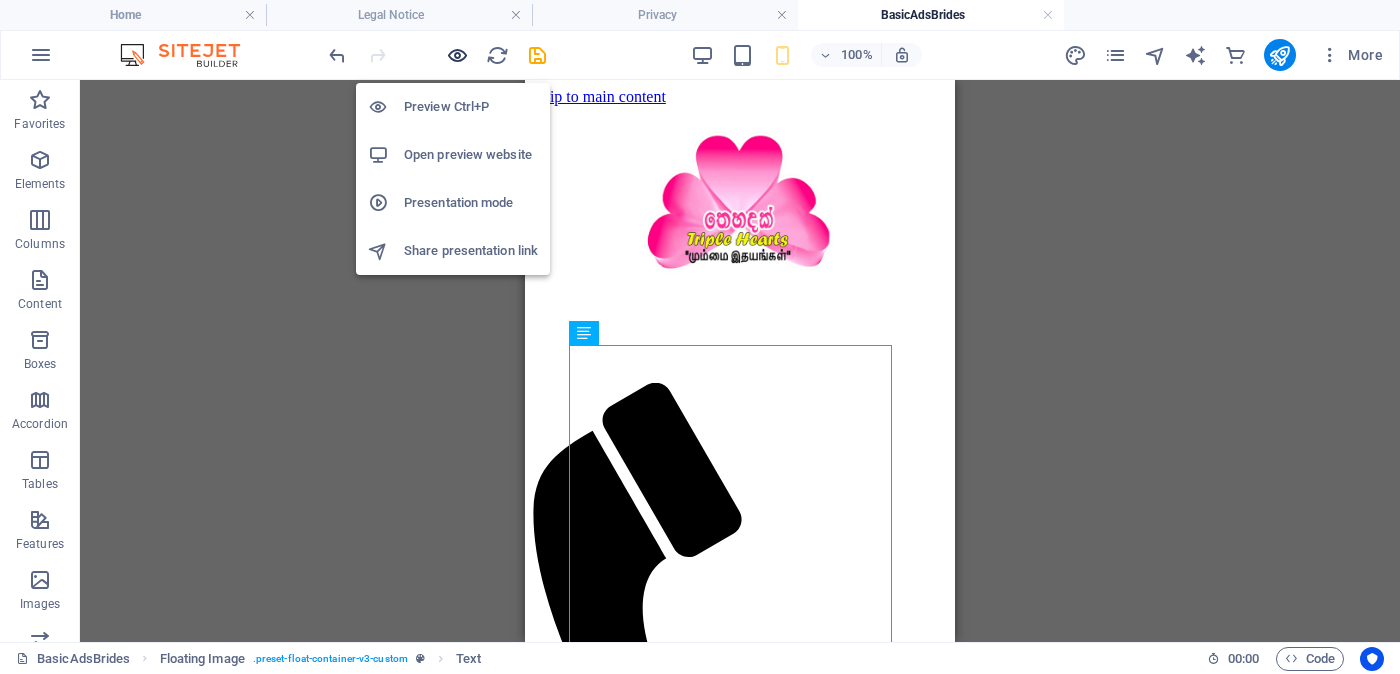 click at bounding box center [457, 55] 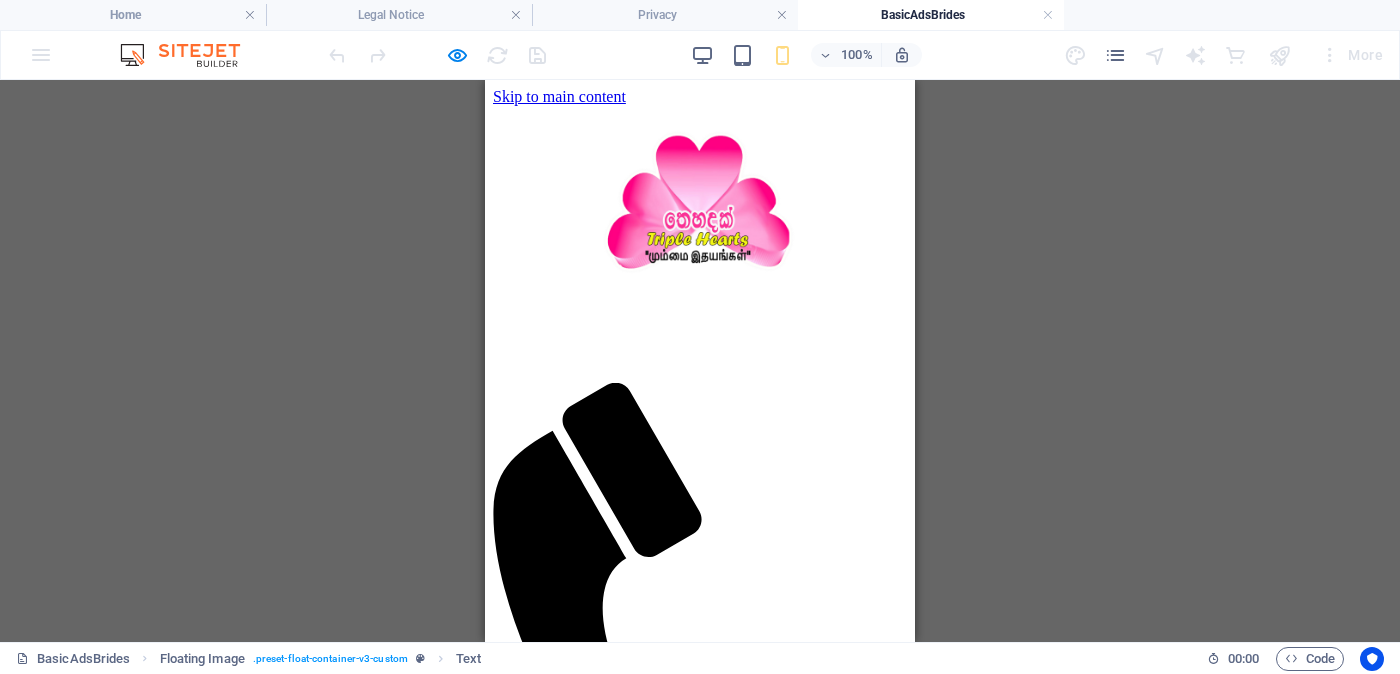 scroll, scrollTop: 124, scrollLeft: 0, axis: vertical 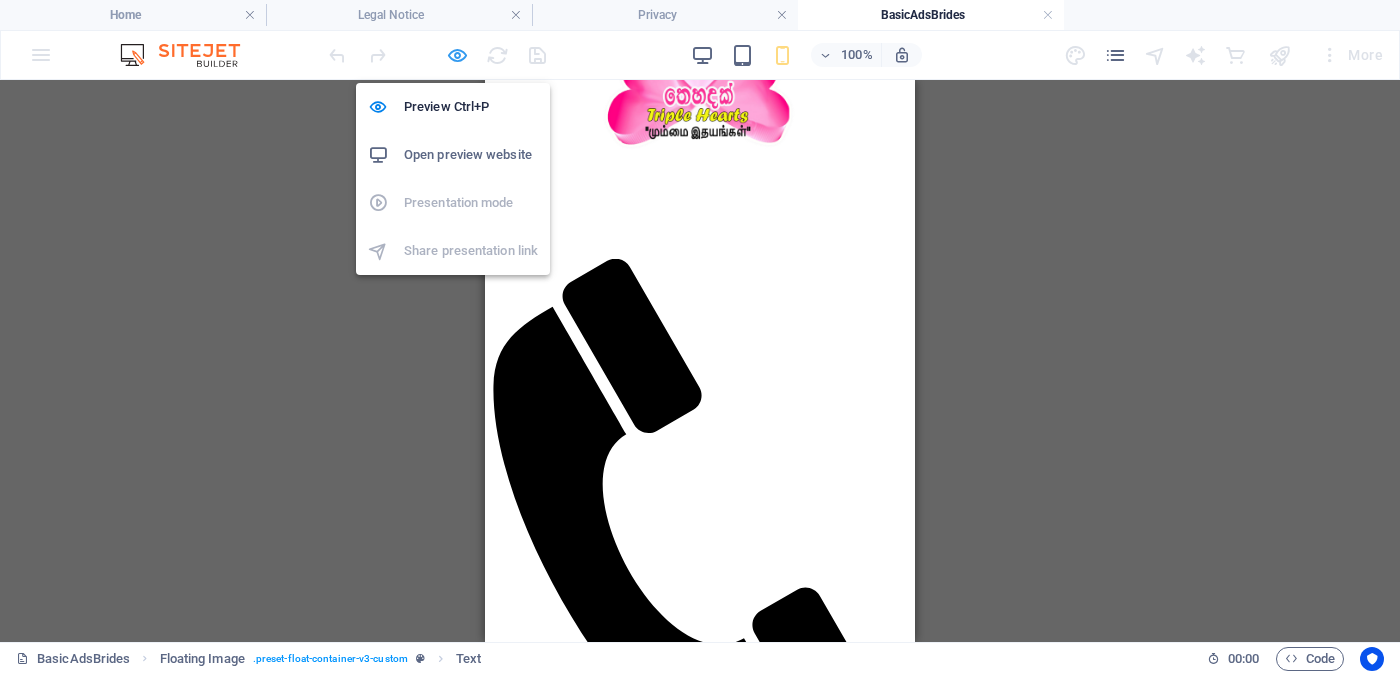 click at bounding box center [457, 55] 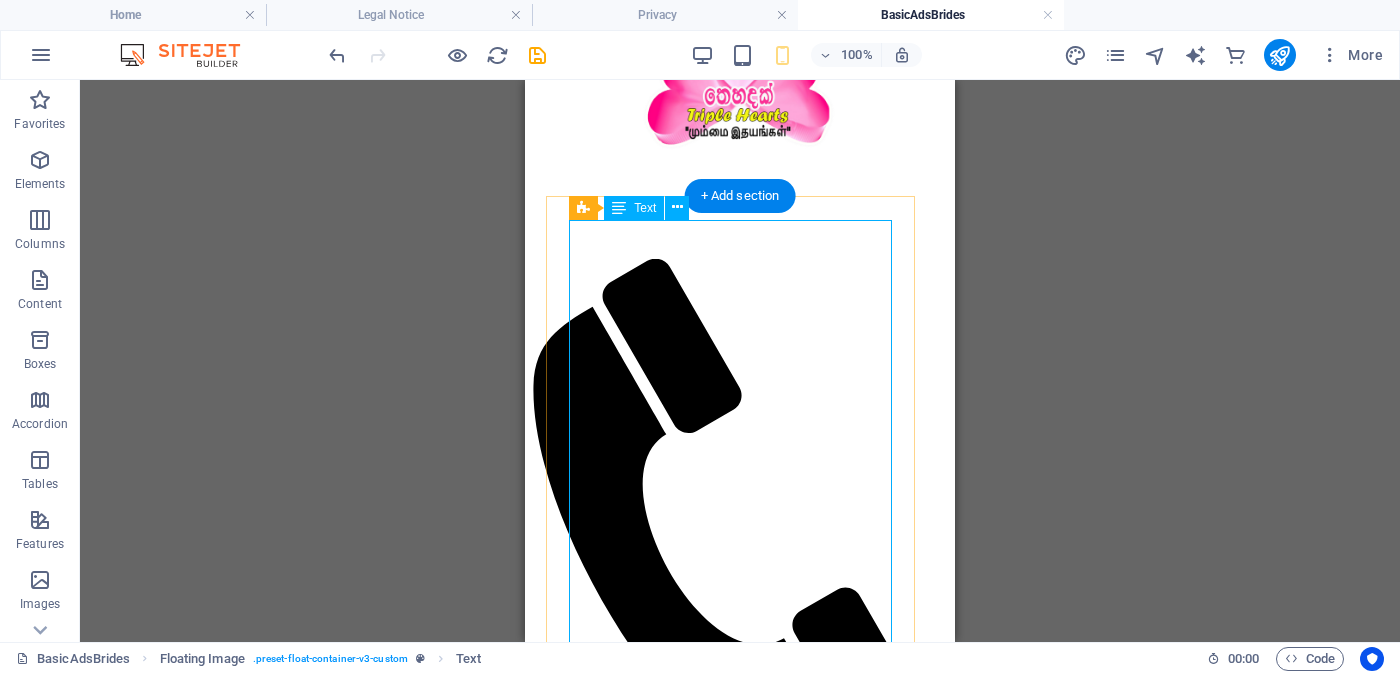 click on "Proposal ID >> [NUMBER] Nickname [NAME] ( Colombo ) කොළඹ Independent Free churches - ස්වාධීන සභාවන් වයස - 24 Unmarried - අවිවාහක திருமணமாகாத උස-Feet ( 4 ) . Inches ( 10 ) රැකියාව- Privet Company - පුද්ගලික අංශයේ මාසික ආදායම Rs. 30,000 - Rs. 40,000 - අතර ---------------------------------------------------- << Full Ad view Link >> පැහැදිලි ජායාරූප සහ සම්පූර්ණ මංගල දැන්වීම ට ලින්ක් සබැඳිය" at bounding box center [740, 2364] 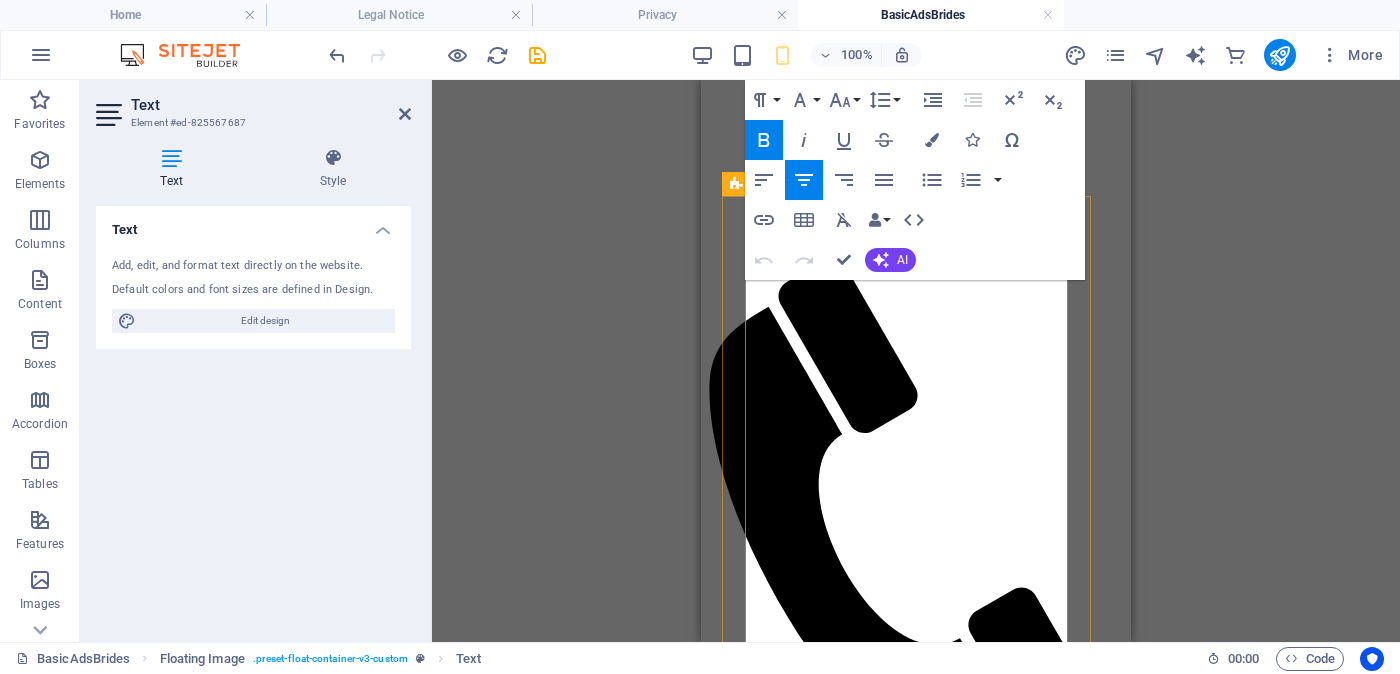 click on "Independent Free churches - ස්වාධීන සභාවන්" at bounding box center (915, 2329) 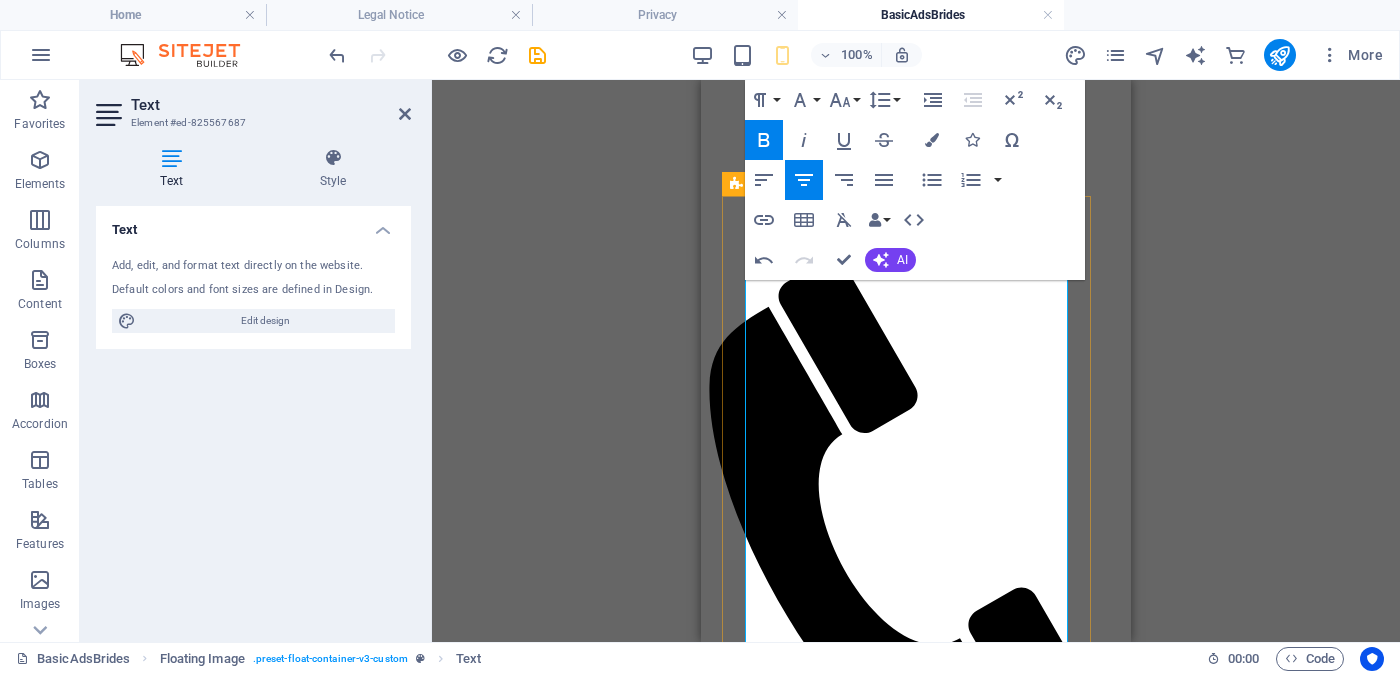 type 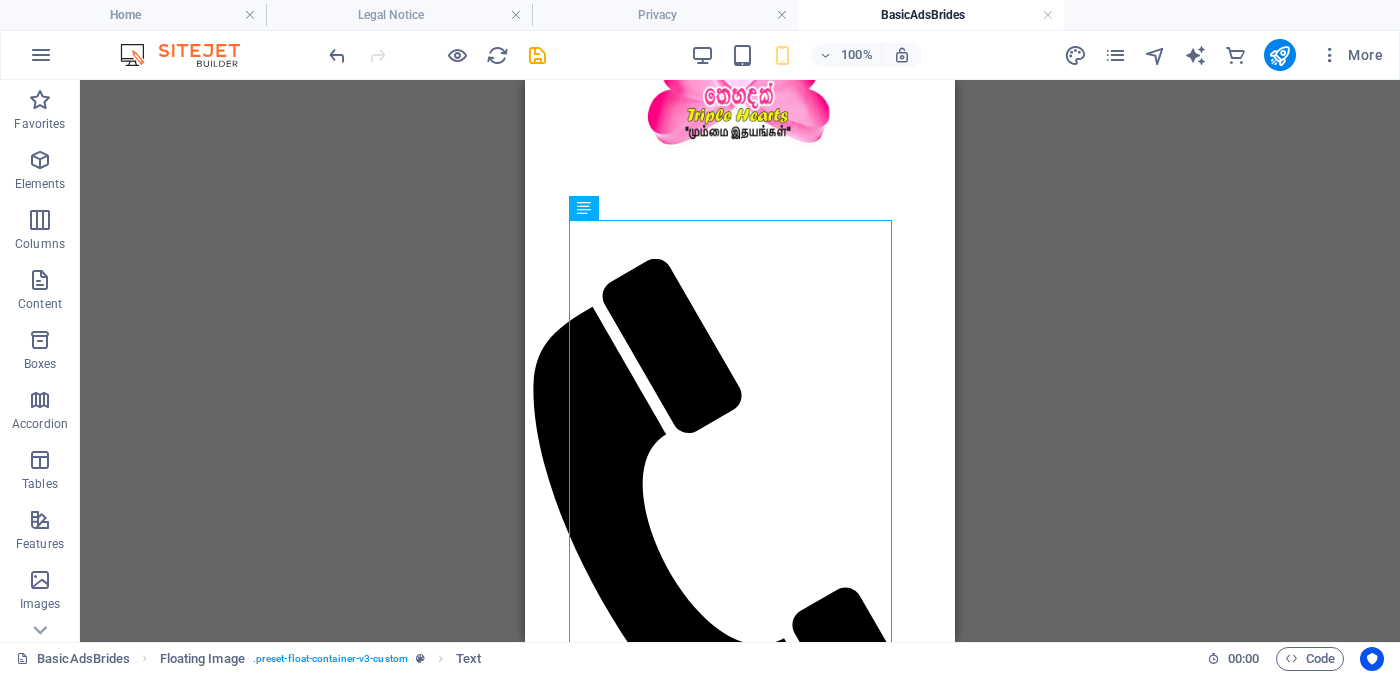 click on "Drag here to replace the existing content. Press “Ctrl” if you want to create a new element. Logo Menu Bar Hamburger Floating Image Floating Image Text Image" at bounding box center (740, 361) 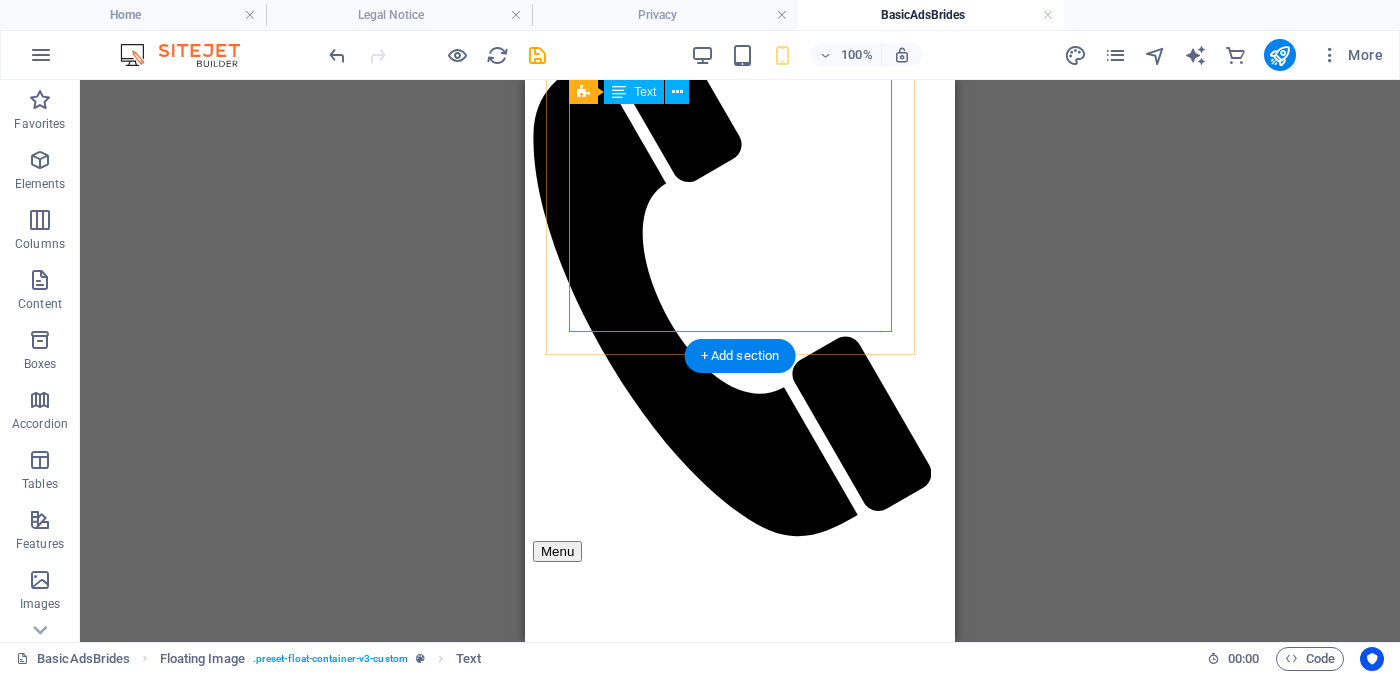 scroll, scrollTop: 499, scrollLeft: 0, axis: vertical 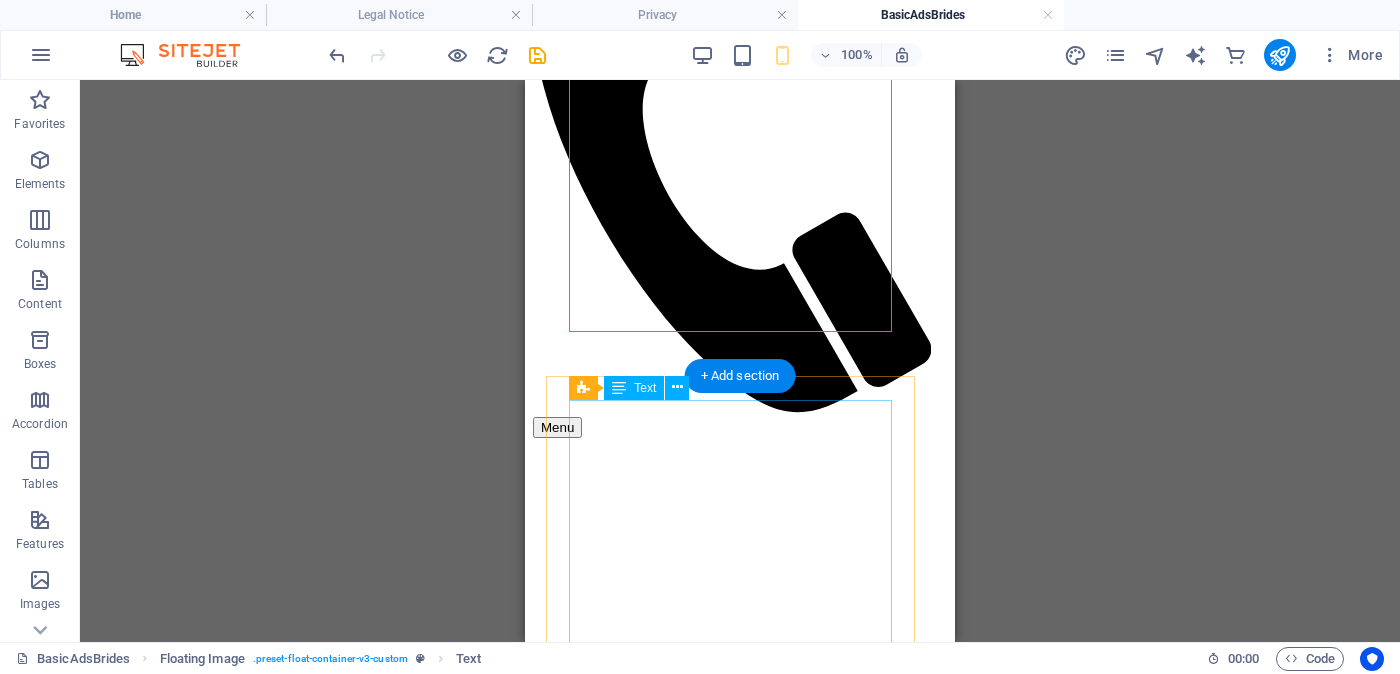click on "Proposal ID >> [NUMBER] Nickname [NAME] [CITY] ( [CITY] )   [CITY] [RELIGION] - [RELIGION_TYPE] වයස -  [AGE] Unmarried - [MARITAL_STATUS] - [MARITAL_STATUS] උස-Feet ( [FEET] ) . Inches ( [INCHES] ) රැකියාව-  [OCCUPATION] - [OCCUPATION]   මාසික ආදායම Rs. [SALARY_RANGE] Rs. [SALARY_RANGE] - අතර  ---------------------------------------------------- << Full Ad view Link >> පැහැදිලි ජායාරූප  සහ සම්පූර්ණ  මංගල දැන්වීම ට ලින්ක් සබැඳිය" at bounding box center (740, 2839) 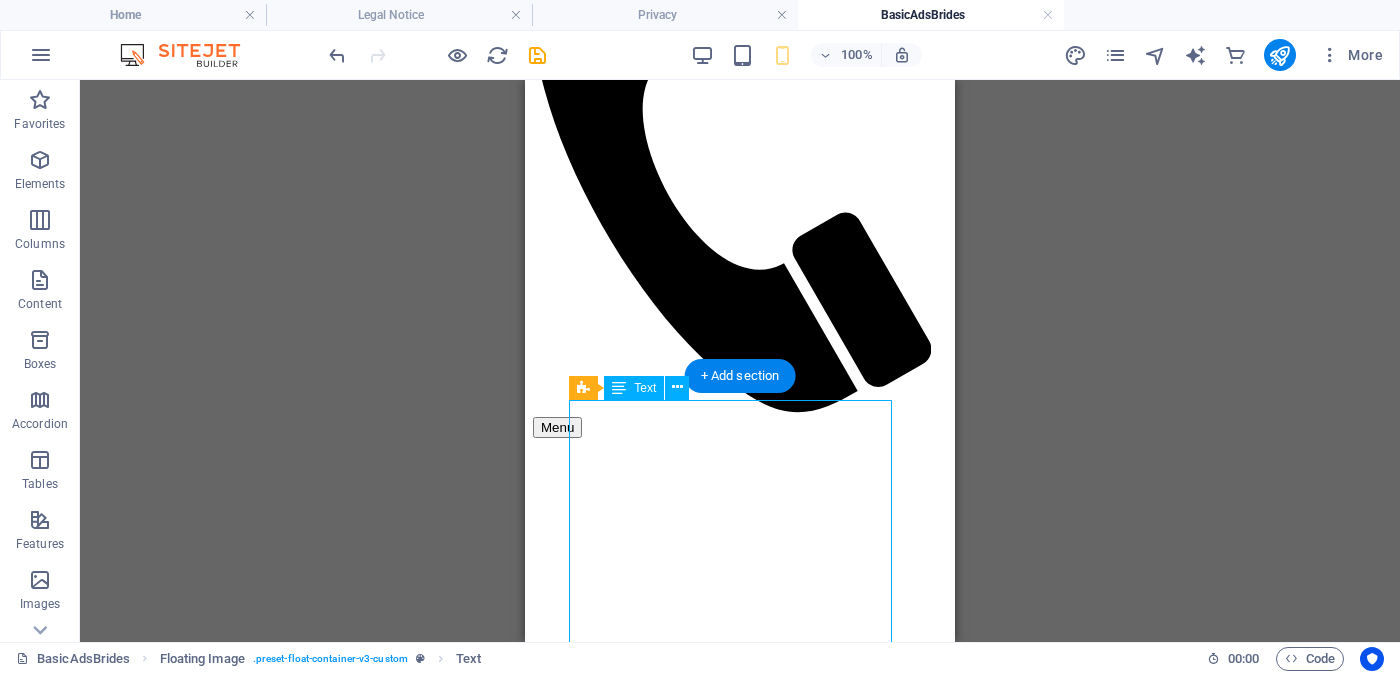 click on "Proposal ID >> [NUMBER] Nickname [NAME] [CITY] ( [CITY] )   [CITY] [RELIGION] - [RELIGION_TYPE] වයස -  [AGE] Unmarried - [MARITAL_STATUS] - [MARITAL_STATUS] උස-Feet ( [FEET] ) . Inches ( [INCHES] ) රැකියාව-  [OCCUPATION] - [OCCUPATION]   මාසික ආදායම Rs. [SALARY_RANGE] Rs. [SALARY_RANGE] - අතර  ---------------------------------------------------- << Full Ad view Link >> පැහැදිලි ජායාරූප  සහ සම්පූර්ණ  මංගල දැන්වීම ට ලින්ක් සබැඳිය" at bounding box center [740, 2839] 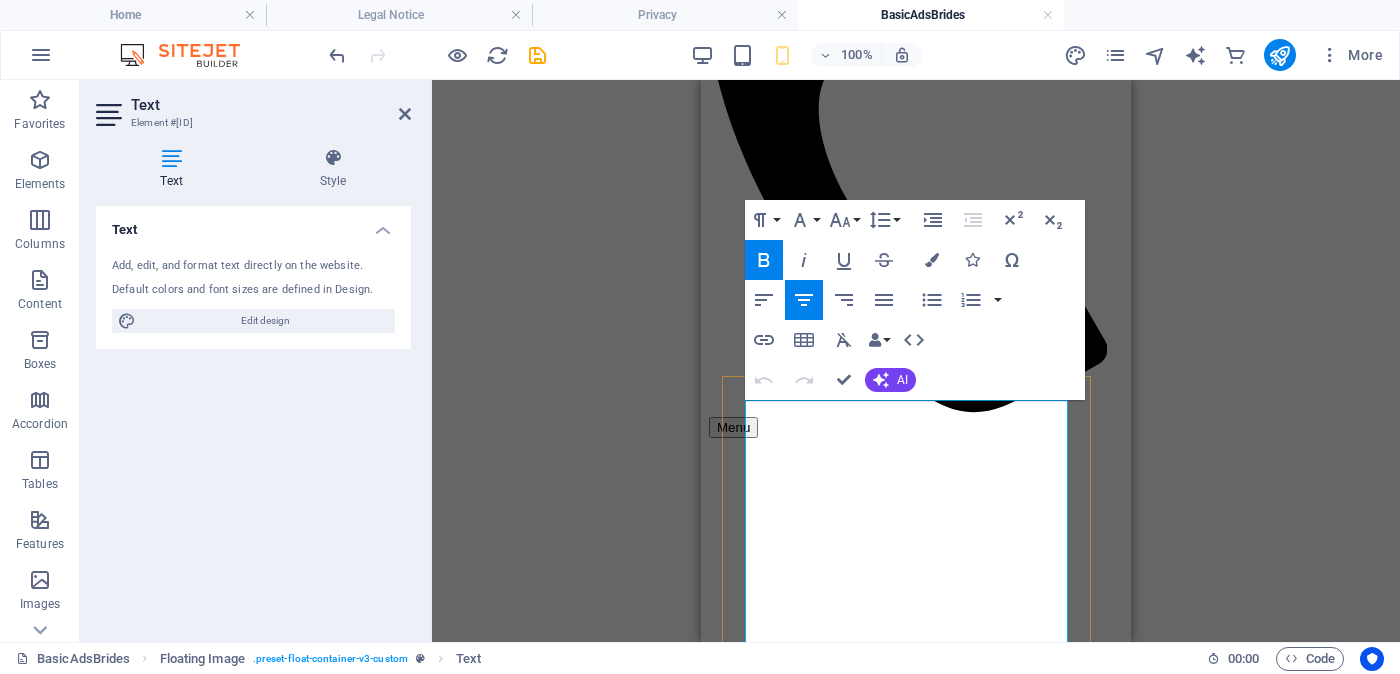 click on "39043032707383" at bounding box center (915, 2686) 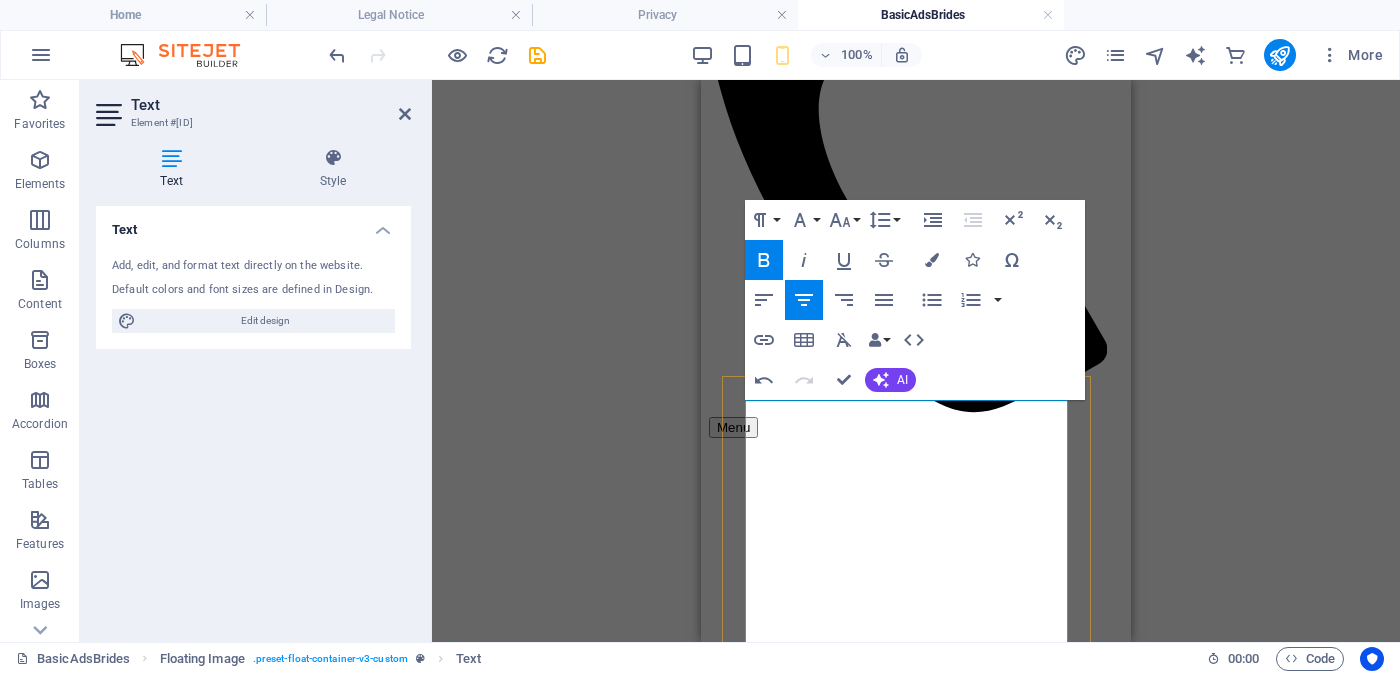 drag, startPoint x: 956, startPoint y: 439, endPoint x: 967, endPoint y: 439, distance: 11 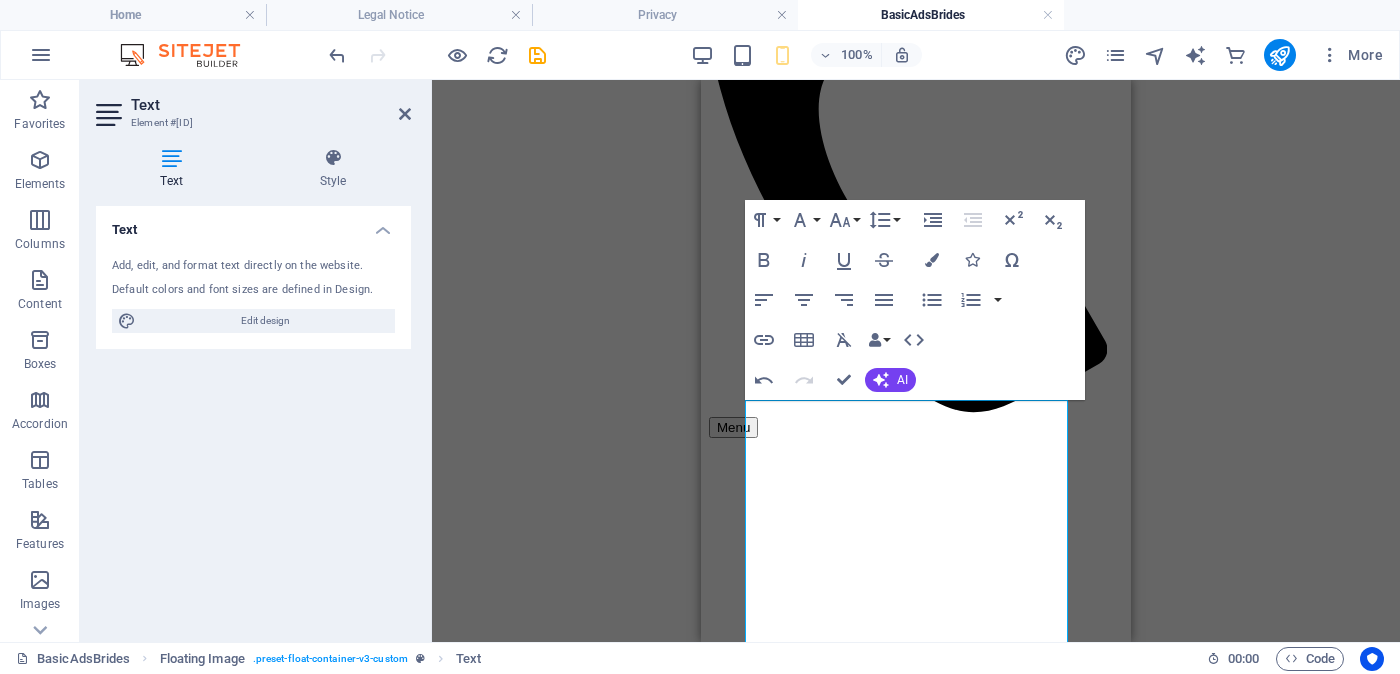 click on "Drag here to replace the existing content. Press “Ctrl” if you want to create a new element. Menu Bar Hamburger Logo Menu Bar Hamburger Floating Image Text Image Floating Image Text Floating Image Paragraph Format Normal Heading 1 Heading 2 Heading 3 Heading 4 Heading 5 Heading 6 Code Font Family Arial Georgia Impact Tahoma Times New Roman Verdana Font Size 8 9 10 11 12 14 18 24 30 36 48 60 72 96 Line Height Default Single 1.15 1.5 Double Increase Indent Decrease Indent Superscript Subscript Bold Italic Underline Strikethrough Colors Icons Special Characters Align Left Align Center Align Right Align Justify Unordered List Default Circle Disc Square Ordered List Default Lower Alpha Lower Greek Lower Roman Upper Alpha Upper Roman Insert Link Insert Table Clear Formatting Data Bindings Company First name Last name Street ZIP code City Email Phone Mobile Fax Custom field 1 Custom field 2 Custom field 3 Custom field 4 Custom field 5 Custom field 6 HTML Undo Redo AI" at bounding box center [916, 361] 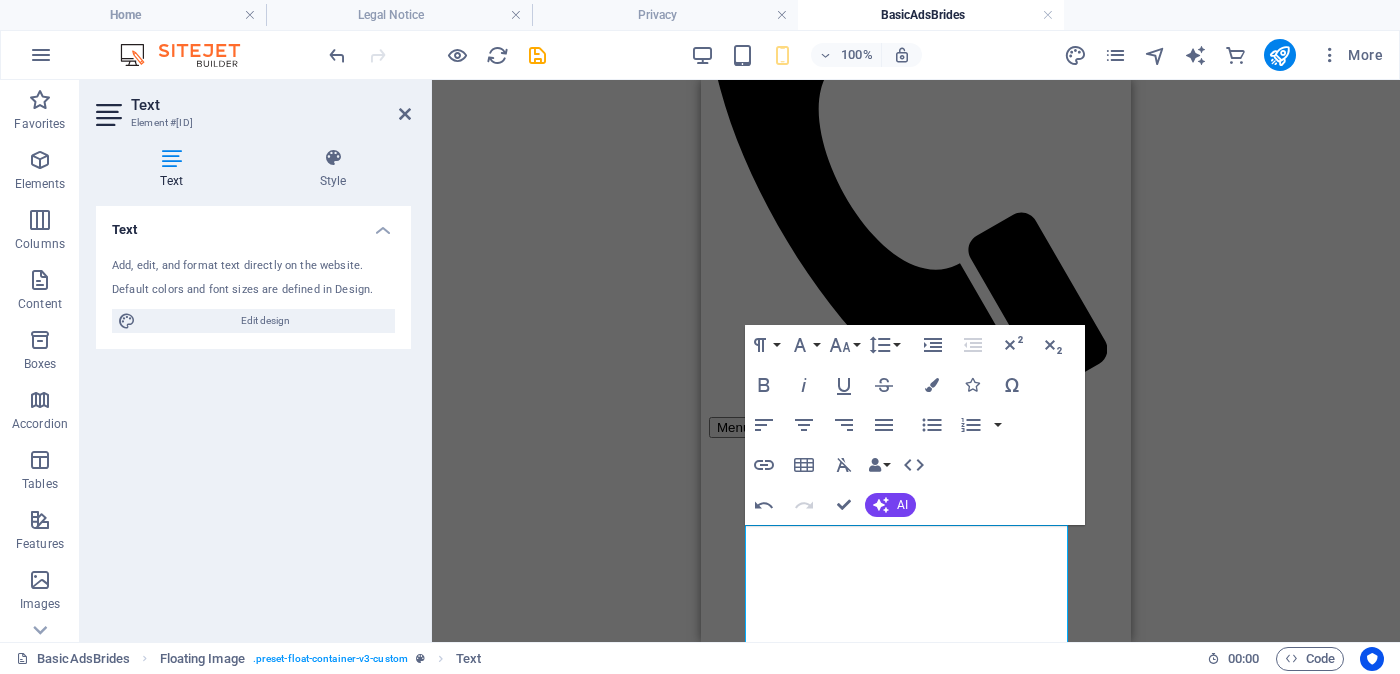 scroll, scrollTop: 375, scrollLeft: 0, axis: vertical 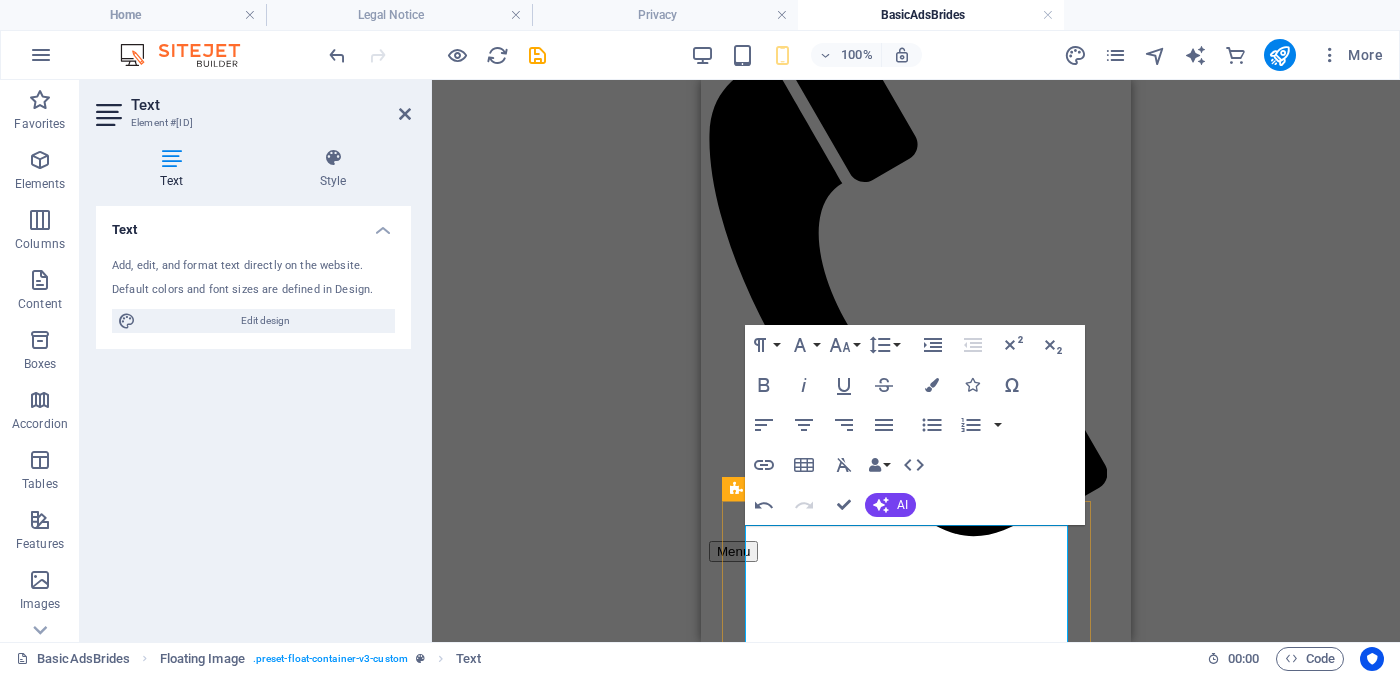 click on "[NUMBER]" at bounding box center (916, 2810) 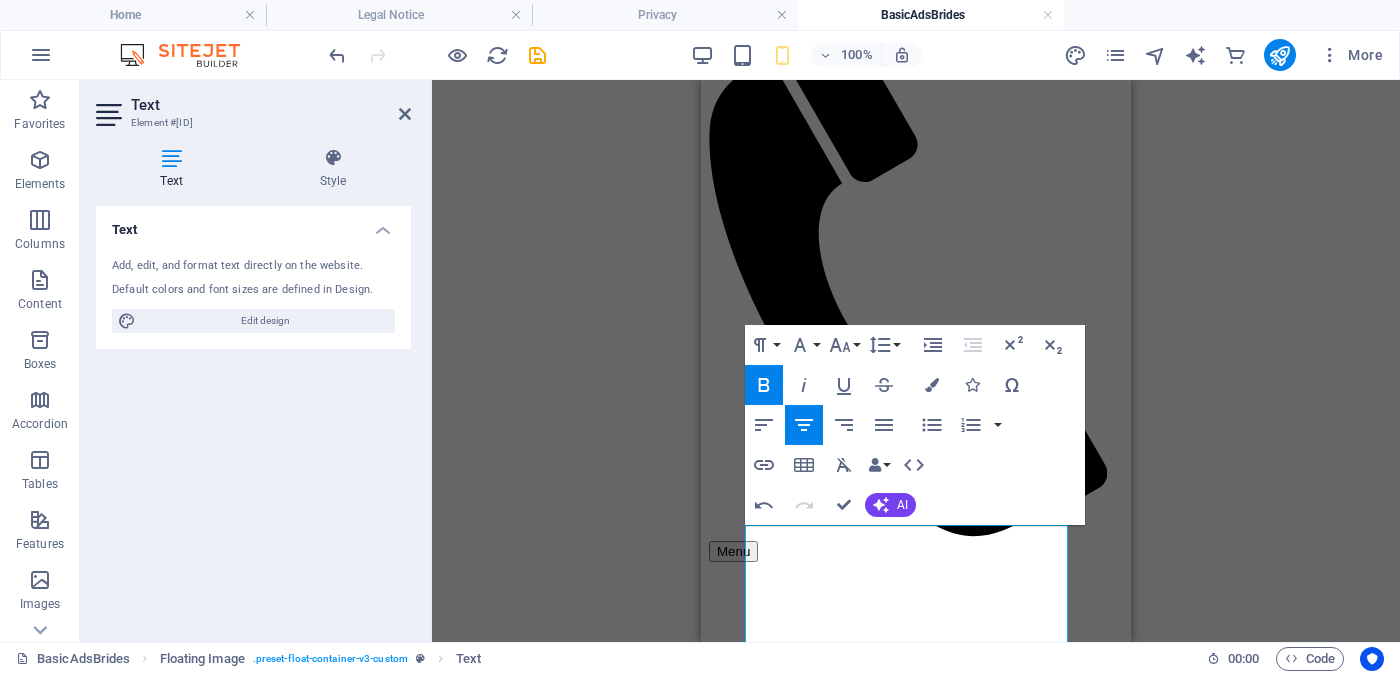click on "Drag here to replace the existing content. Press “Ctrl” if you want to create a new element. Menu Bar Hamburger Logo Menu Bar Hamburger Floating Image Text Image Floating Image Text Floating Image Paragraph Format Normal Heading 1 Heading 2 Heading 3 Heading 4 Heading 5 Heading 6 Code Font Family Arial Georgia Impact Tahoma Times New Roman Verdana Font Size 8 9 10 11 12 14 18 24 30 36 48 60 72 96 Line Height Default Single 1.15 1.5 Double Increase Indent Decrease Indent Superscript Subscript Bold Italic Underline Strikethrough Colors Icons Special Characters Align Left Align Center Align Right Align Justify Unordered List Default Circle Disc Square Ordered List Default Lower Alpha Lower Greek Lower Roman Upper Alpha Upper Roman Insert Link Insert Table Clear Formatting Data Bindings Company First name Last name Street ZIP code City Email Phone Mobile Fax Custom field 1 Custom field 2 Custom field 3 Custom field 4 Custom field 5 Custom field 6 HTML Undo Redo AI" at bounding box center [916, 361] 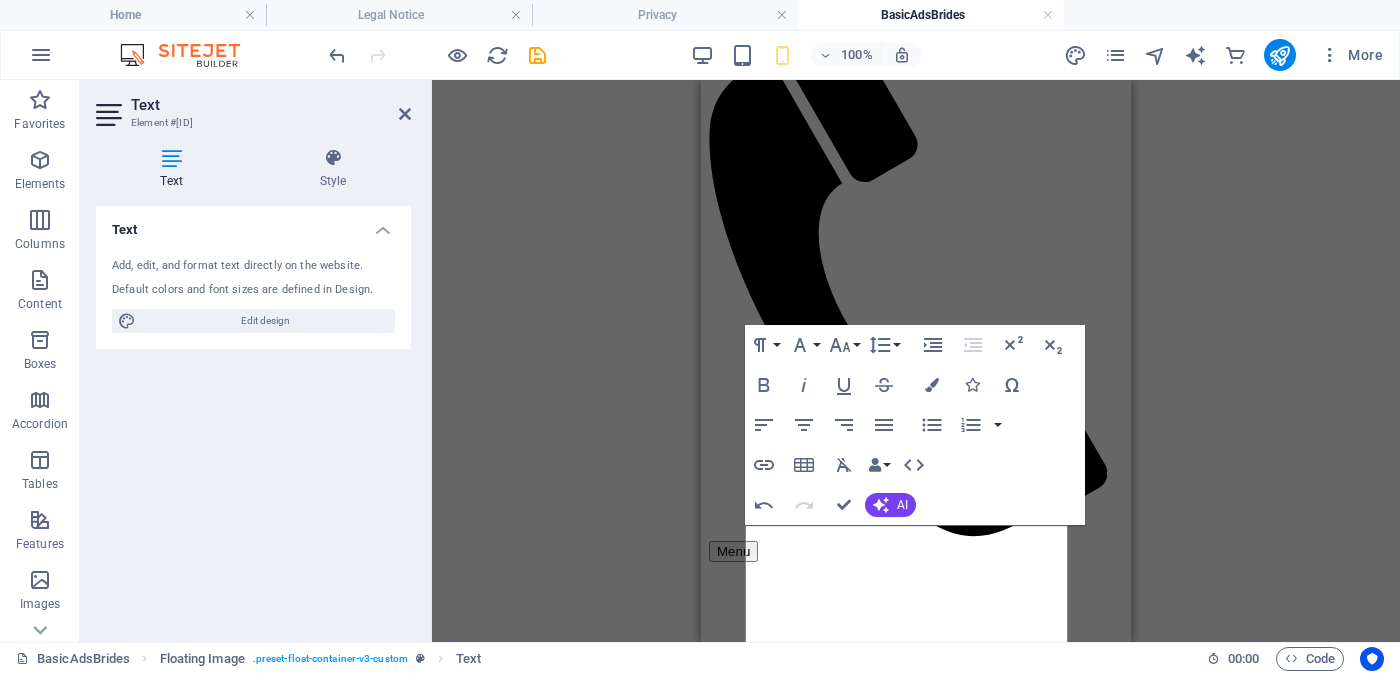 scroll, scrollTop: 625, scrollLeft: 0, axis: vertical 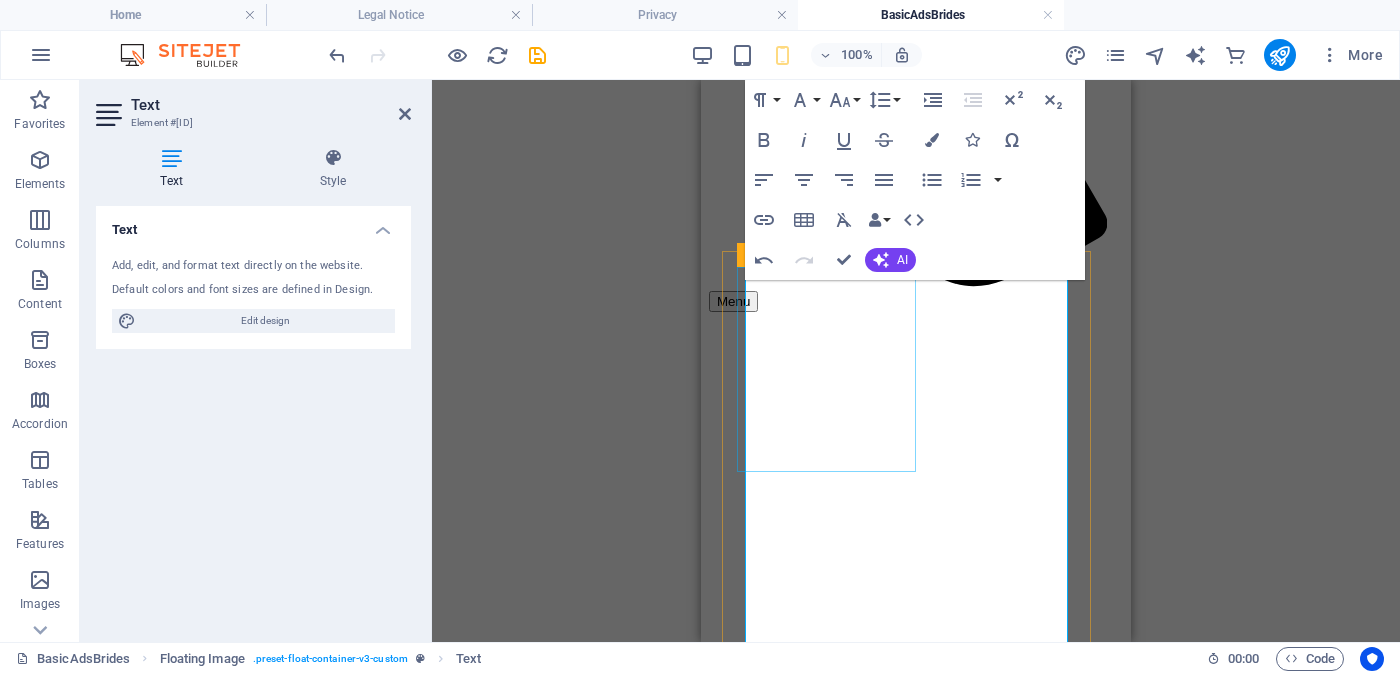 click at bounding box center [916, 2296] 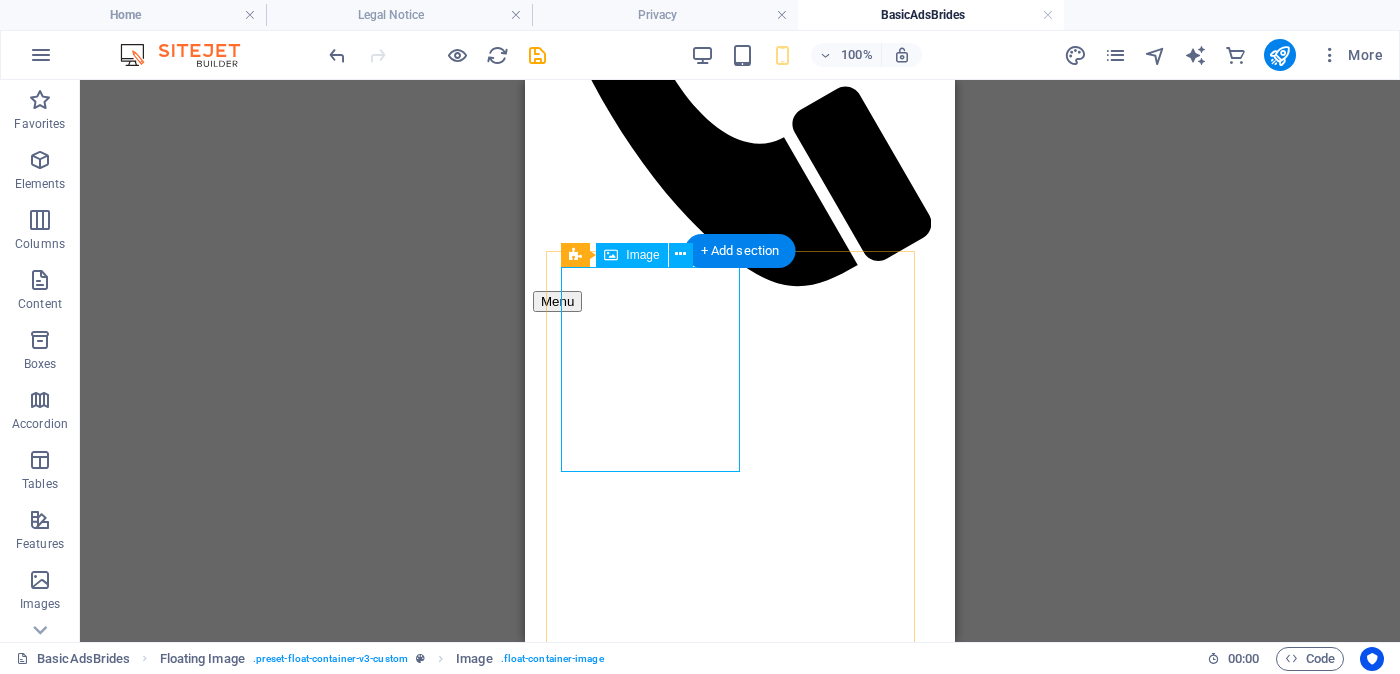 click at bounding box center [740, 2296] 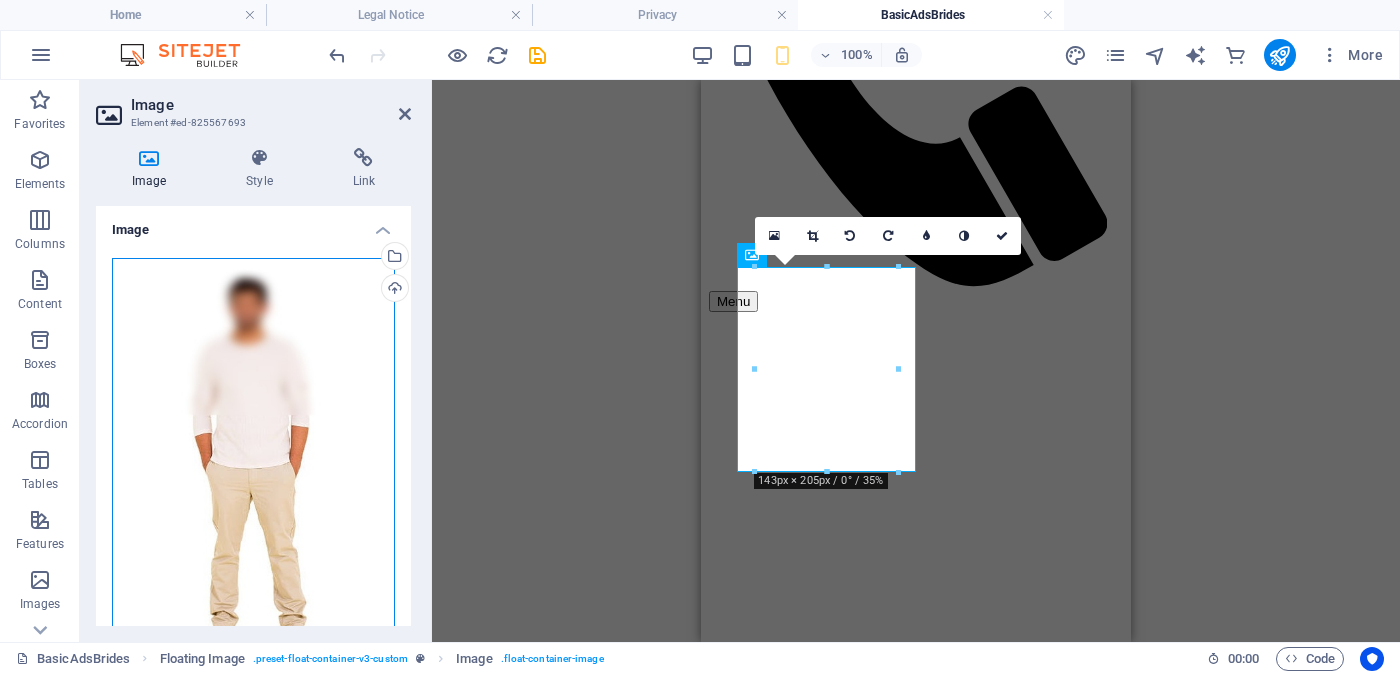 click on "Drag files here, click to choose files or select files from Files or our free stock photos & videos" at bounding box center (253, 468) 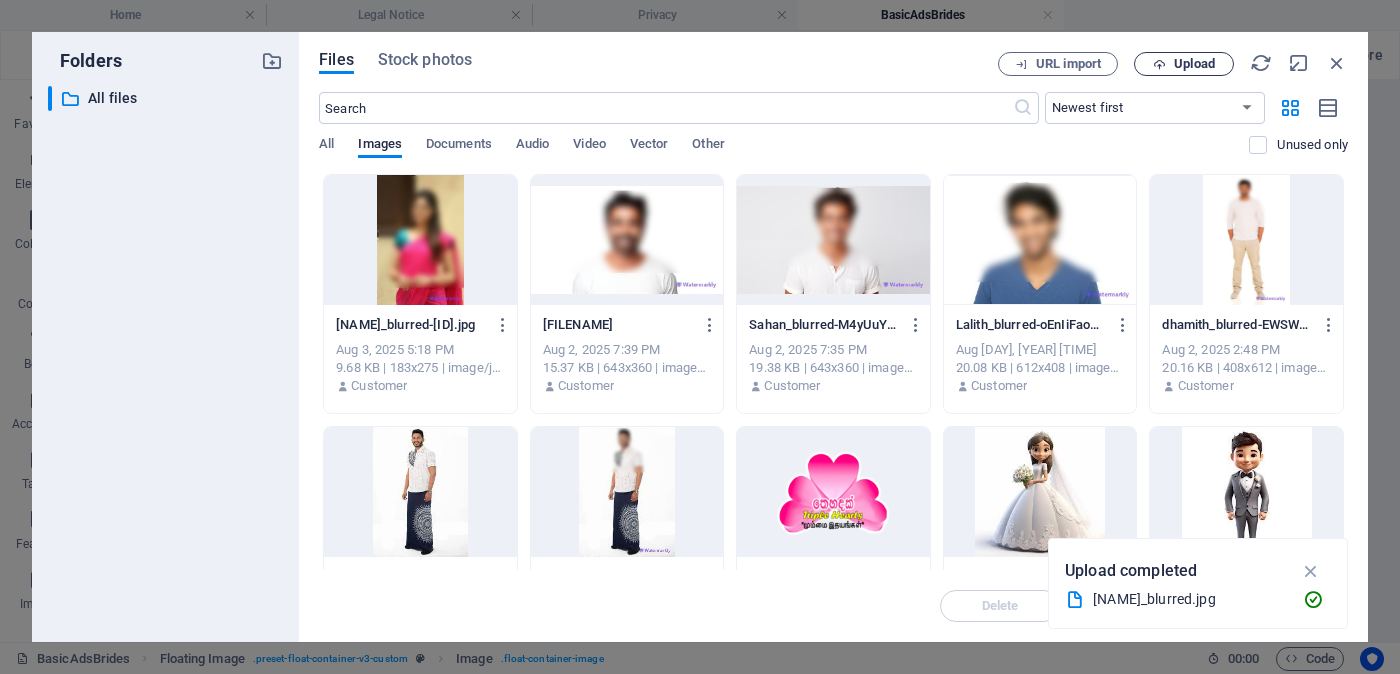 click on "Upload" at bounding box center (1184, 64) 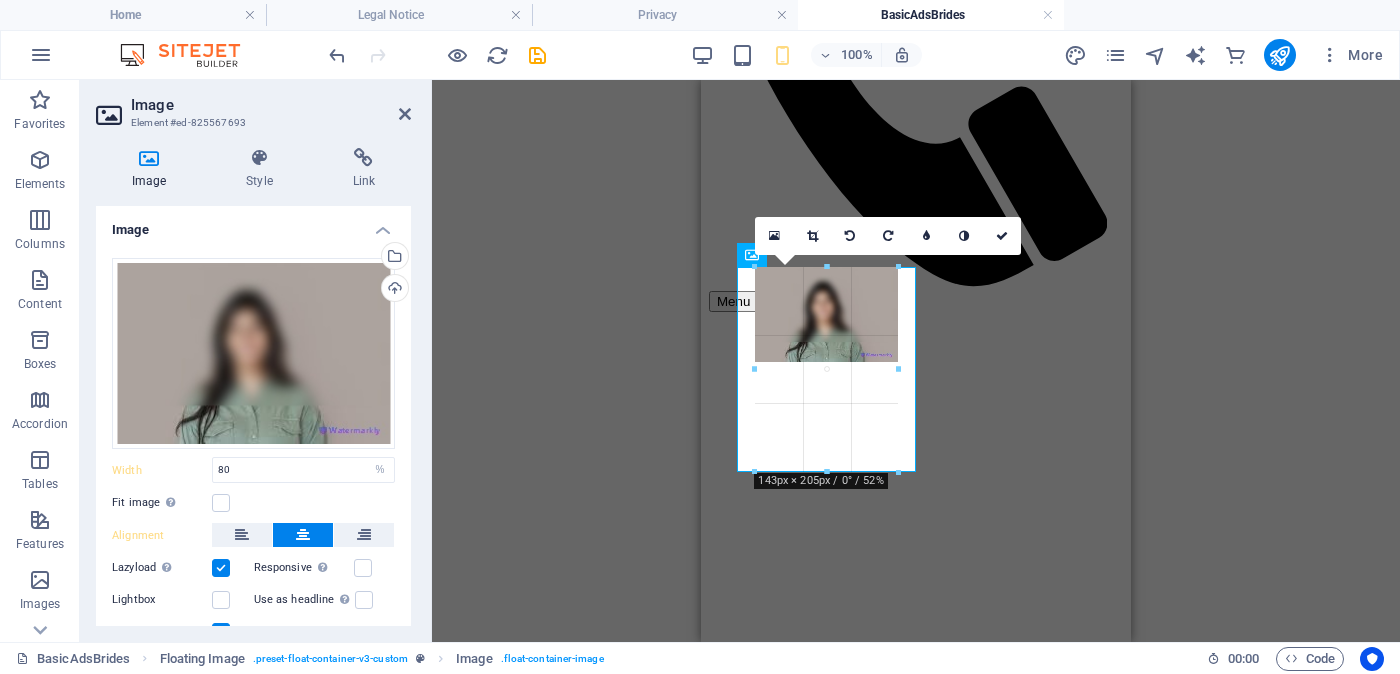 drag, startPoint x: 899, startPoint y: 368, endPoint x: 900, endPoint y: 408, distance: 40.012497 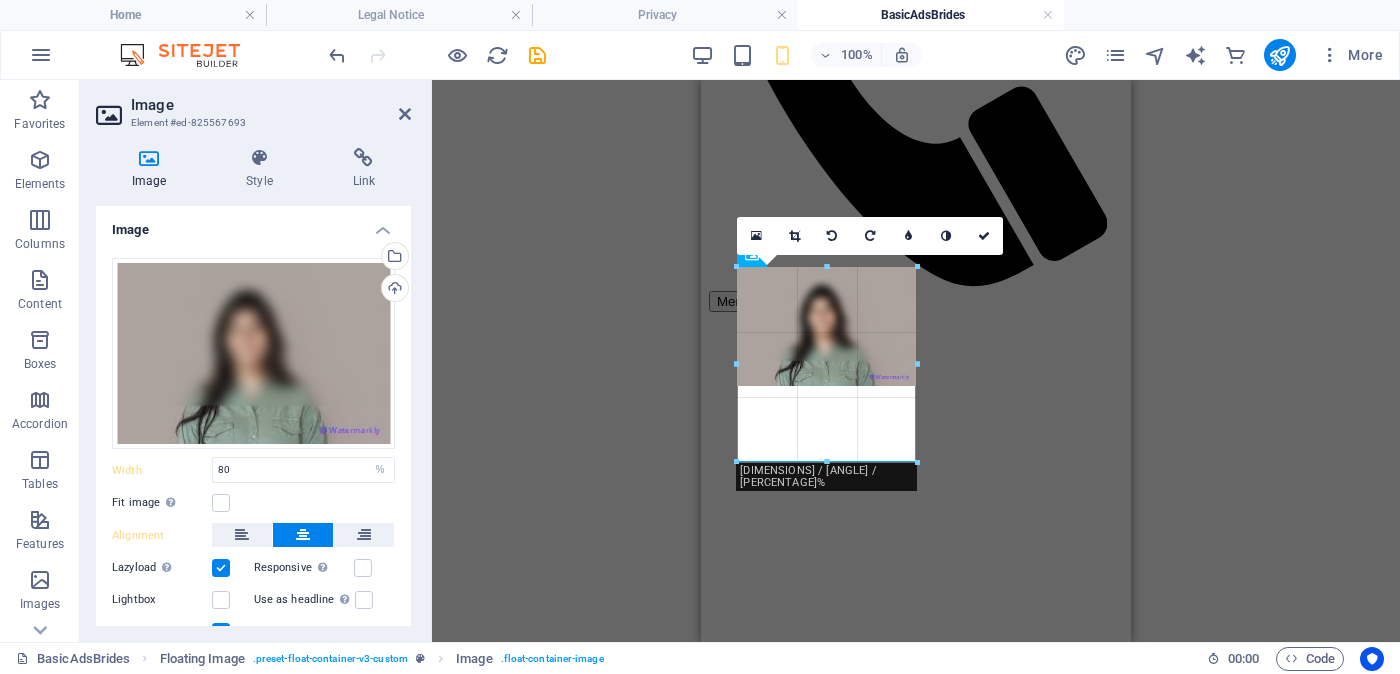 drag, startPoint x: 898, startPoint y: 373, endPoint x: 223, endPoint y: 386, distance: 675.1252 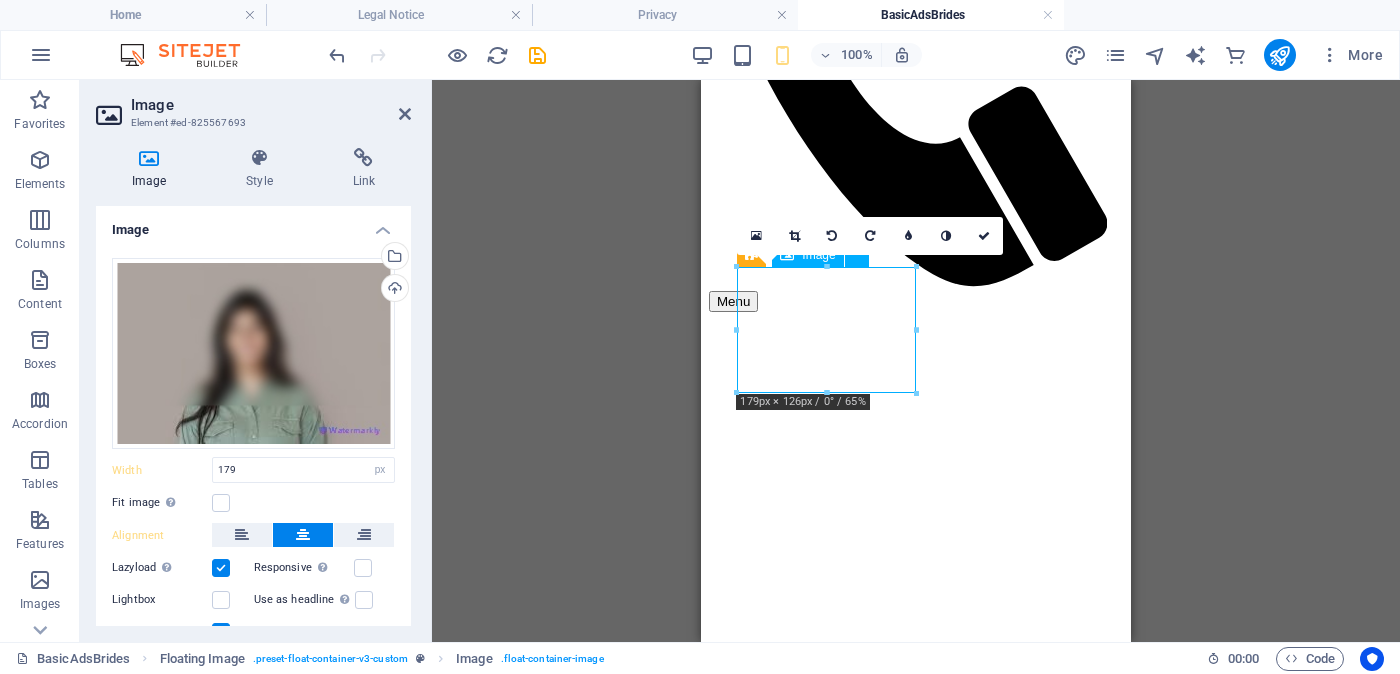 drag, startPoint x: 841, startPoint y: 329, endPoint x: 845, endPoint y: 359, distance: 30.265491 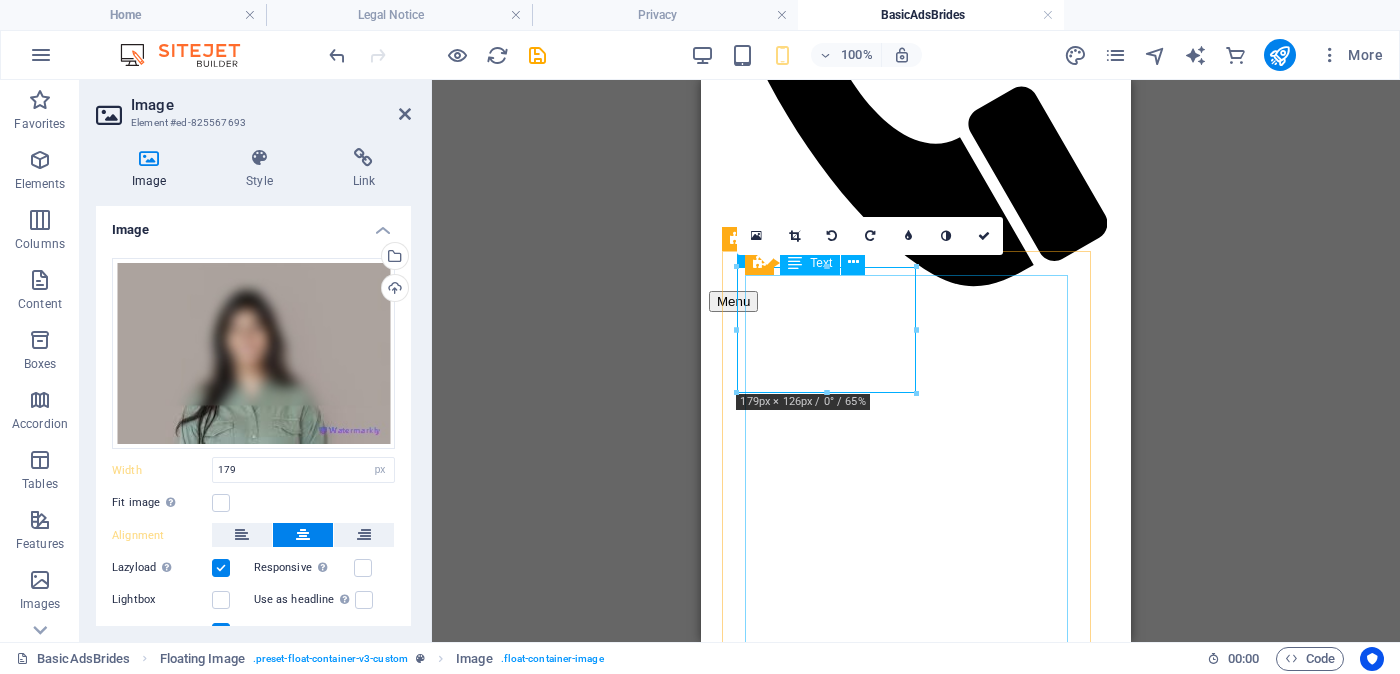 click on "Proposal ID >> [NUMBER] Nickname [NAME] [CITY] ([CITY]) [CITY] Independent Free churches - [RELIGION] Age - [AGE] Unmarried - [MARITAL_STATUS] - [MARITAL_STATUS] Height-Feet ( [FEET] ) . Inches ( [INCHES] ) Occupation- Self employed - [OCCUPATION] - [OCCUPATION] Monthly Income Rs. [AMOUNT] Rs. [AMOUNT] - between - between" at bounding box center (916, 2424) 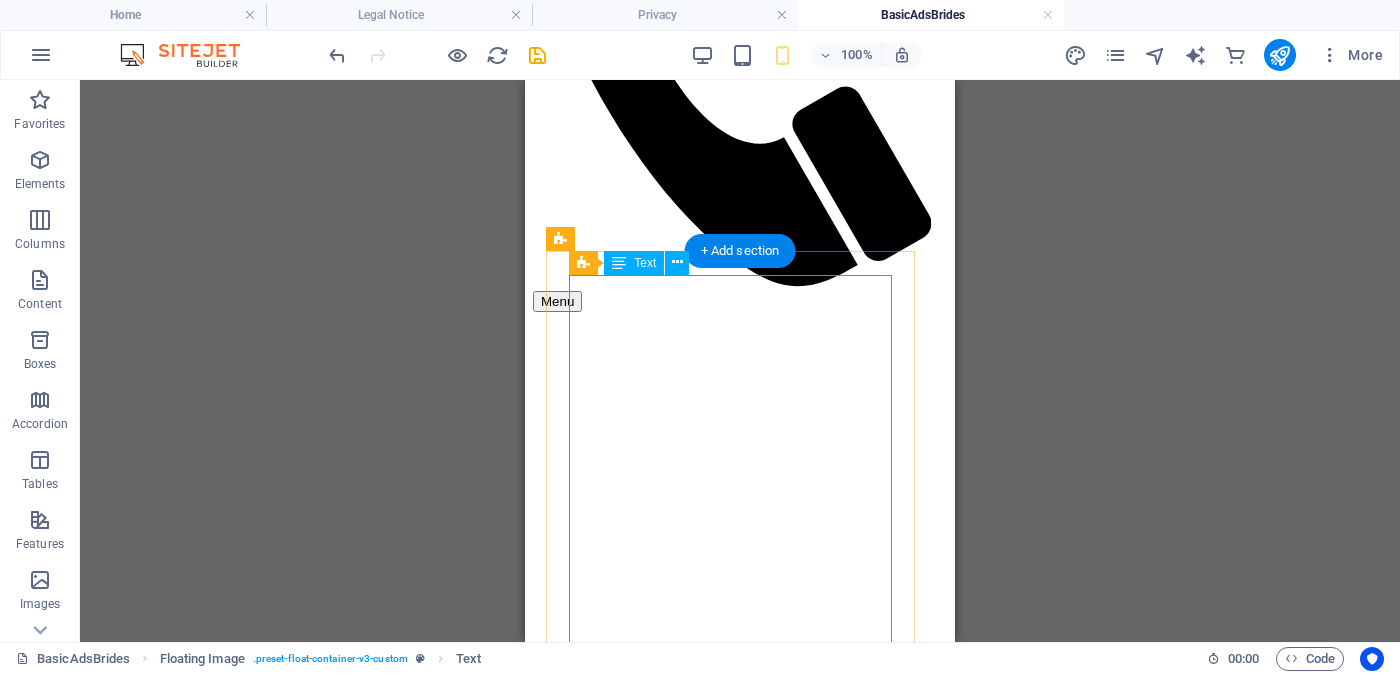 click on "Proposal ID >> [NUMBER] Nickname [NAME] [CITY] ([CITY]) [CITY] Independent Free churches - [RELIGION] Age - [AGE] Unmarried - [MARITAL_STATUS] - [MARITAL_STATUS] Height-Feet ( [FEET] ) . Inches ( [INCHES] ) Occupation- Self employed - [OCCUPATION] - [OCCUPATION] Monthly Income Rs. [AMOUNT] Rs. [AMOUNT] - between - between" at bounding box center [740, 2424] 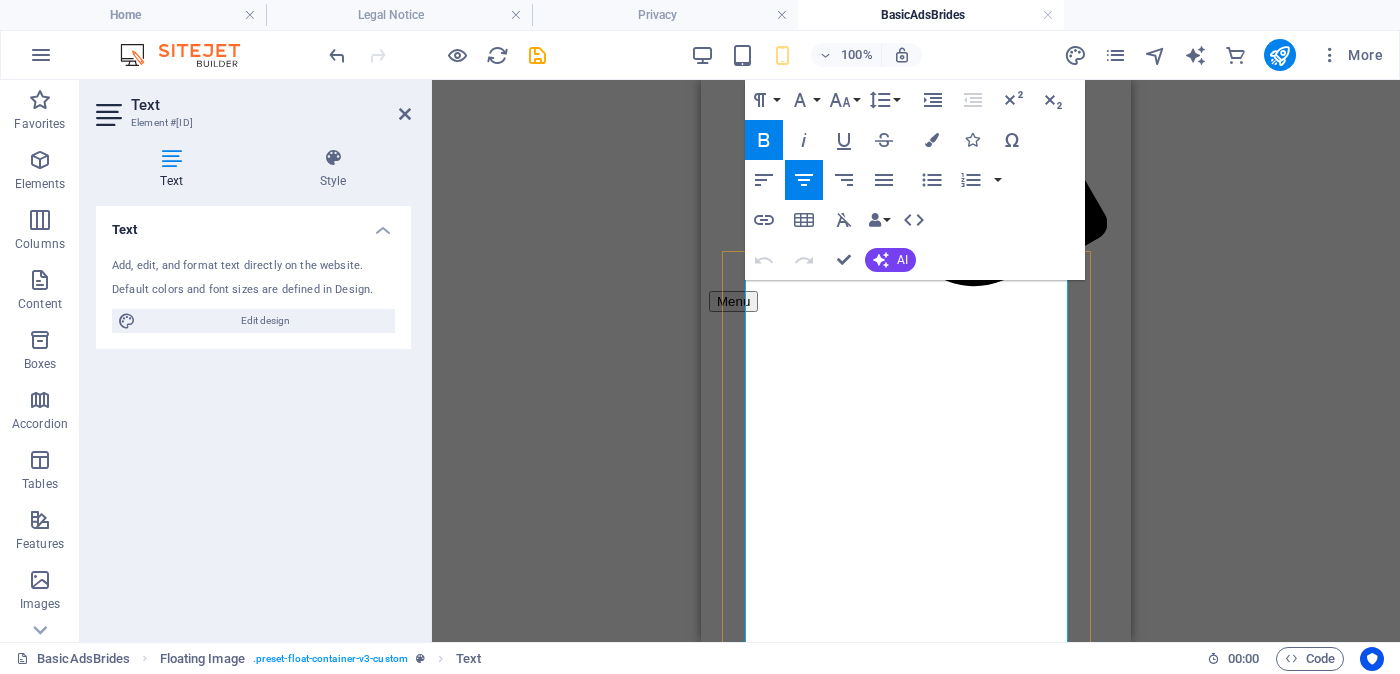 click on "மாத்தறை (Matara)" at bounding box center (916, 2352) 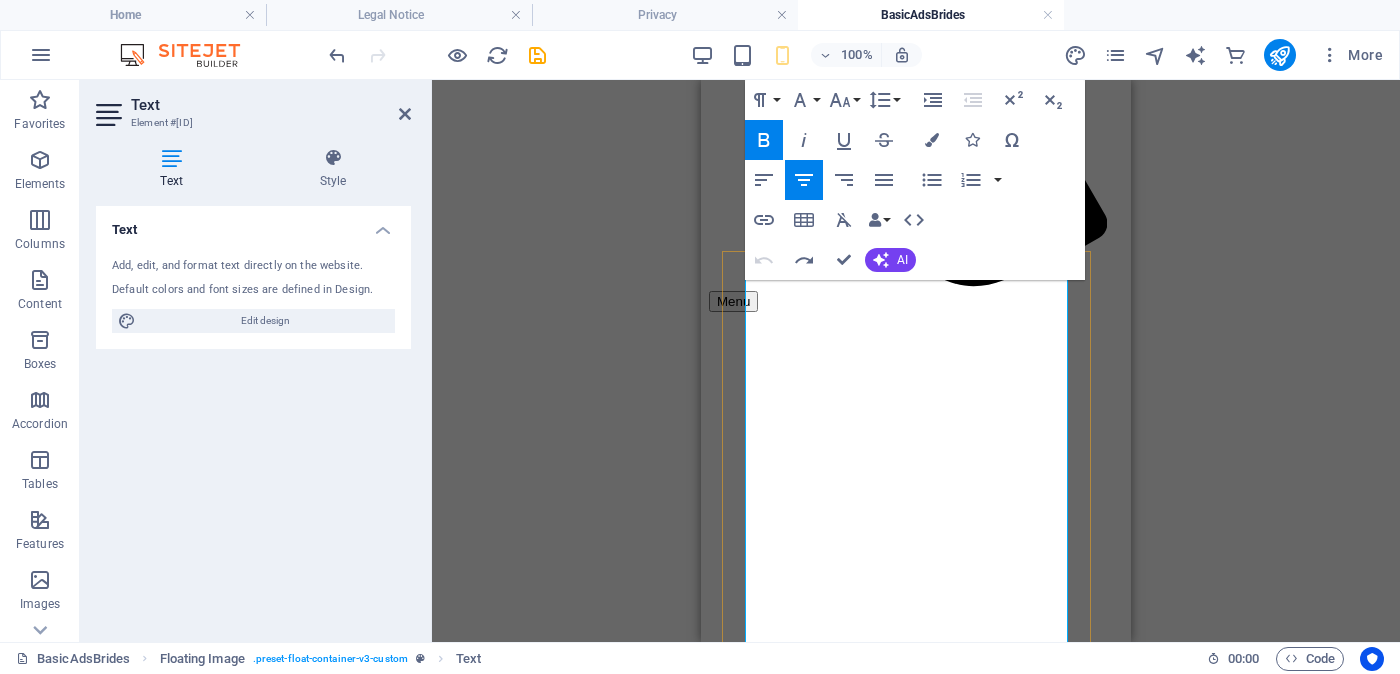 click on "දමිත" at bounding box center [916, 2325] 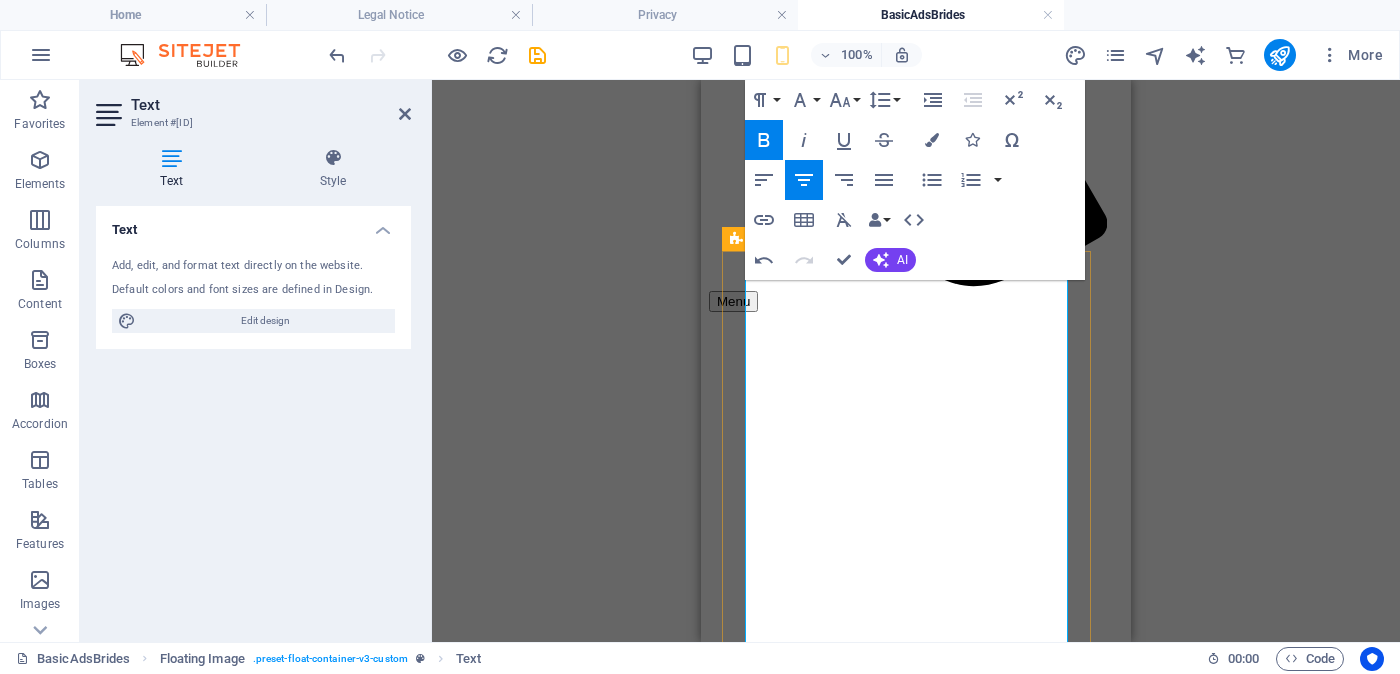 scroll, scrollTop: 499, scrollLeft: 0, axis: vertical 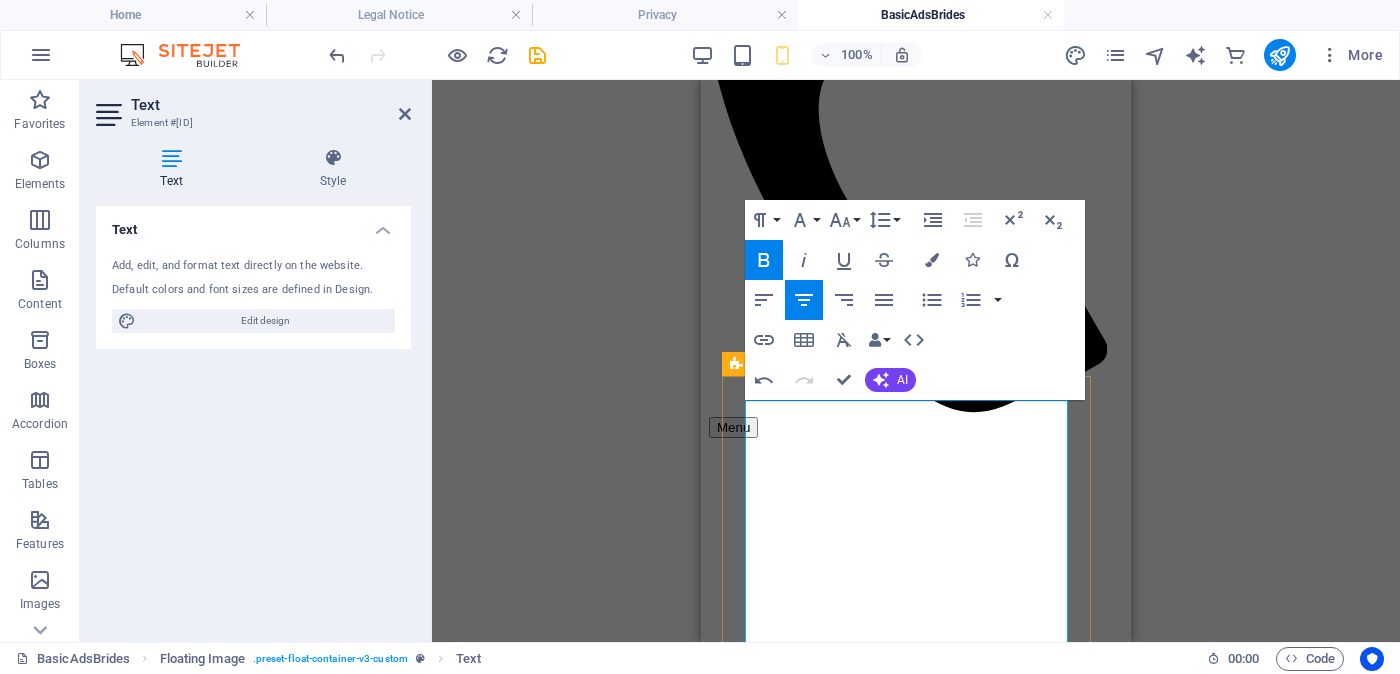 click on "[NUMBER]" at bounding box center (916, 2397) 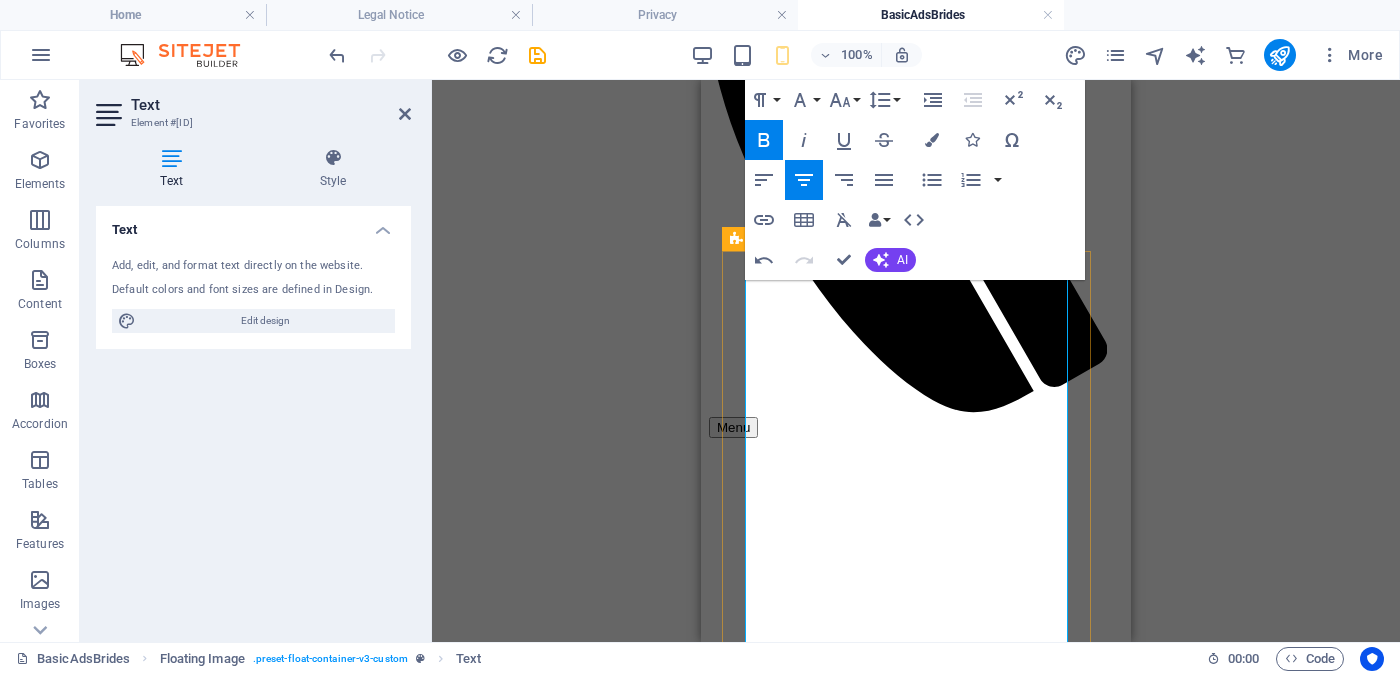 scroll, scrollTop: 625, scrollLeft: 0, axis: vertical 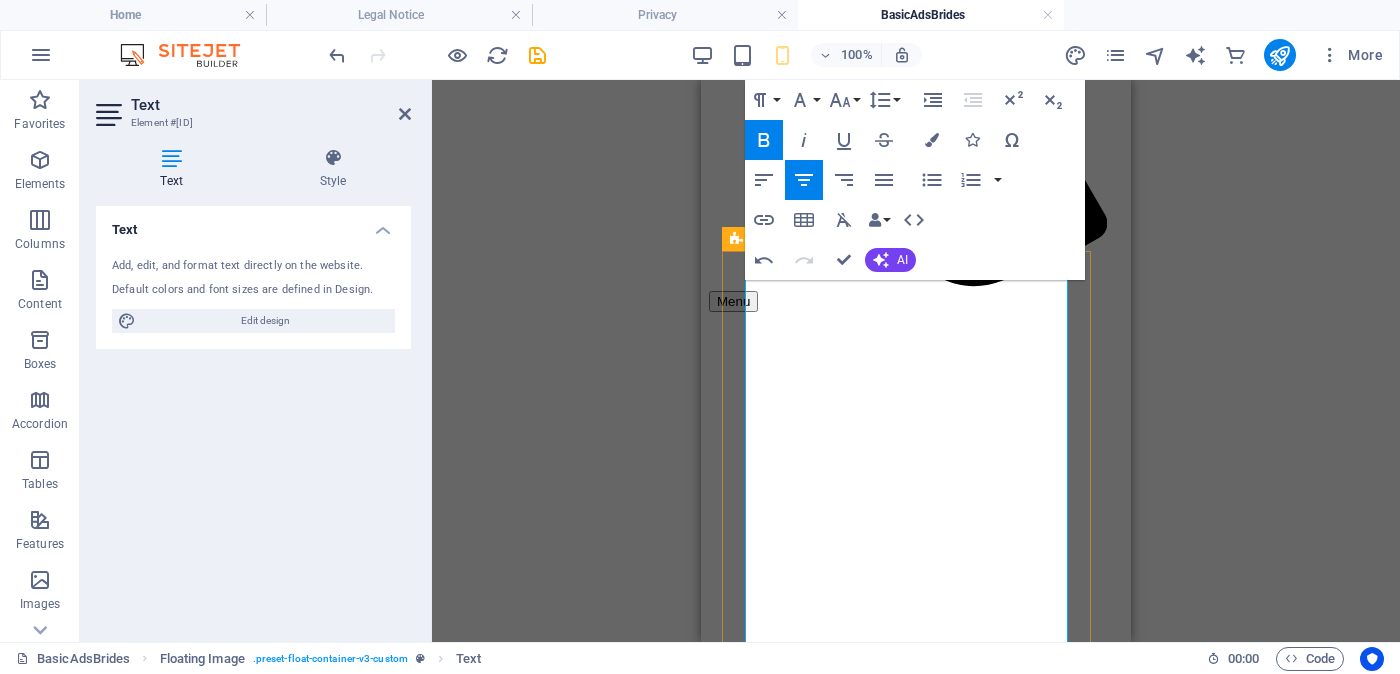 click on "மாத்தறை (Matara)" at bounding box center [916, 2362] 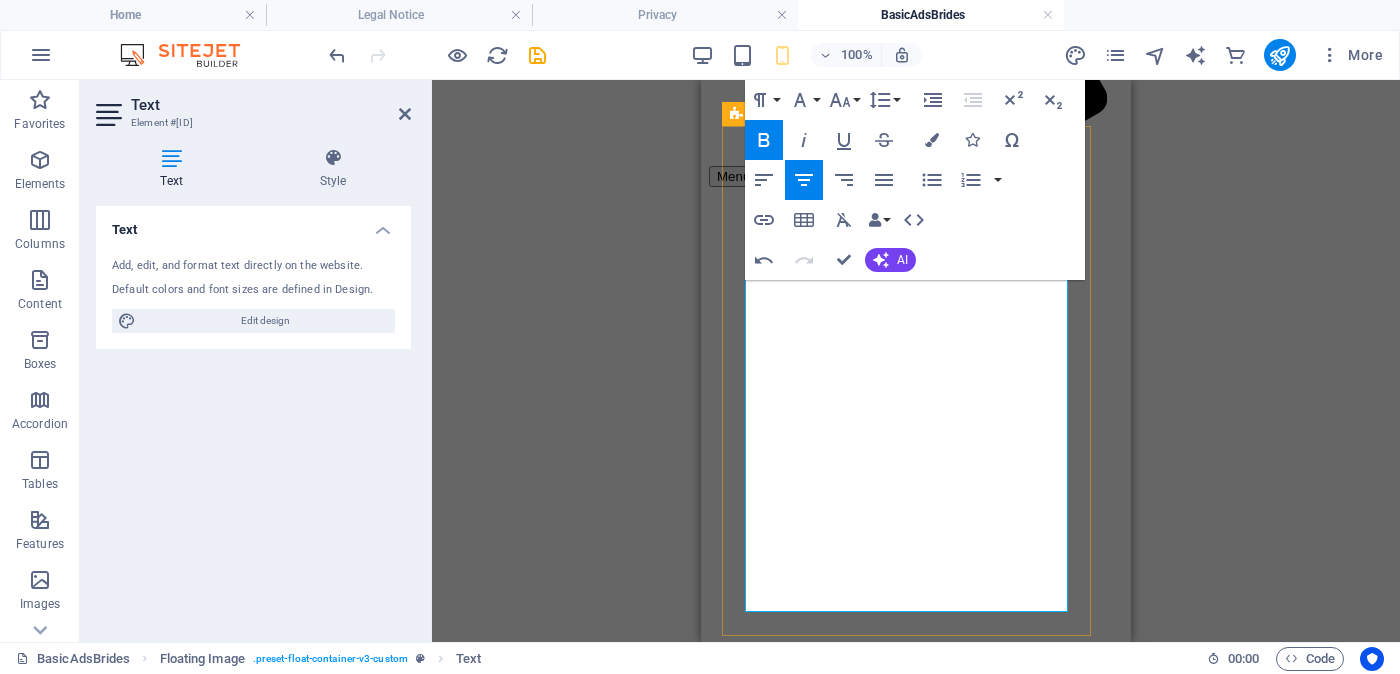 scroll, scrollTop: 625, scrollLeft: 0, axis: vertical 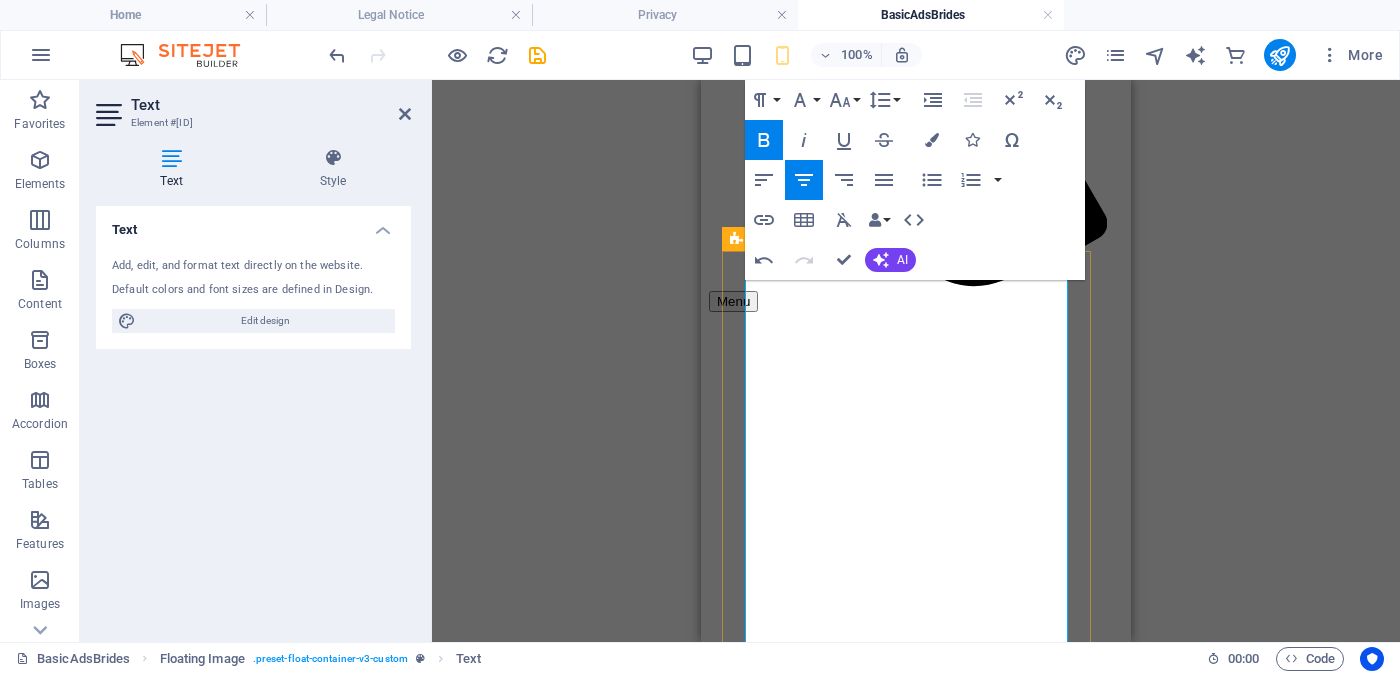 click on "වයස -  24" at bounding box center (915, 2398) 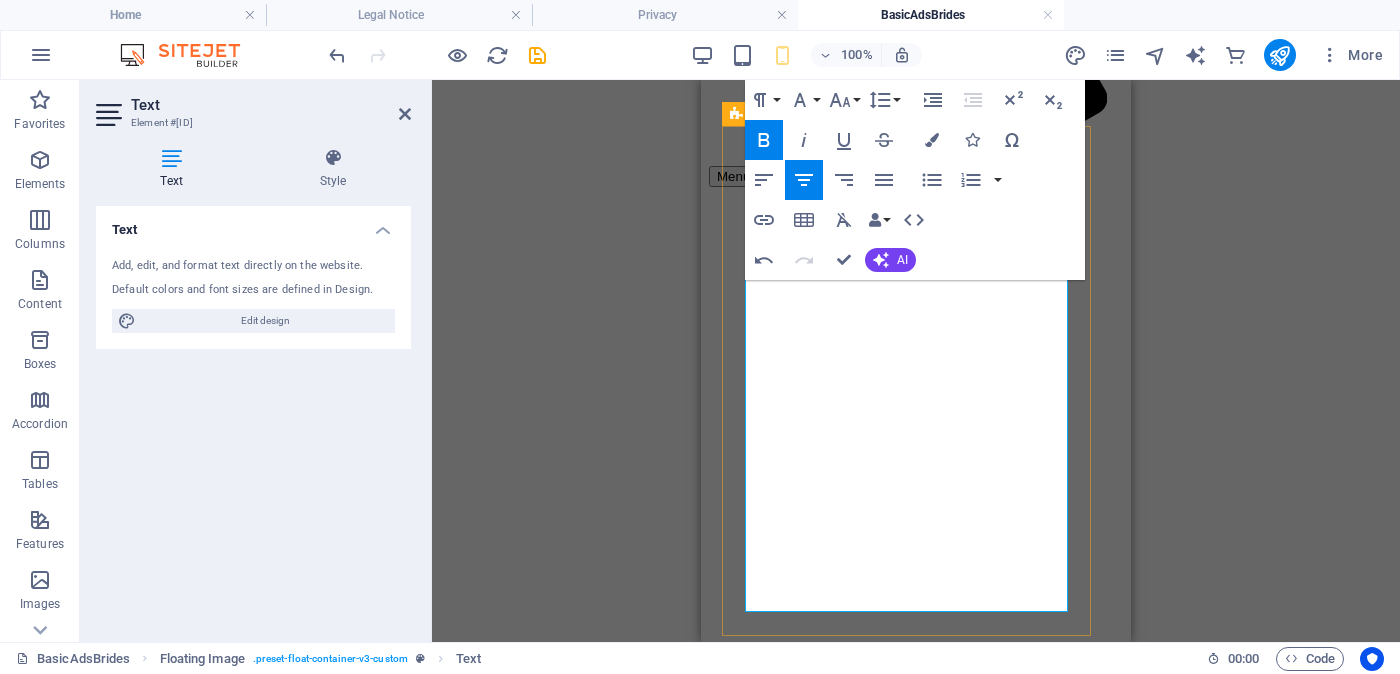 click on "Rs. 1,00,000 Rs. 2,00,000 - අතර" at bounding box center (916, 2381) 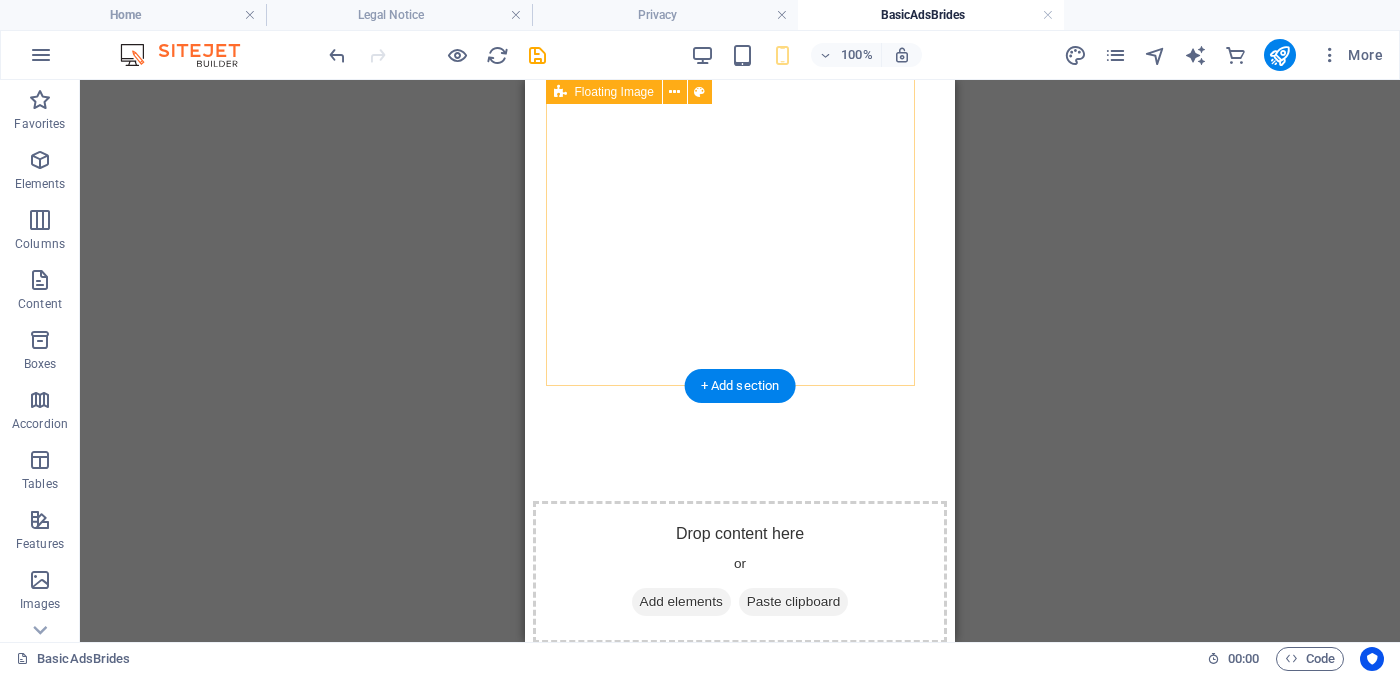 scroll, scrollTop: 1125, scrollLeft: 0, axis: vertical 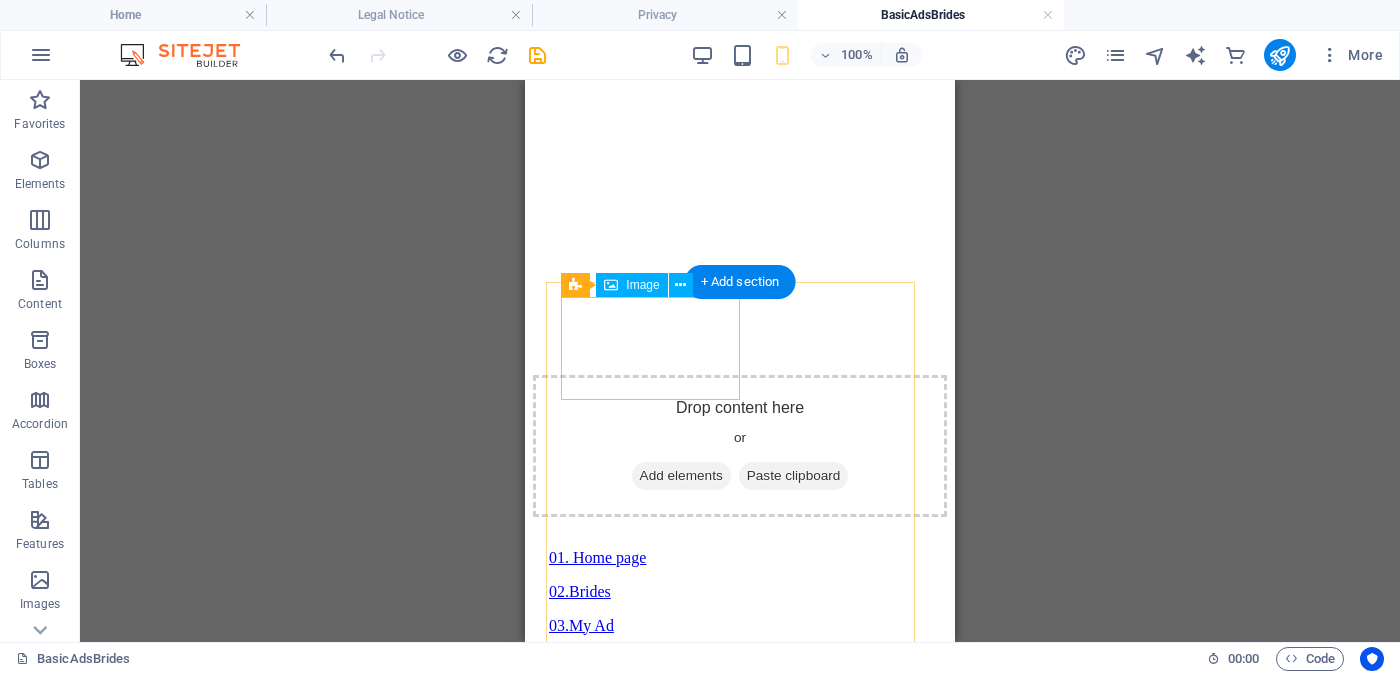 click at bounding box center (740, 2252) 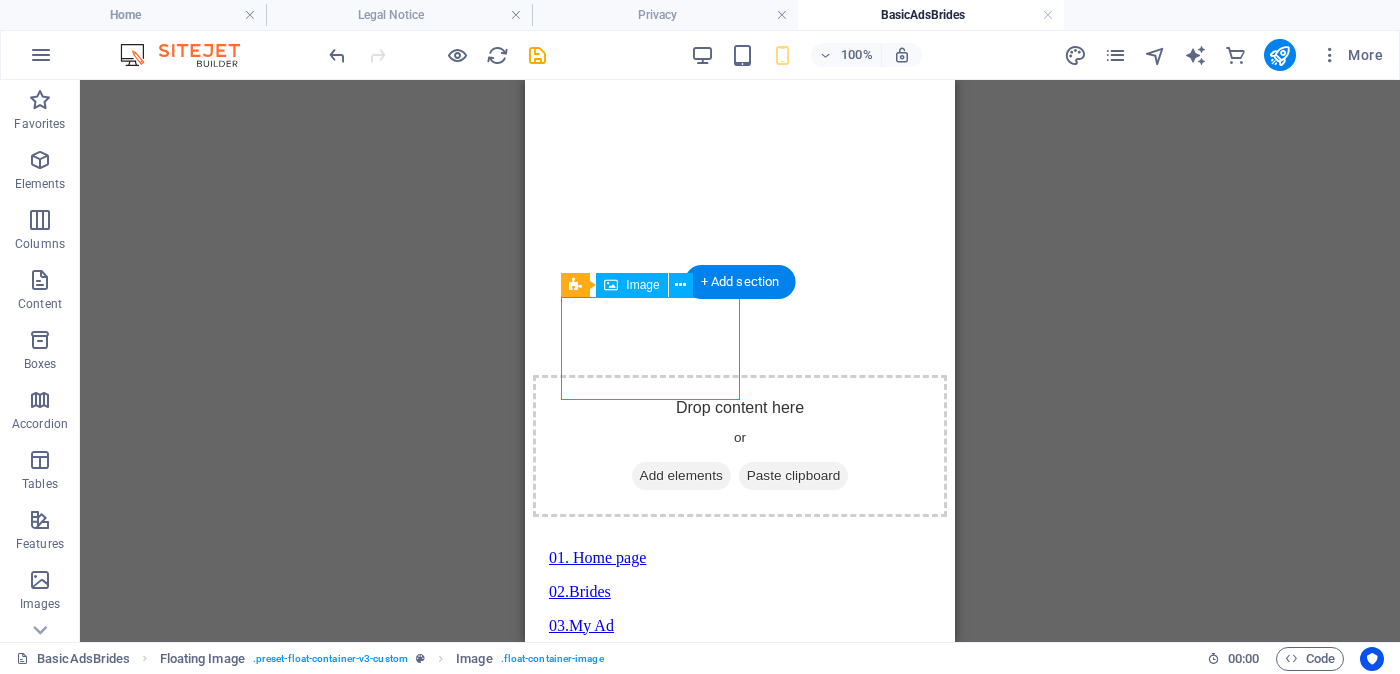 click at bounding box center [740, 2252] 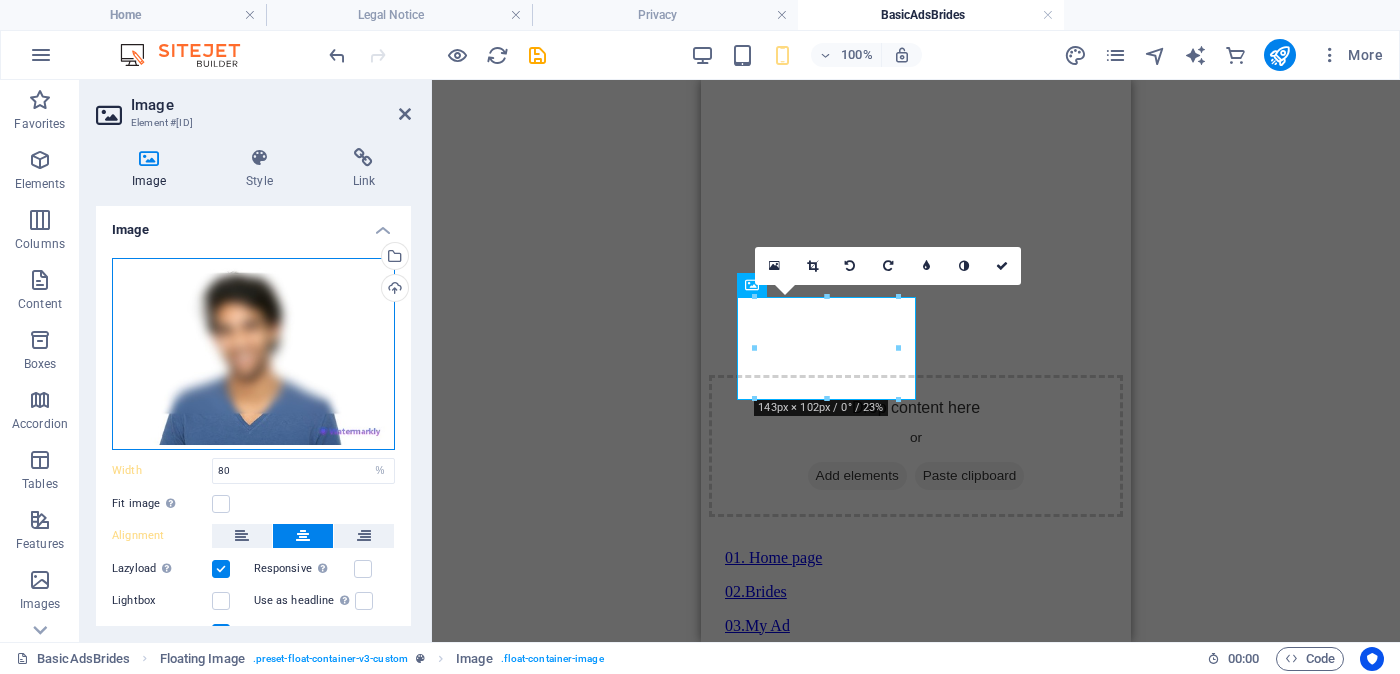click on "Drag files here, click to choose files or select files from Files or our free stock photos & videos" at bounding box center (253, 354) 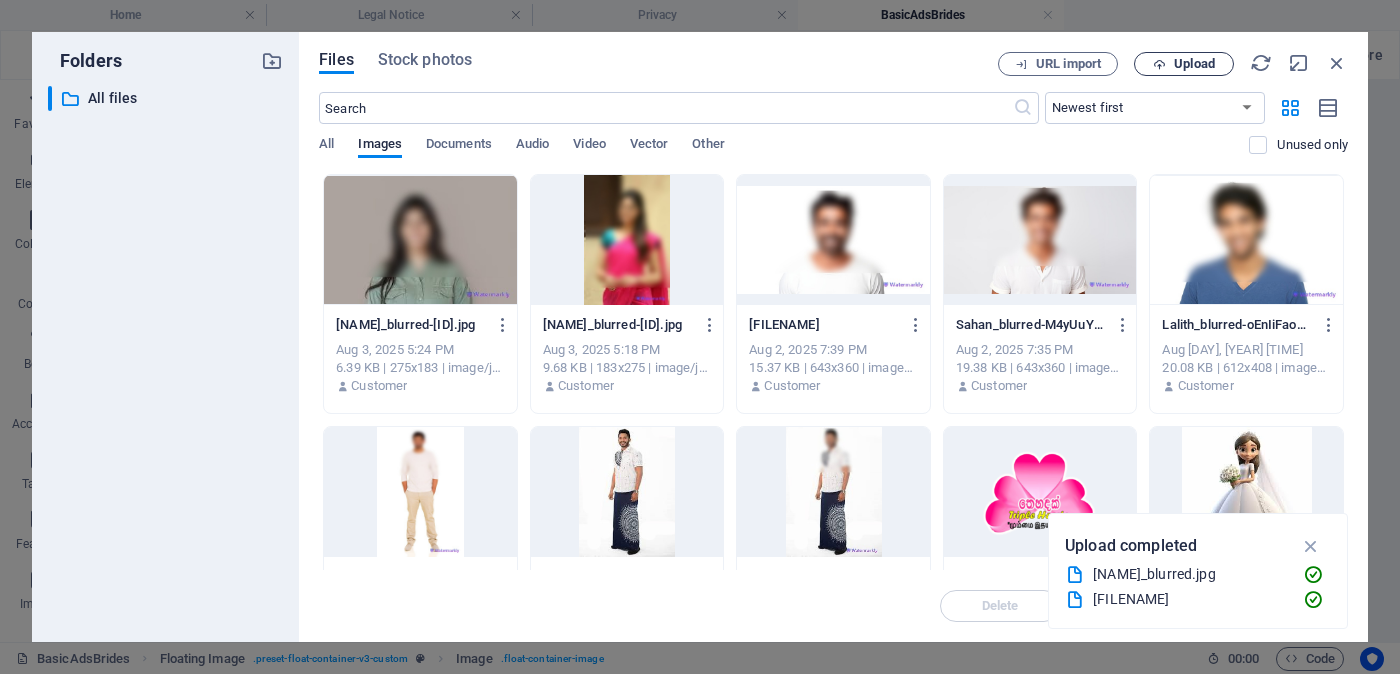 click on "Upload" at bounding box center (1194, 64) 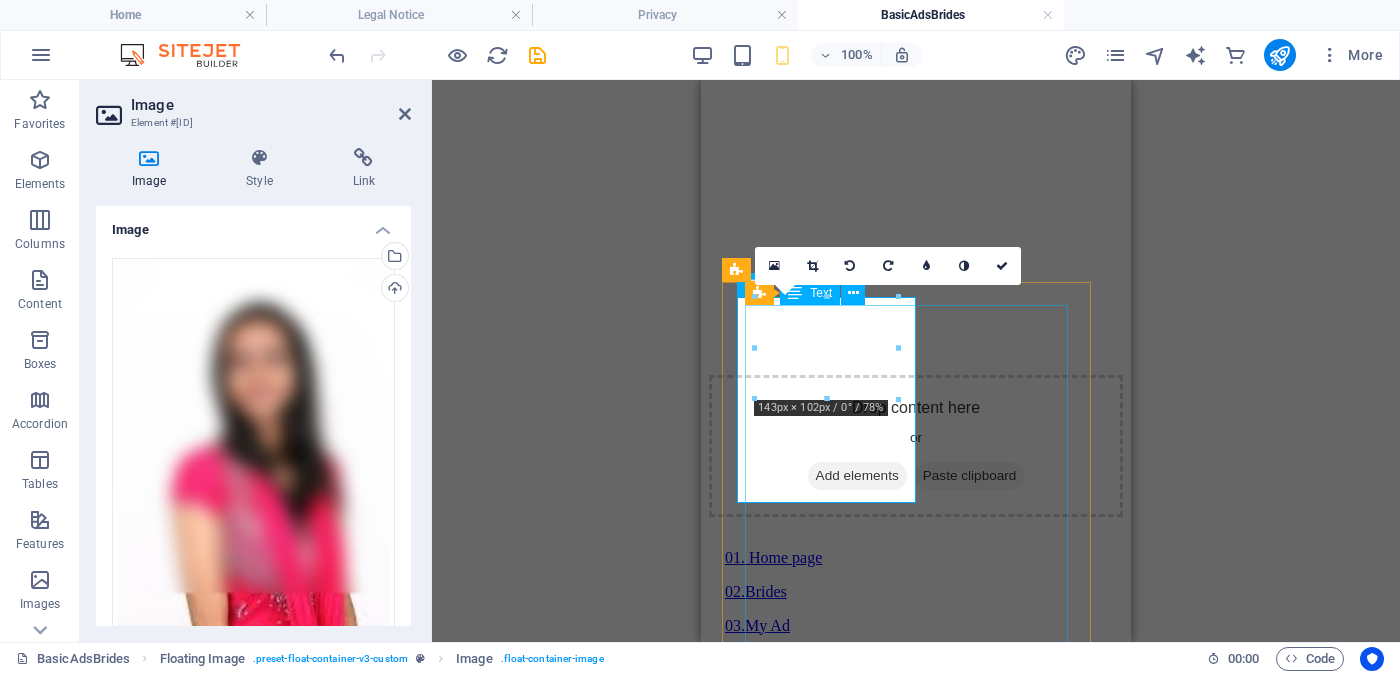 click on "Proposal ID >> [NUMBER] Nickname [NAME]   திரிகோணமலை   -  ( [CITY] ) - ත්‍රීකුණාමලය [RELIGION] -[RELIGION_TYPE] වයස -  [AGE] Unmarried - [MARITAL_STATUS] - [MARITAL_STATUS] උස-Feet ( [FEET] ) . Inches ( [INCHES] ) රැකියාව-  [OCCUPATION]  - [OCCUPATION]    මාසික ආදායම Rs. [SALARY_RANGE] Rs. [SALARY_RANGE] - අතර  ---------------------------------------------------- << Full Ad view Link >> පැහැදිලි ජායාරූප  සහ සම්පූර්ණ  මංගල දැන්වීම ට ලින්ක් සබැඳිය" at bounding box center [916, 2784] 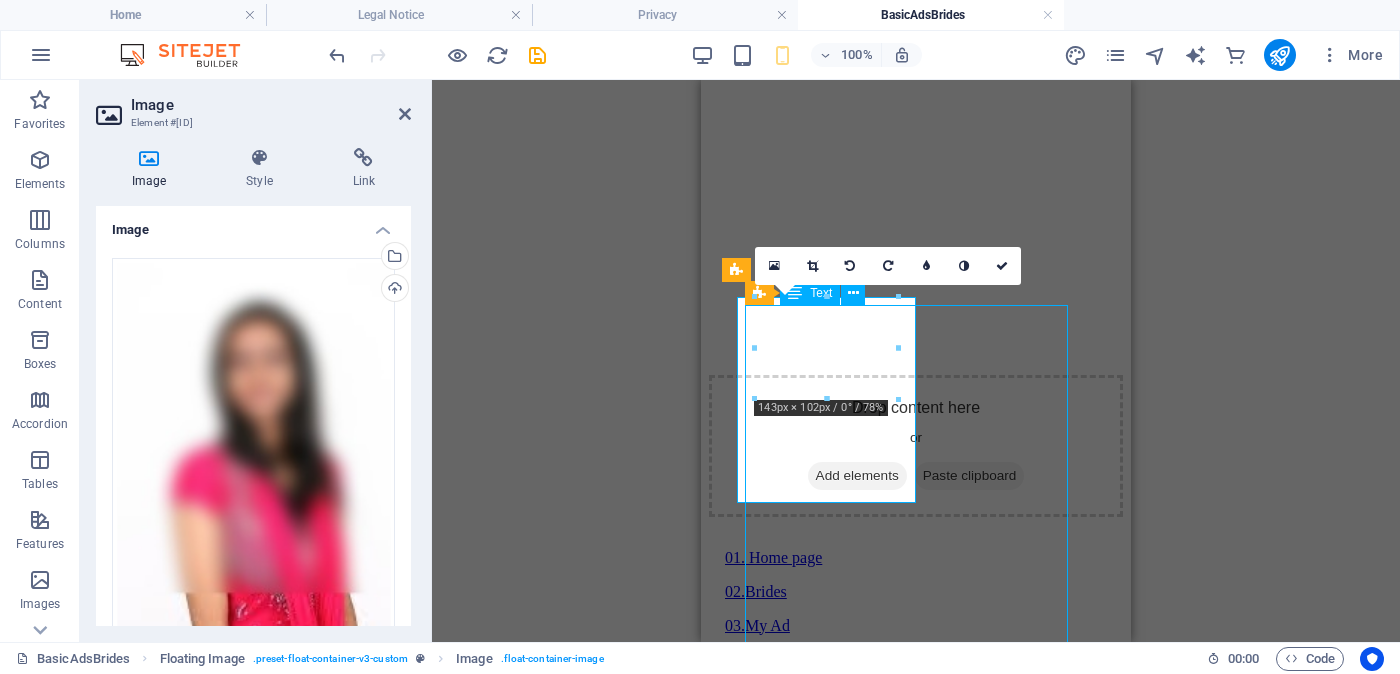 click on "Proposal ID >> [NUMBER] Nickname [NAME]   திரிகோணமலை   -  ( [CITY] ) - ත්‍රීකුණාමලය [RELIGION] -[RELIGION_TYPE] වයස -  [AGE] Unmarried - [MARITAL_STATUS] - [MARITAL_STATUS] උස-Feet ( [FEET] ) . Inches ( [INCHES] ) රැකියාව-  [OCCUPATION]  - [OCCUPATION]    මාසික ආදායම Rs. [SALARY_RANGE] Rs. [SALARY_RANGE] - අතර  ---------------------------------------------------- << Full Ad view Link >> පැහැදිලි ජායාරූප  සහ සම්පූර්ණ  මංගල දැන්වීම ට ලින්ක් සබැඳිය" at bounding box center (916, 2784) 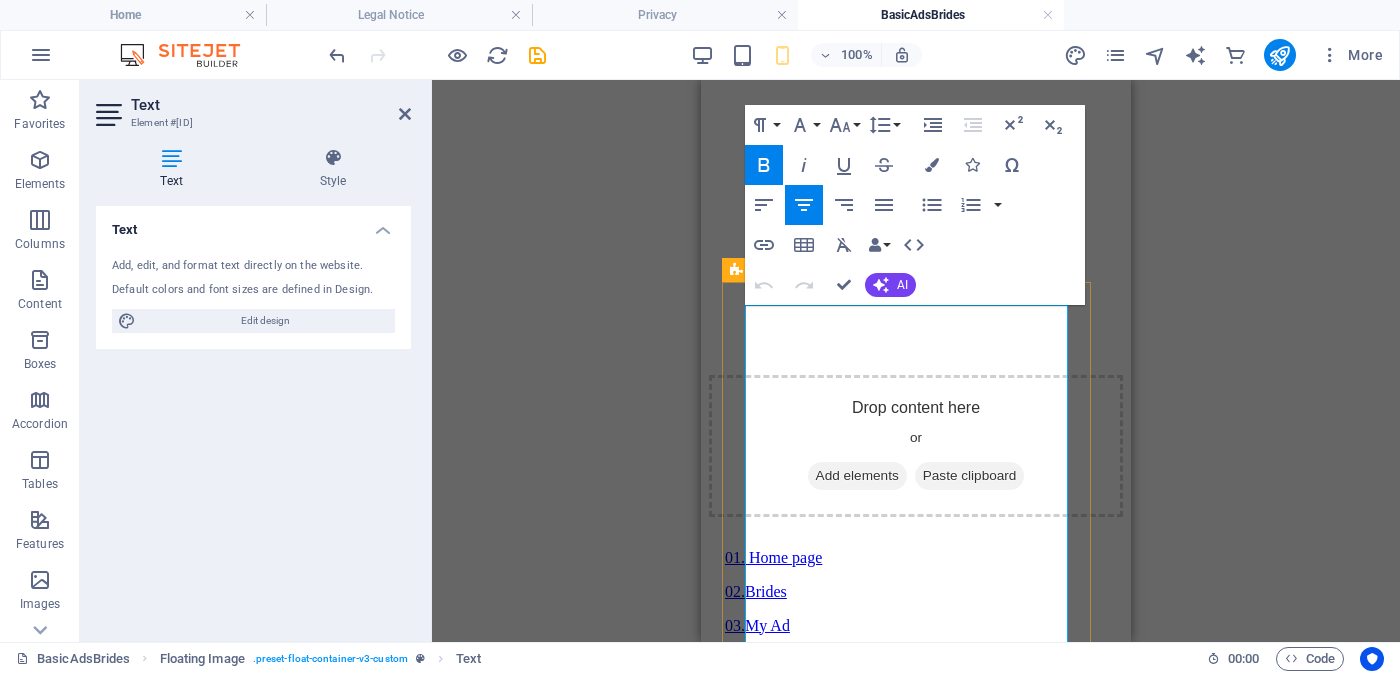 click on "ලලිත්" at bounding box center [914, 2684] 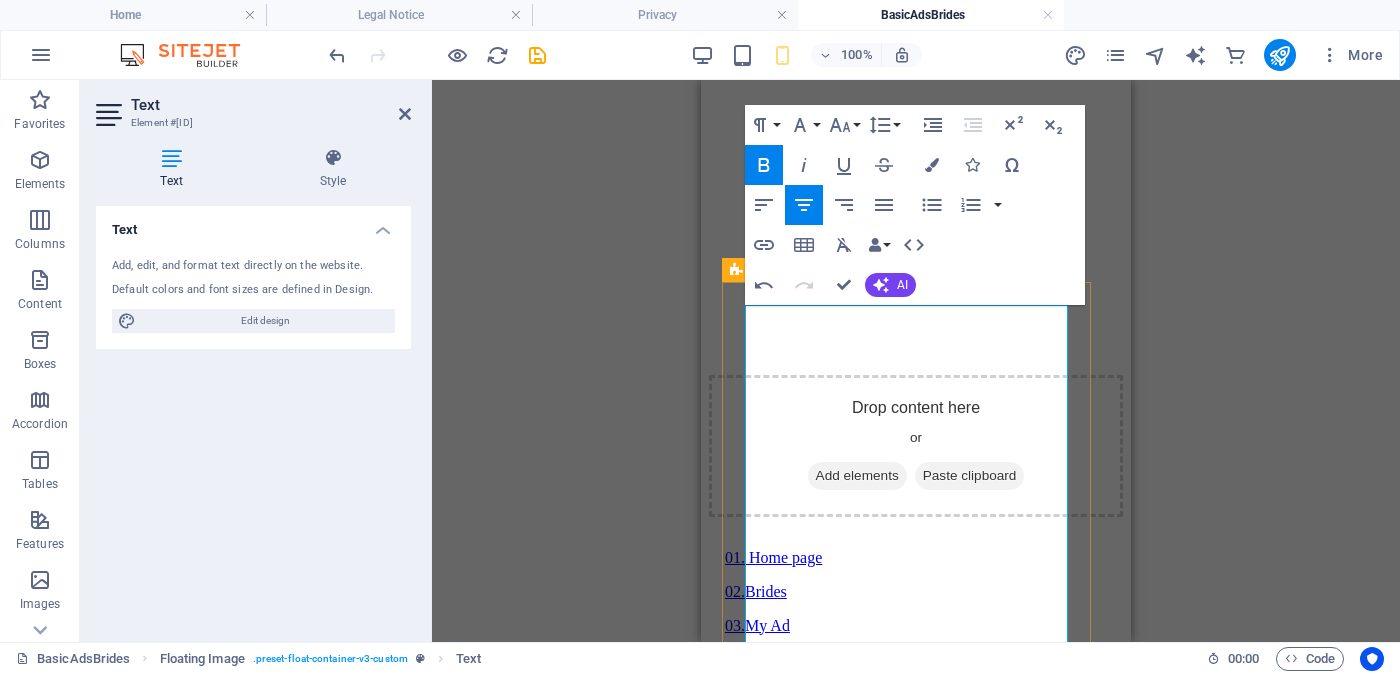 click on "திரிகோணமலை   -  ( Trincomalee) -" at bounding box center (916, 2722) 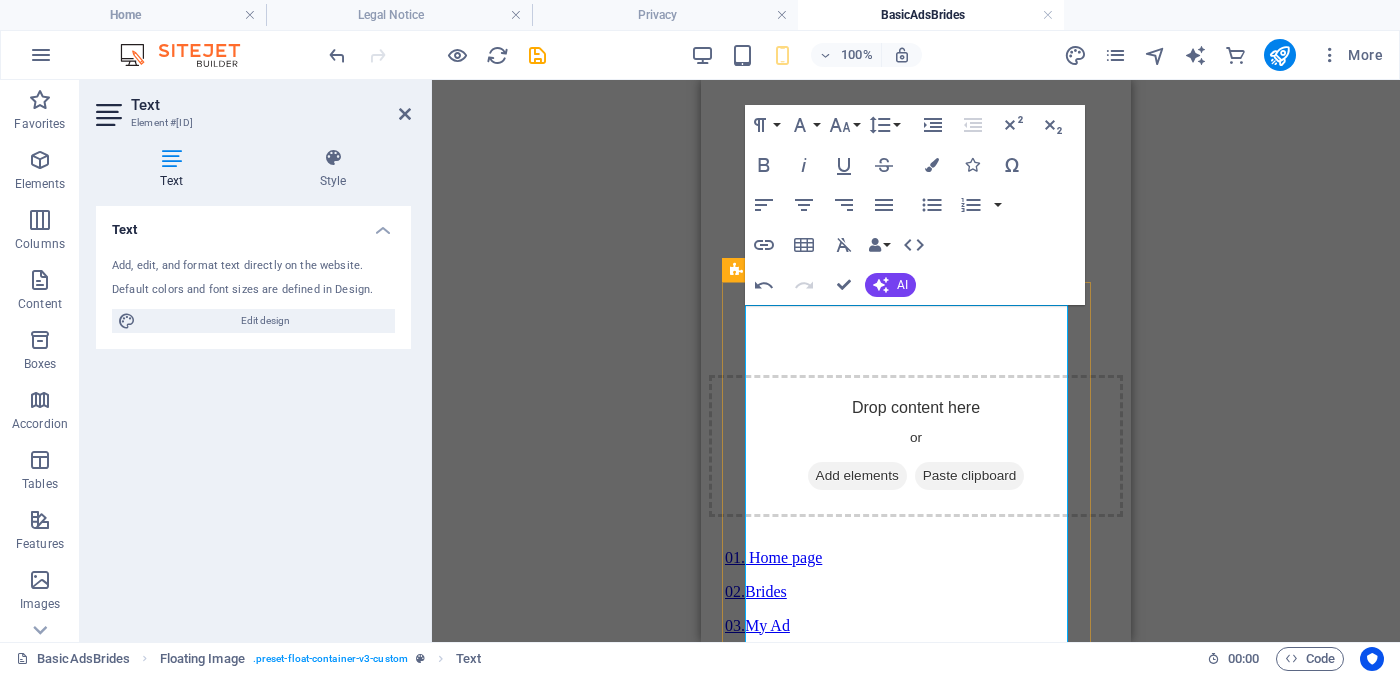 click on "( ) -" at bounding box center (916, 2722) 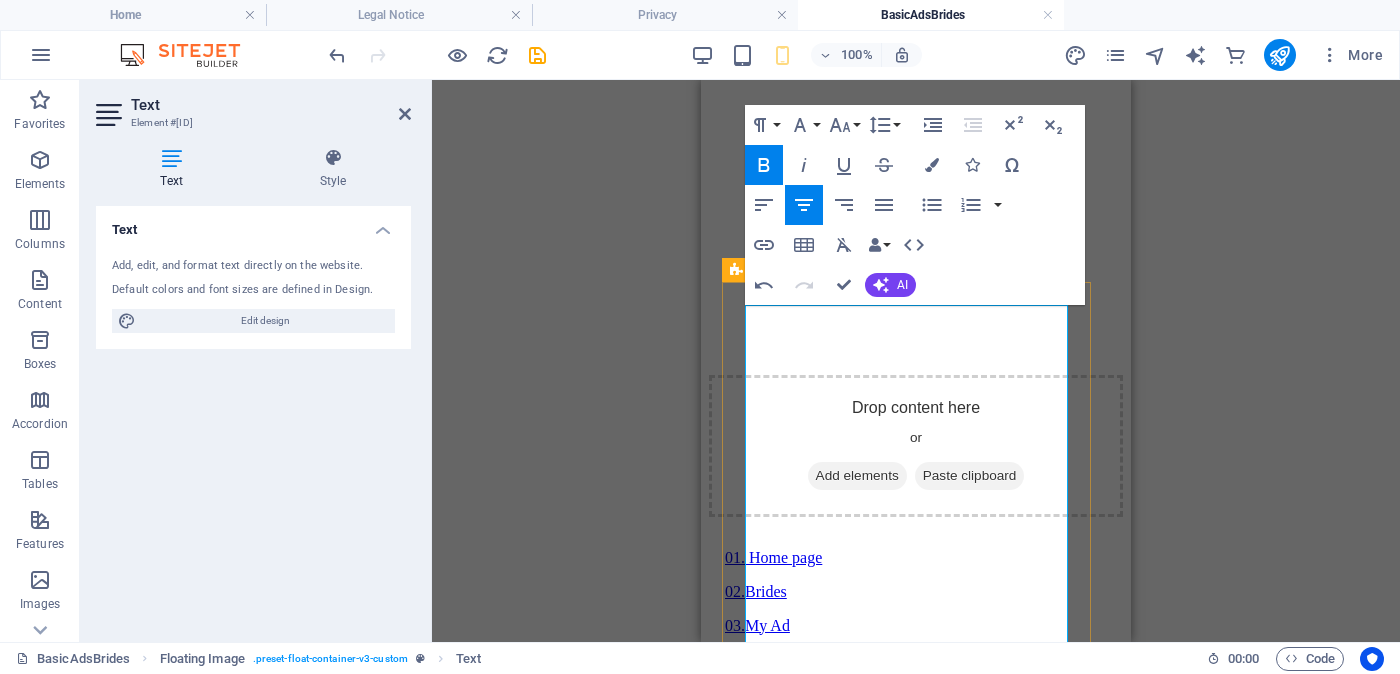 drag, startPoint x: 958, startPoint y: 492, endPoint x: 1034, endPoint y: 484, distance: 76.41989 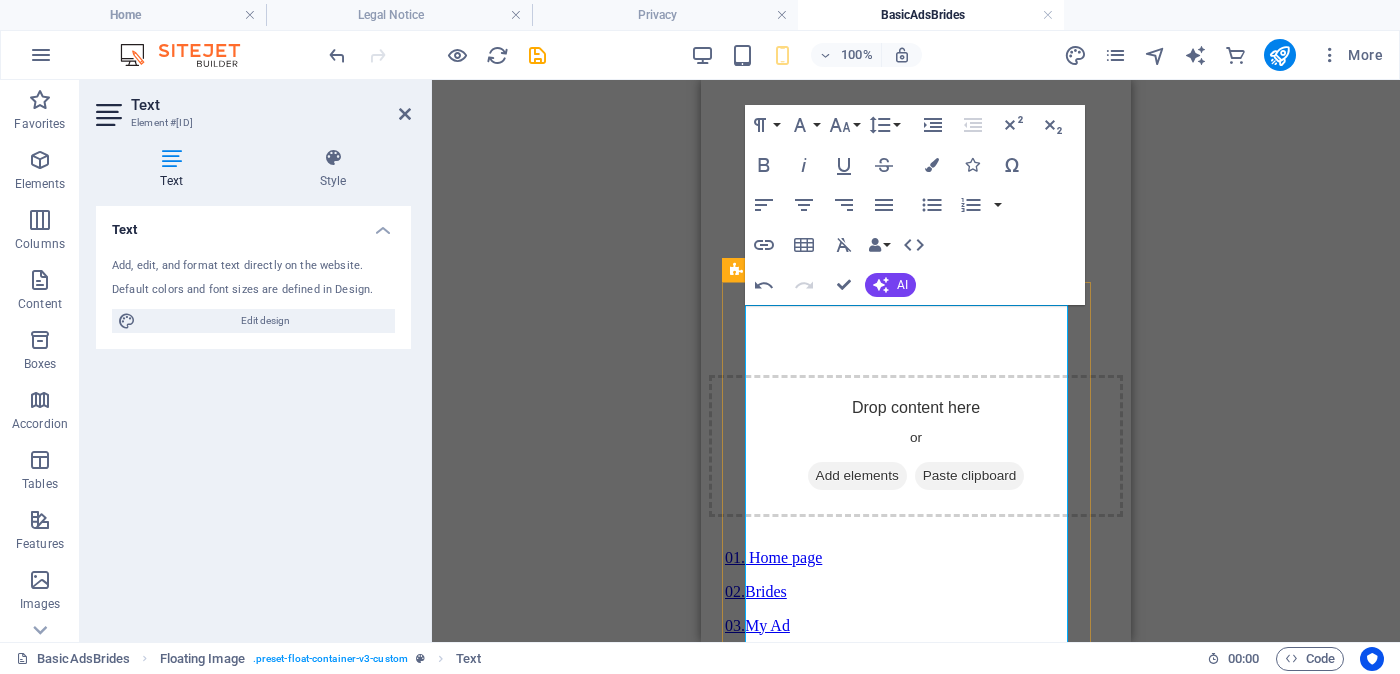 click on "ත්‍රීකුණාමලය" at bounding box center [916, 2738] 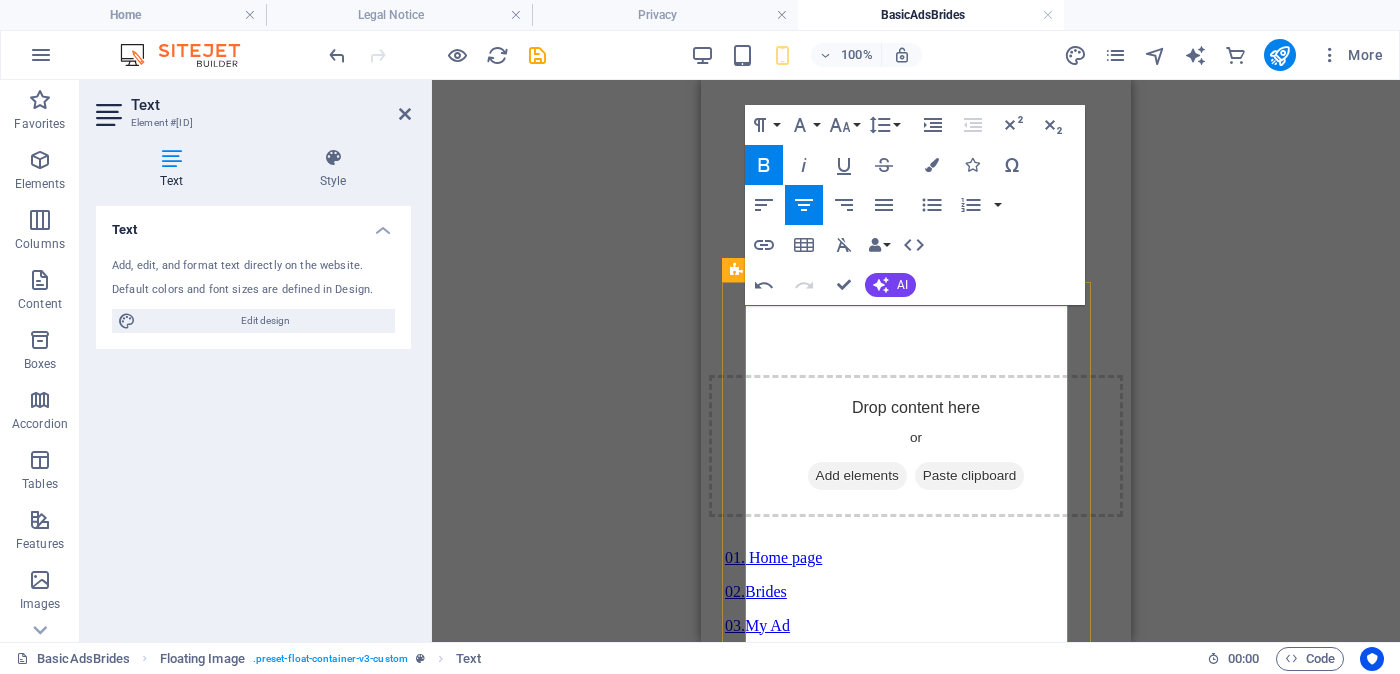 drag, startPoint x: 956, startPoint y: 492, endPoint x: 1035, endPoint y: 482, distance: 79.630394 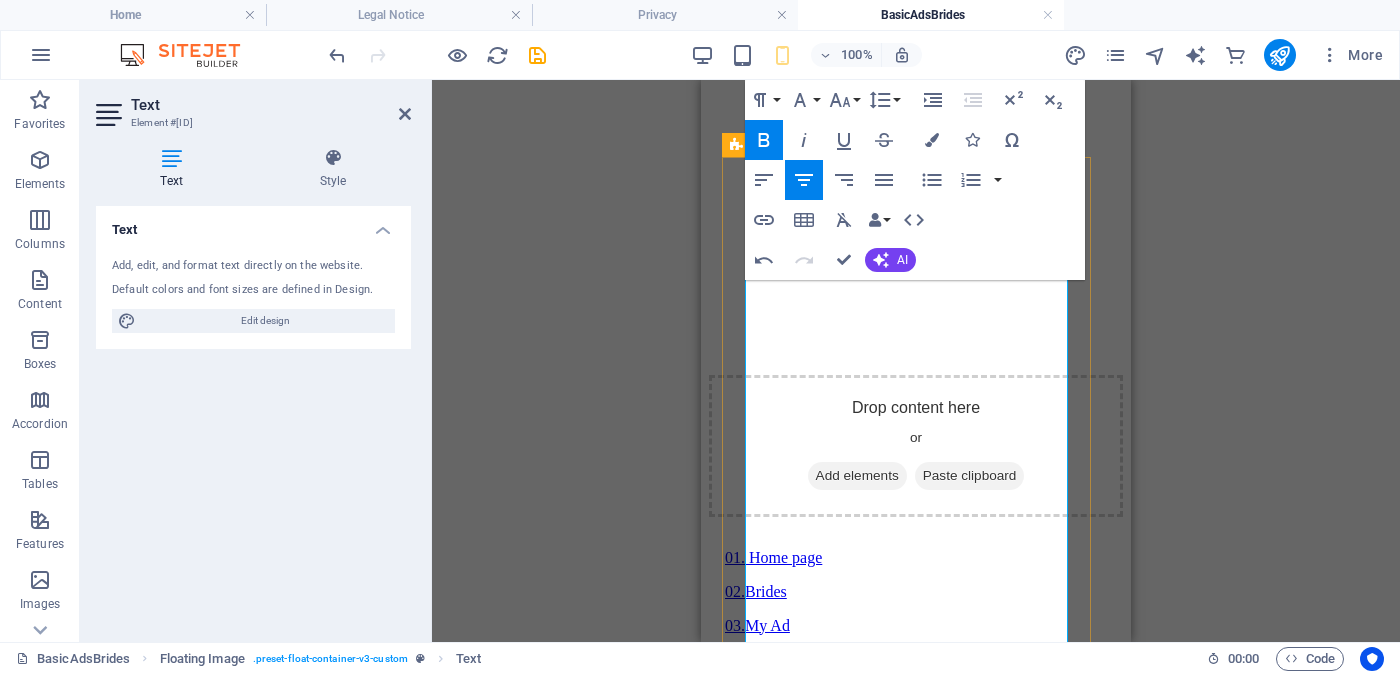 scroll, scrollTop: 1250, scrollLeft: 0, axis: vertical 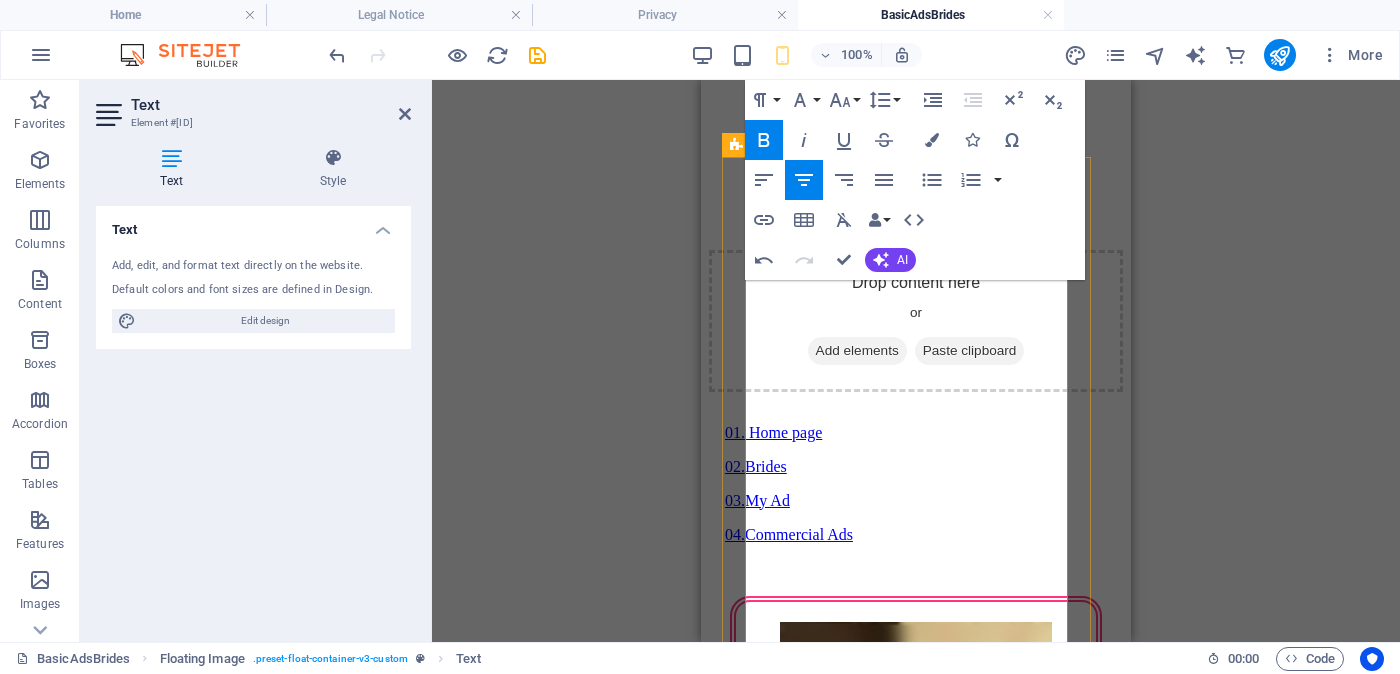click on "වයස - 28" at bounding box center [916, 2651] 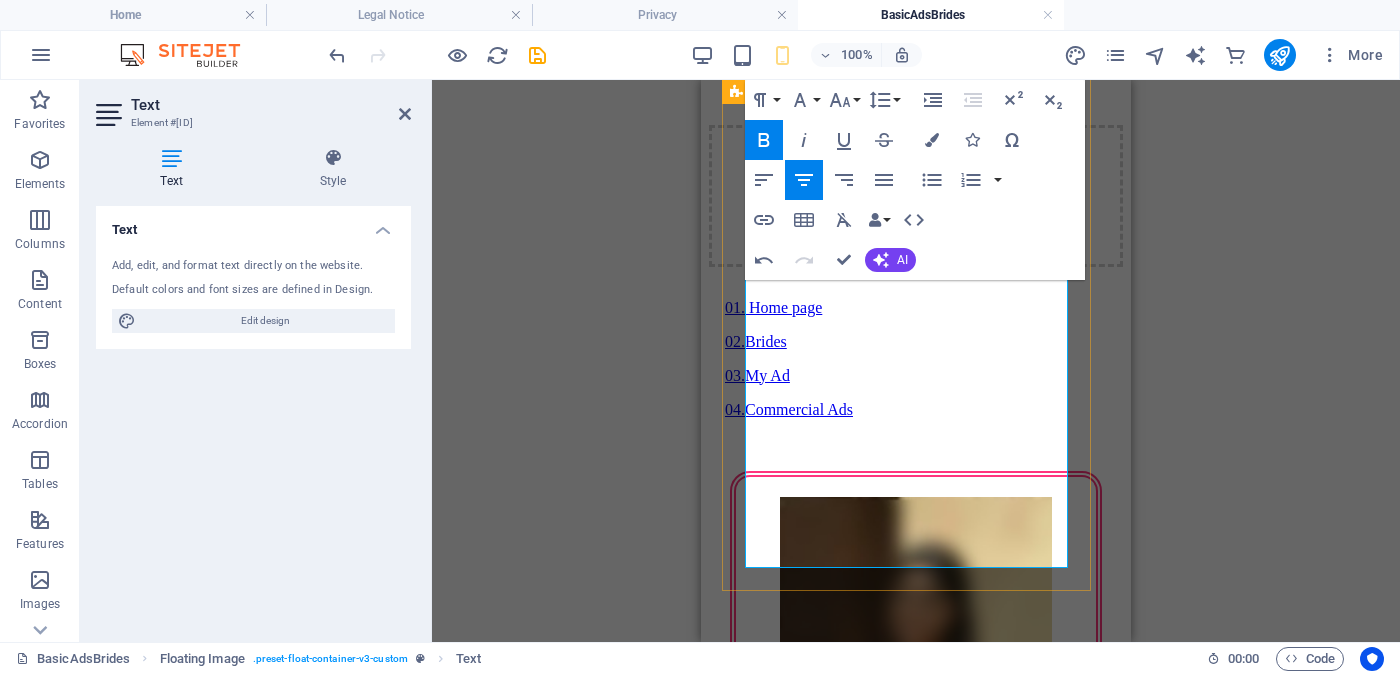 click on "Rs. 30,000 Rs. 50,000 - අතර" at bounding box center [915, 2634] 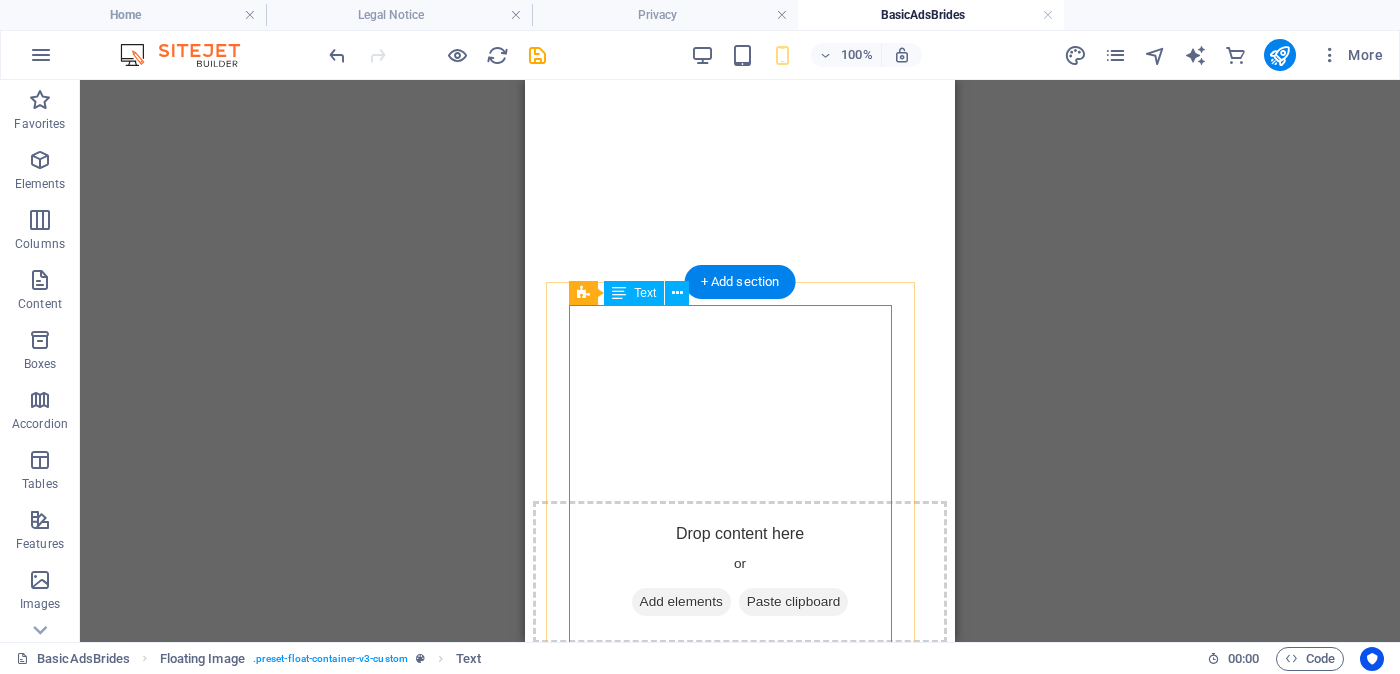 scroll, scrollTop: 1125, scrollLeft: 0, axis: vertical 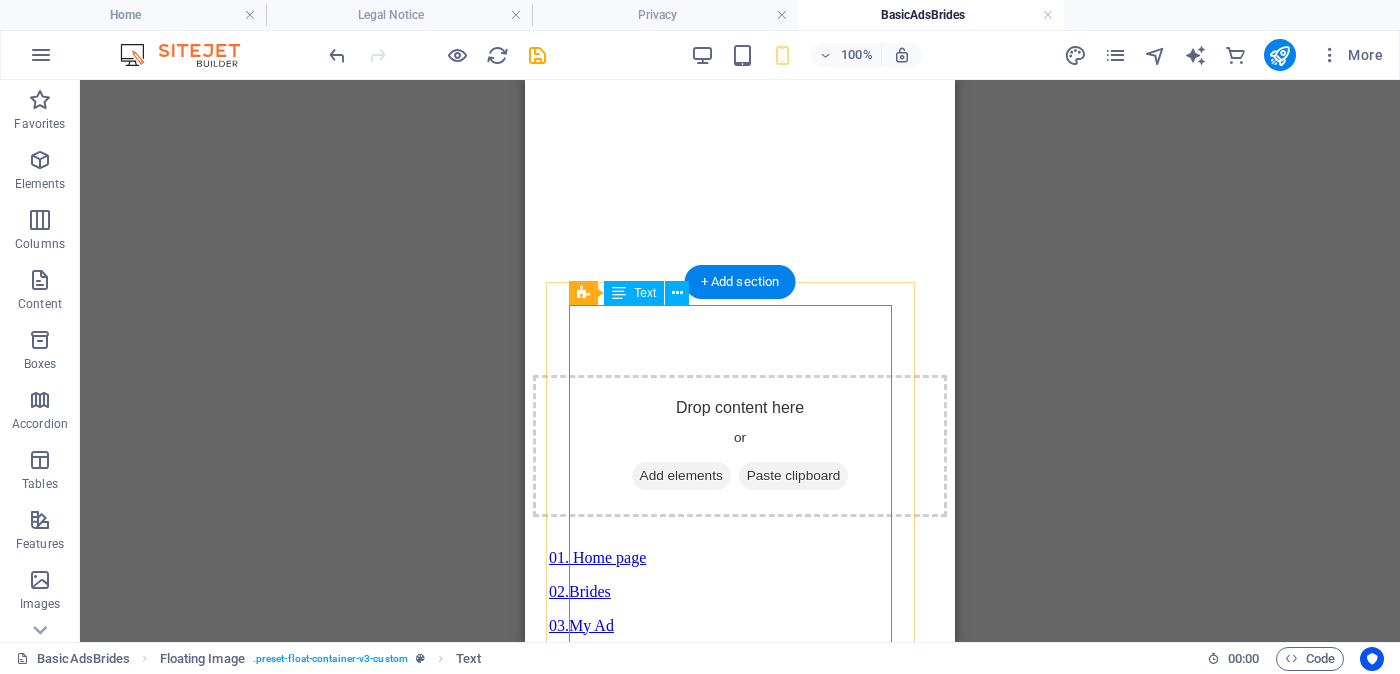 click on "Proposal ID >> [NUMBER] Nickname [NAME] ([CITY]) - [CITY] Independent Free Church - [RELIGION] Age - [AGE] Unmarried - [MARITAL_STATUS] - [MARITAL_STATUS] Height-Feet ( [FEET] ) . Inches ( [INCHES] ) Occupation- Government office - [OCCUPATION] Monthly Income Rs. [AMOUNT] - [AMOUNT] - between ---------------------------------------------------- << Full Ad view Link >> Clear photos and full wedding ad link" at bounding box center [740, 2784] 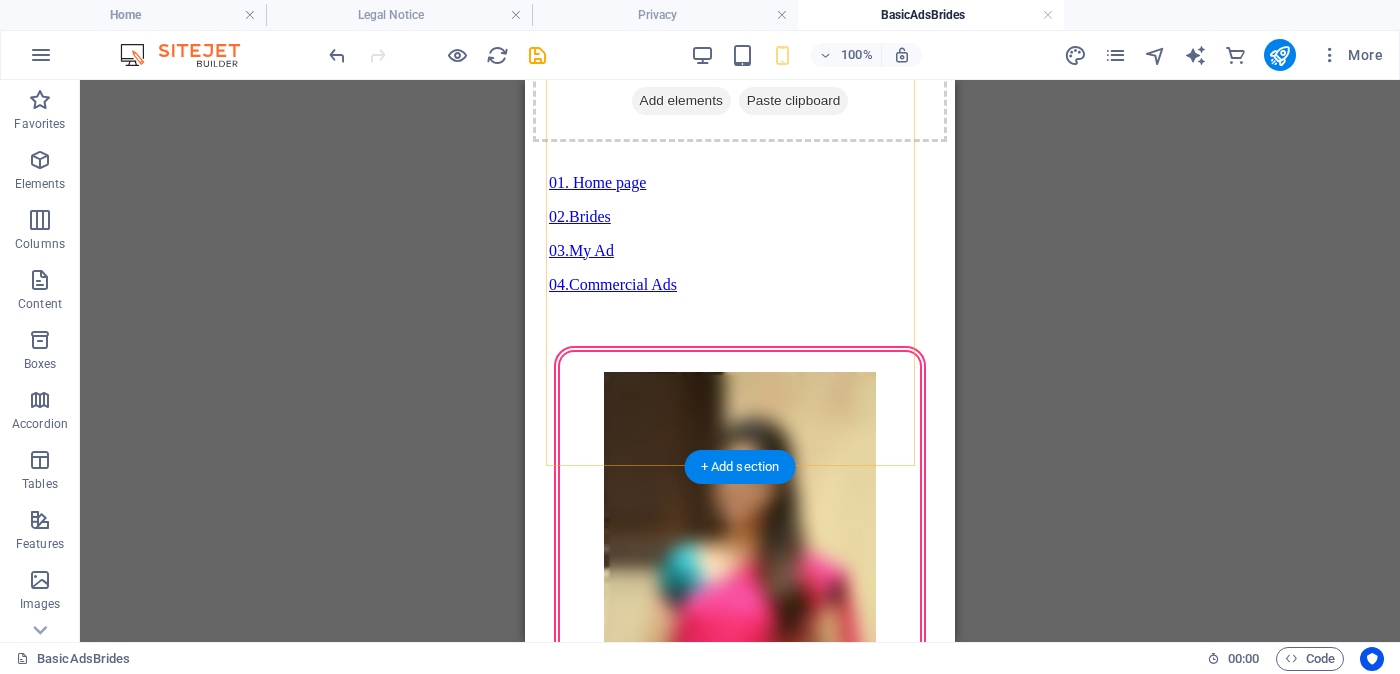 scroll, scrollTop: 1624, scrollLeft: 0, axis: vertical 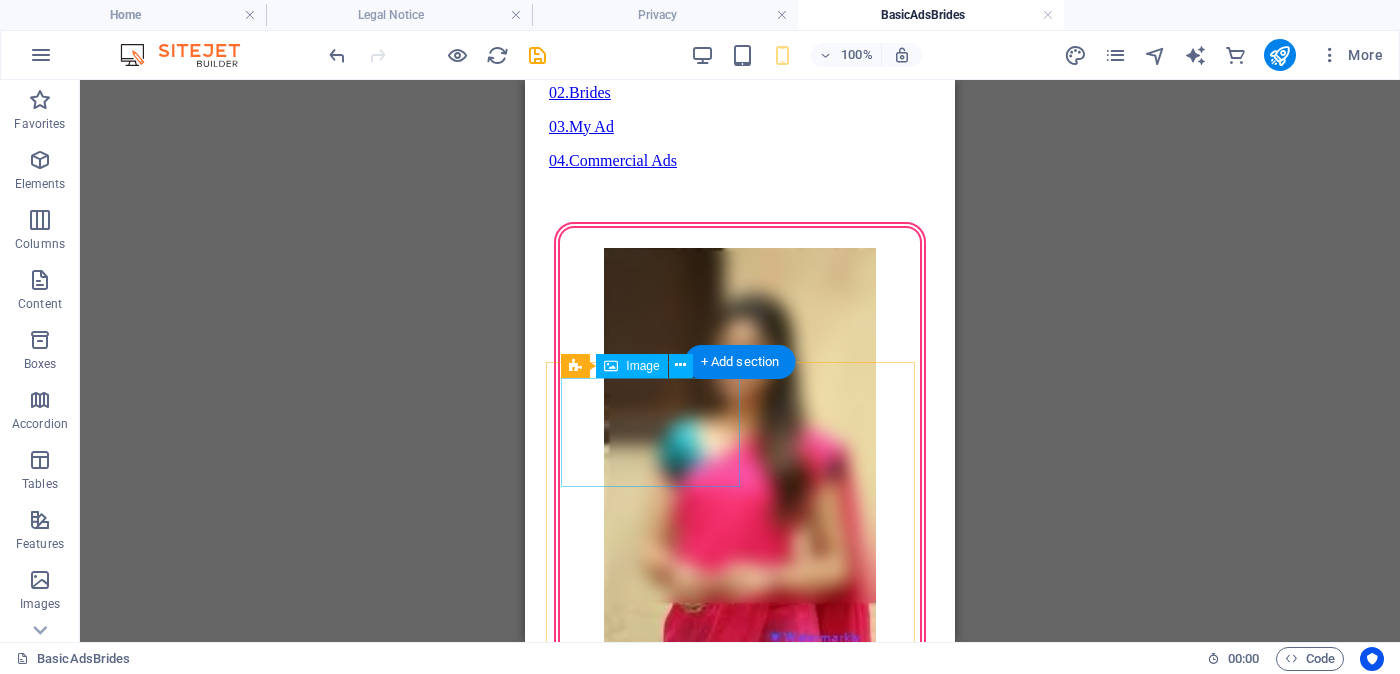 click at bounding box center (740, 2591) 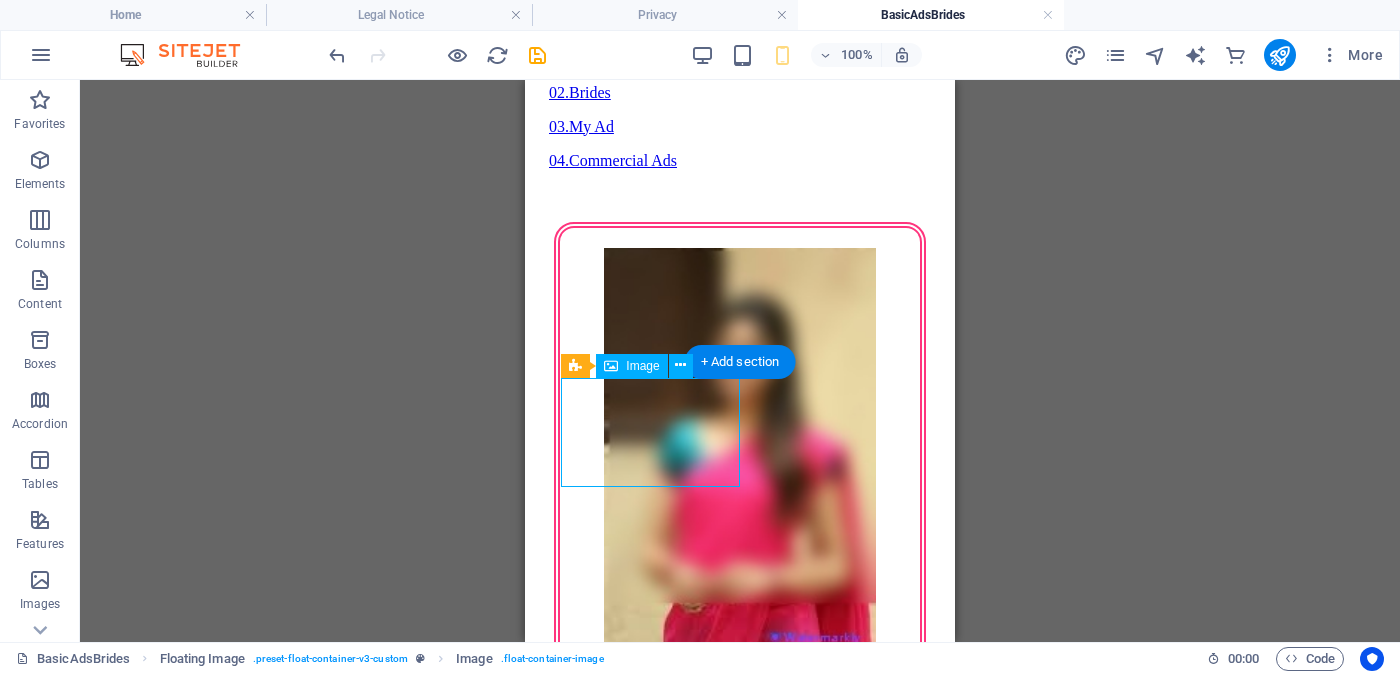 click at bounding box center (740, 2591) 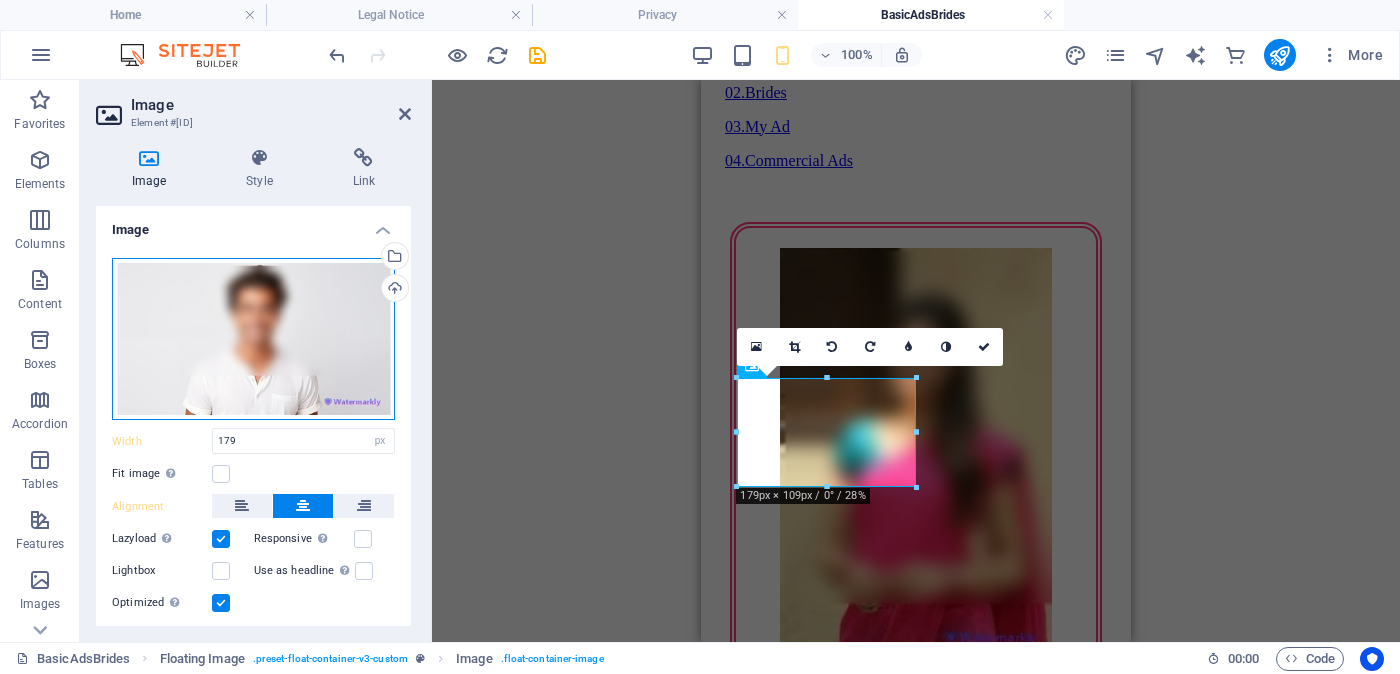 click on "Drag files here, click to choose files or select files from Files or our free stock photos & videos" at bounding box center [253, 339] 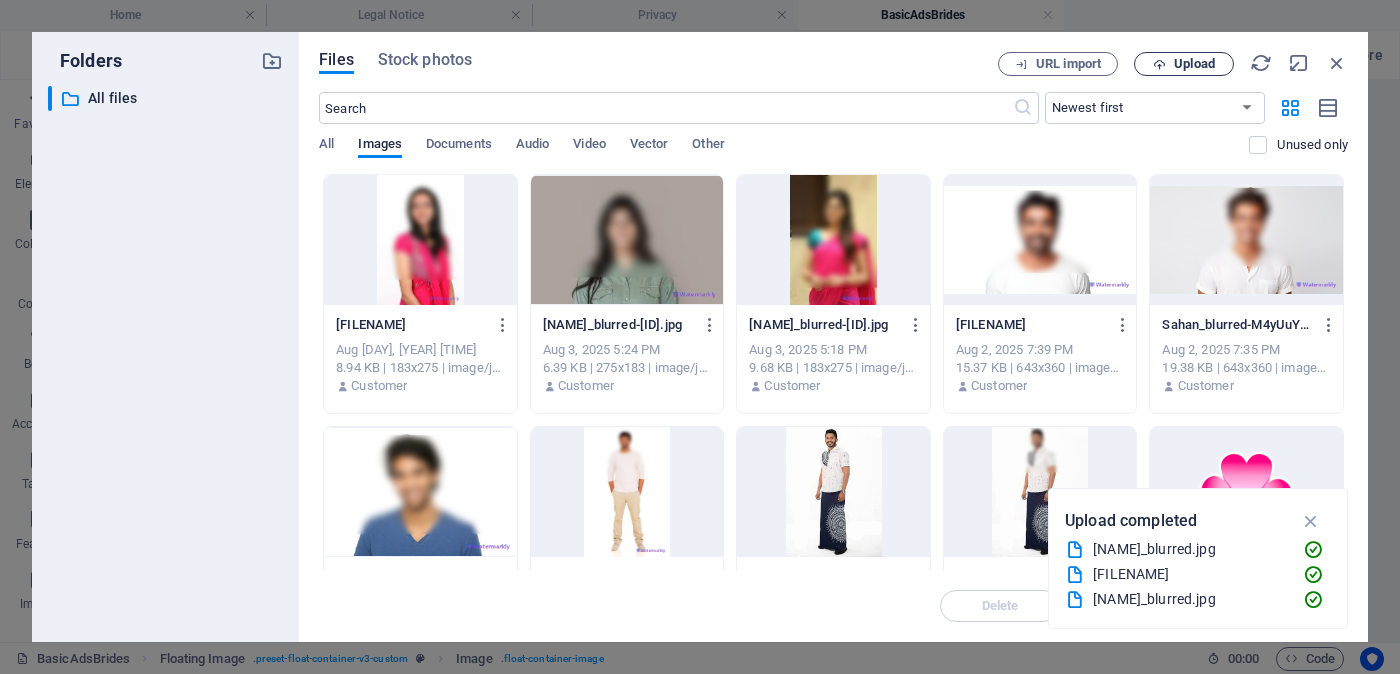 click on "Upload" at bounding box center (1194, 64) 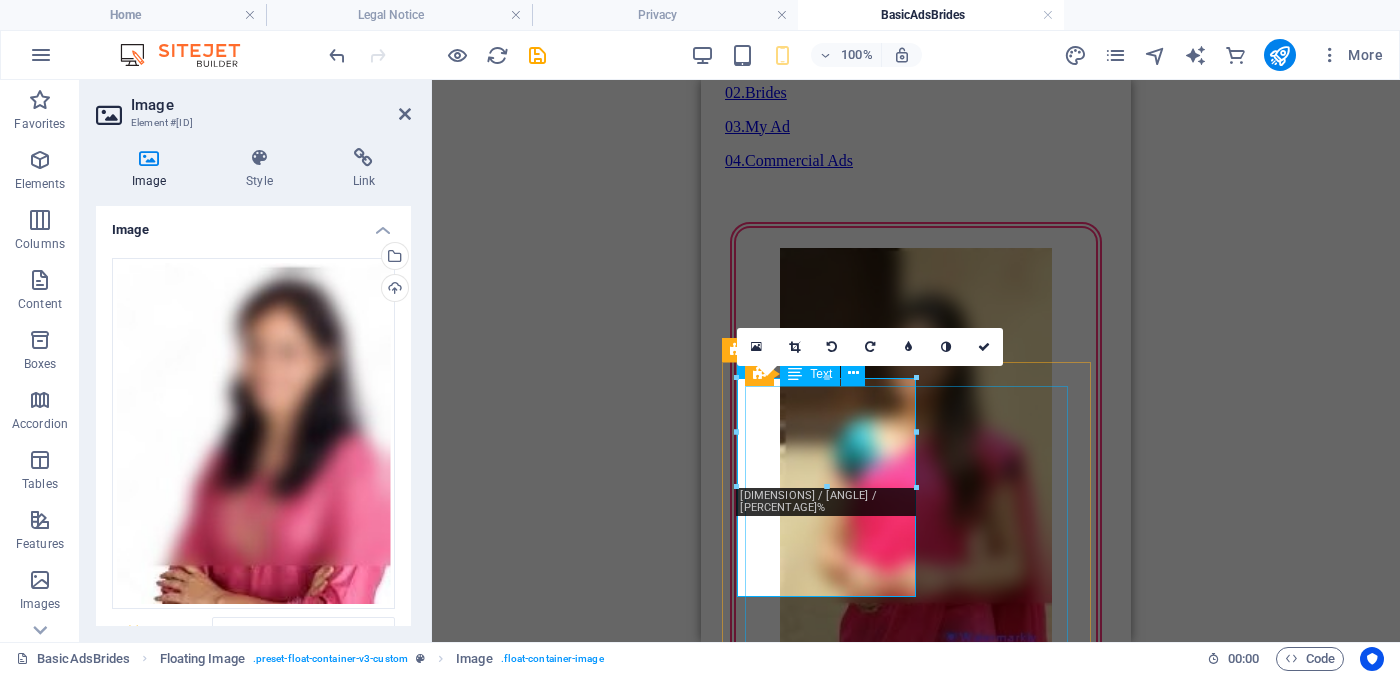 click on "Proposal ID >> [NUMBER] Nickname [NAME] [CITY] Baptist - බැප්ටිස්ට් සභාව වයස - 23 Unmarried - අවිවාහක திருமணமாகாத උස-Feet ( 5 ) . Inches ( 02 ) රැකියාව- Private - පුද්ගලික අංශයේ මාසික ආදායම Rs. 40,000 Rs. 50,000 - අතර ---------------------------------------------------- << Full Ad view Link >> පැහැදිලි ජායාරූප සහ සම්පූර්ණ මංගල දැන්වීම ට ලින්ක් සබැඳිය" at bounding box center (916, 2978) 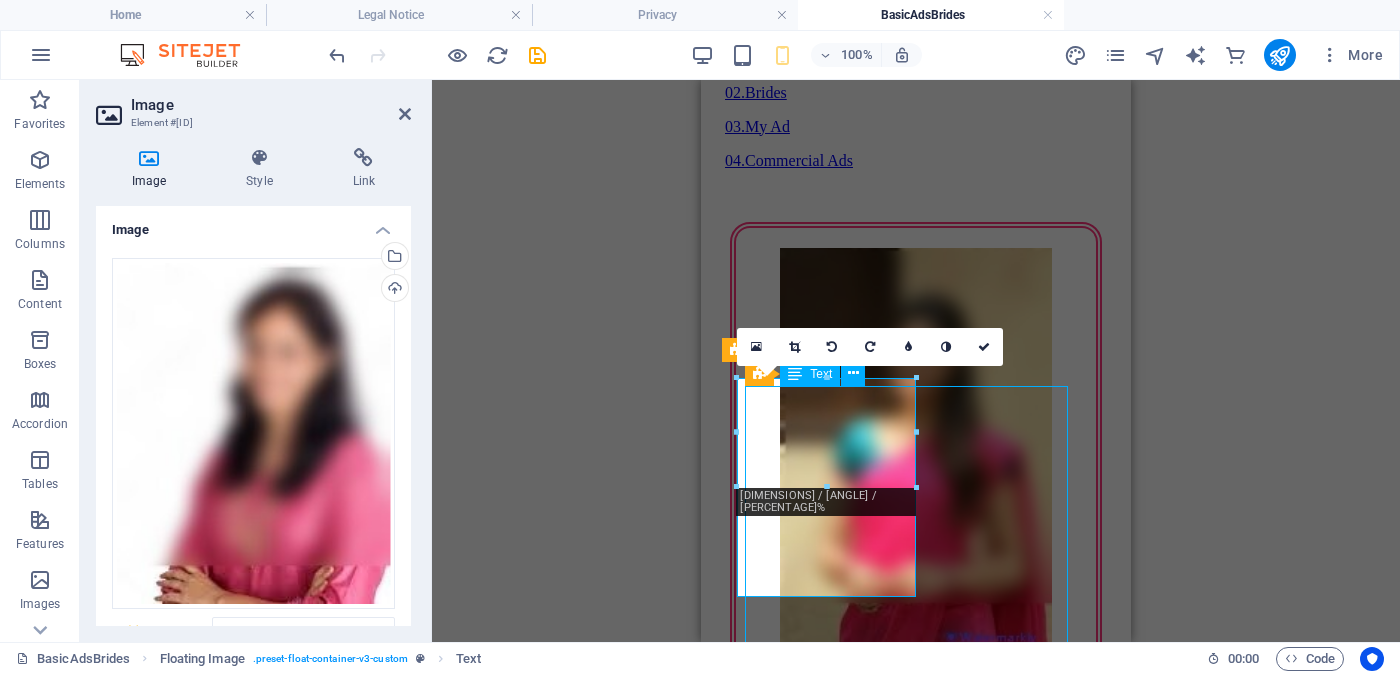 click on "Proposal ID >> [NUMBER] Nickname [NAME] [CITY] Baptist - බැප්ටිස්ට් සභාව වයස - 23 Unmarried - අවිවාහක திருமணமாகாத උස-Feet ( 5 ) . Inches ( 02 ) රැකියාව- Private - පුද්ගලික අංශයේ මාසික ආදායම Rs. 40,000 Rs. 50,000 - අතර ---------------------------------------------------- << Full Ad view Link >> පැහැදිලි ජායාරූප සහ සම්පූර්ණ මංගල දැන්වීම ට ලින්ක් සබැඳිය" at bounding box center (916, 2978) 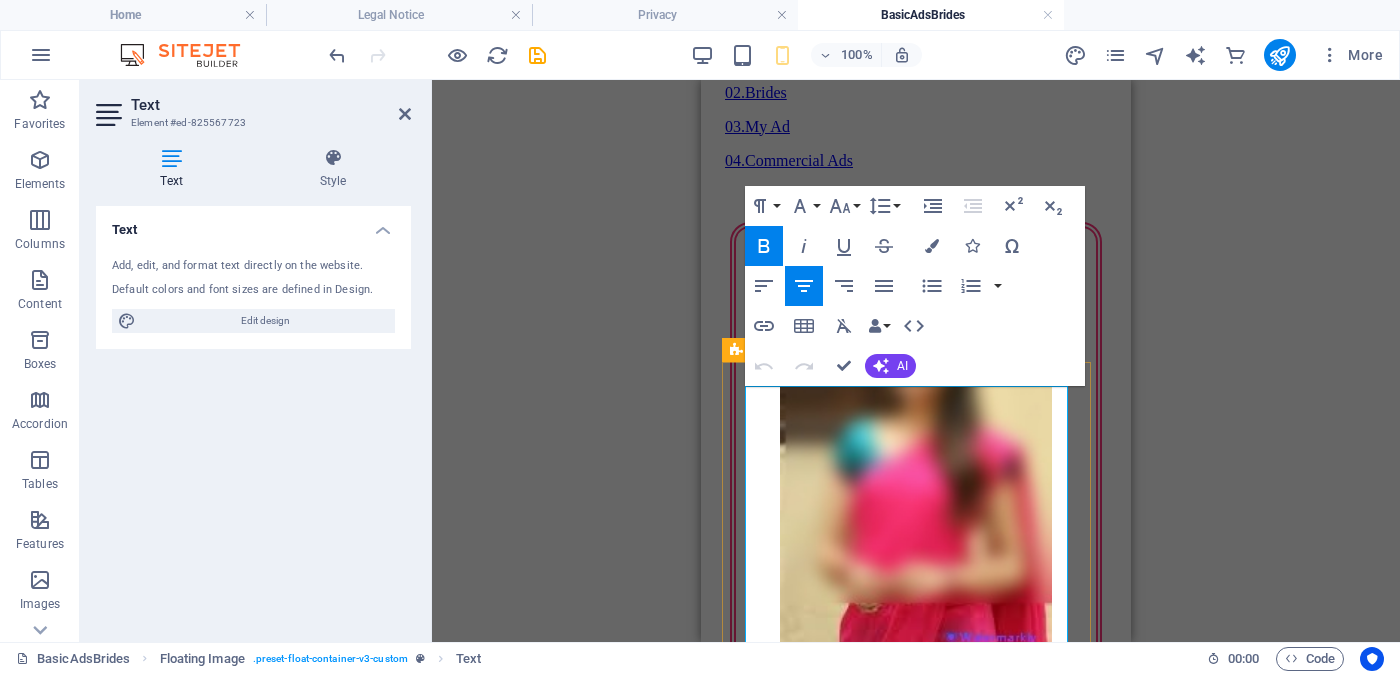 click on "සහන්" at bounding box center [914, 2878] 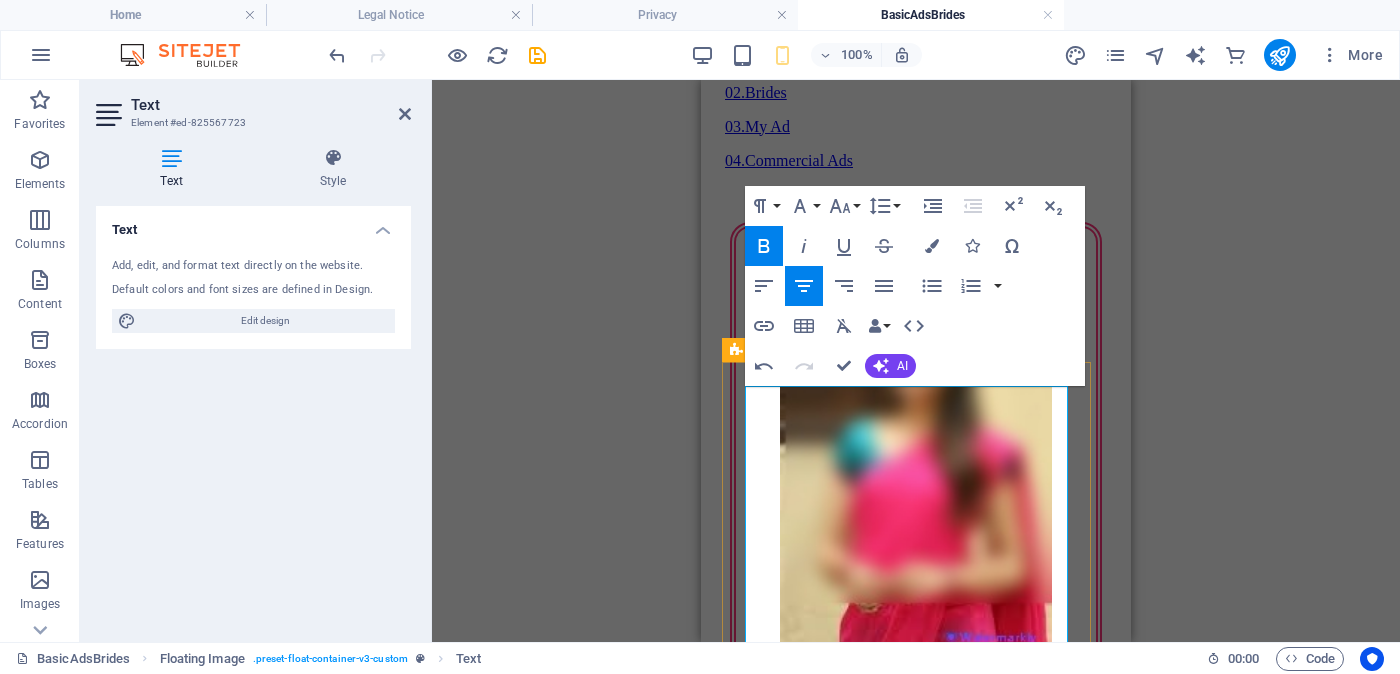click on "[NAME]" at bounding box center [914, 2878] 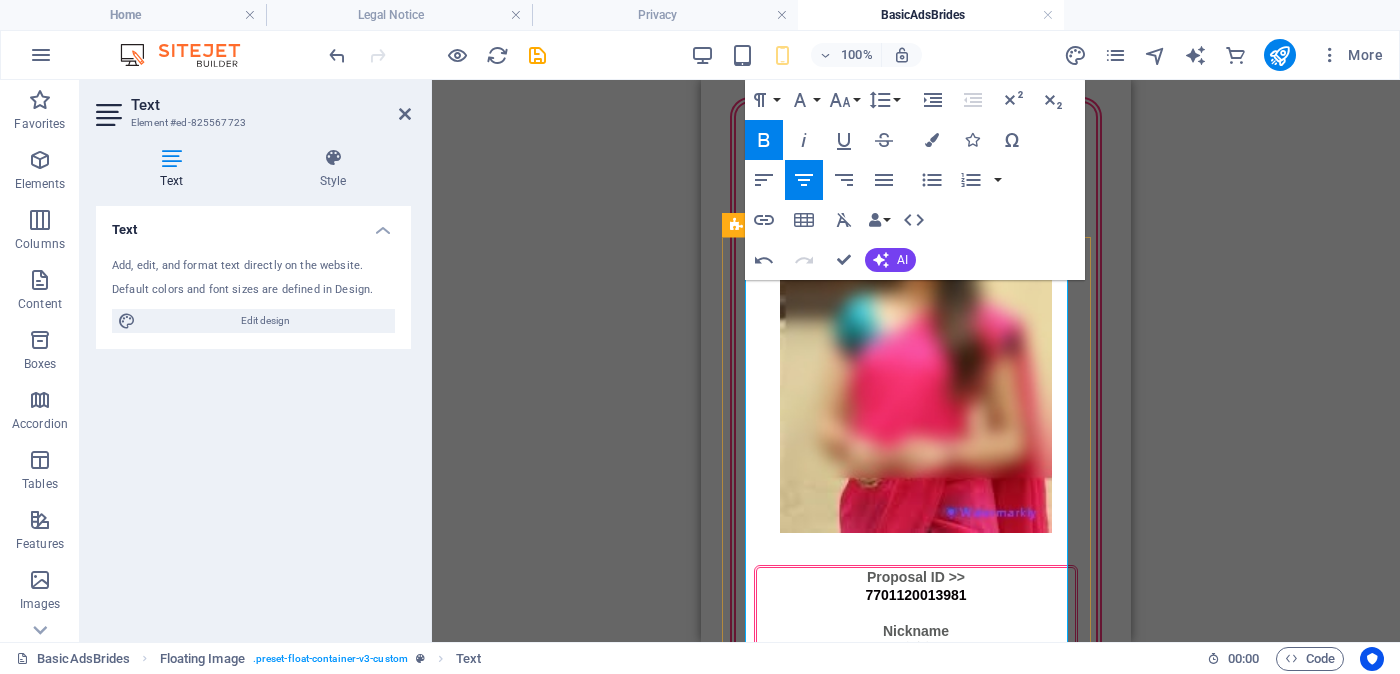 click on "வவுனியா -  (Vavuniya) -" at bounding box center (915, 2791) 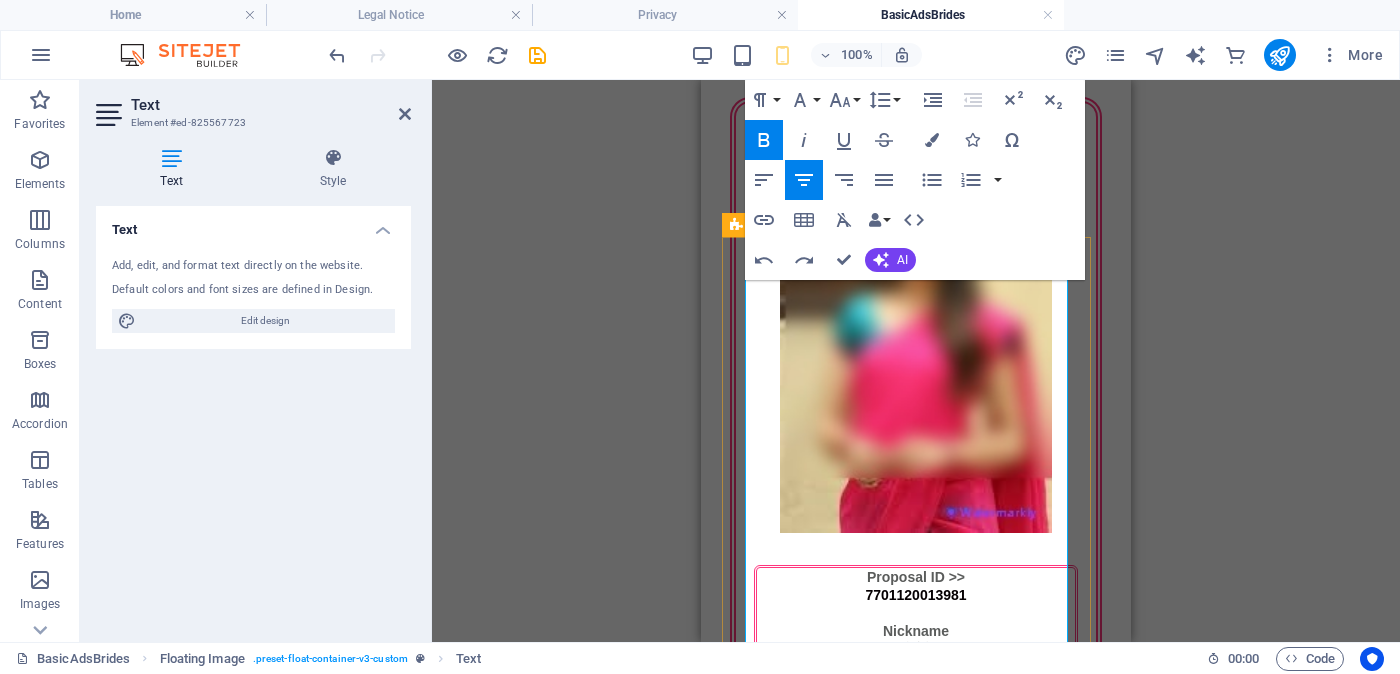 click on "(  ) -" at bounding box center [916, 2791] 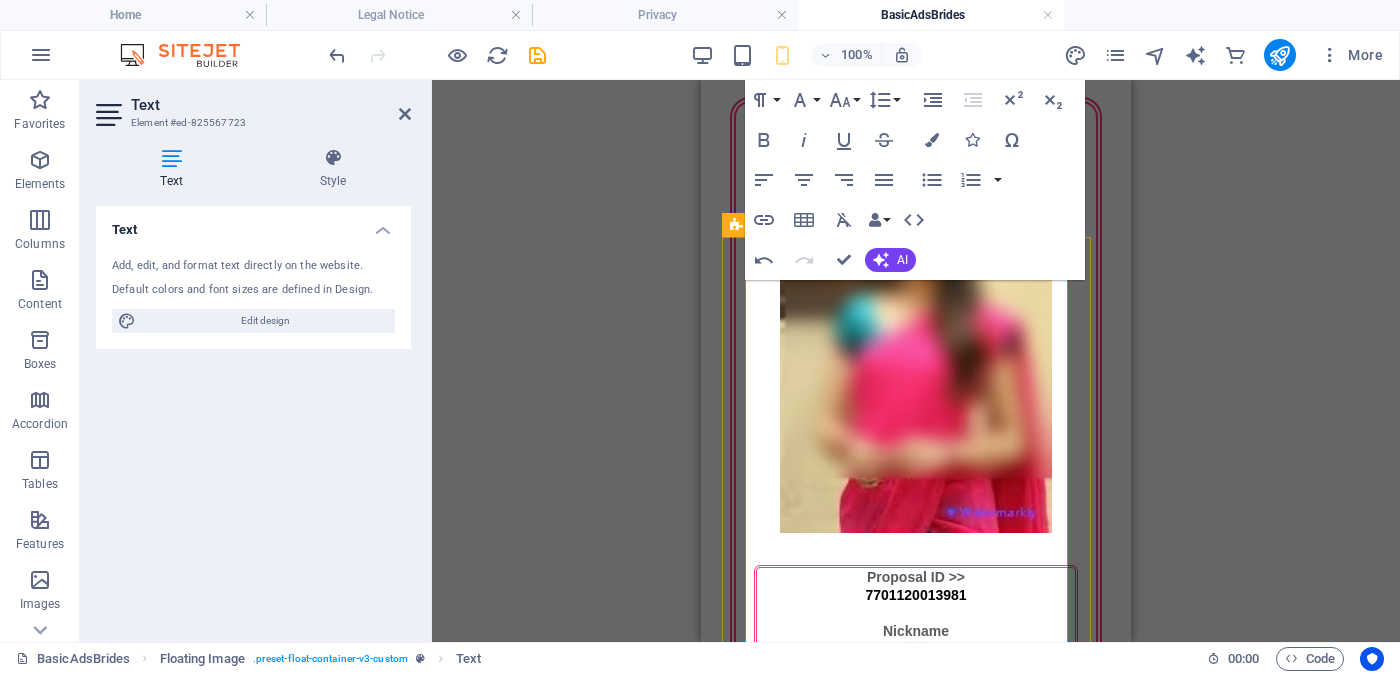drag, startPoint x: 966, startPoint y: 422, endPoint x: 988, endPoint y: 443, distance: 30.413813 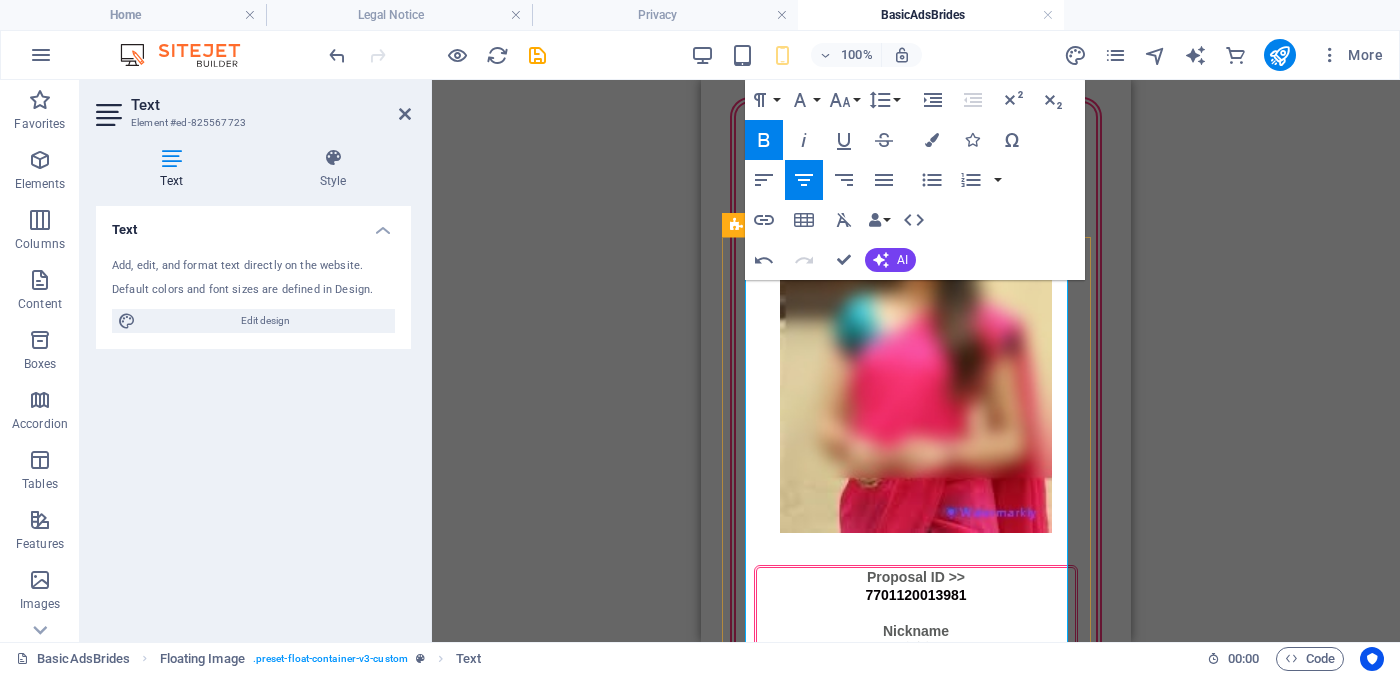 drag, startPoint x: 974, startPoint y: 472, endPoint x: 1011, endPoint y: 472, distance: 37 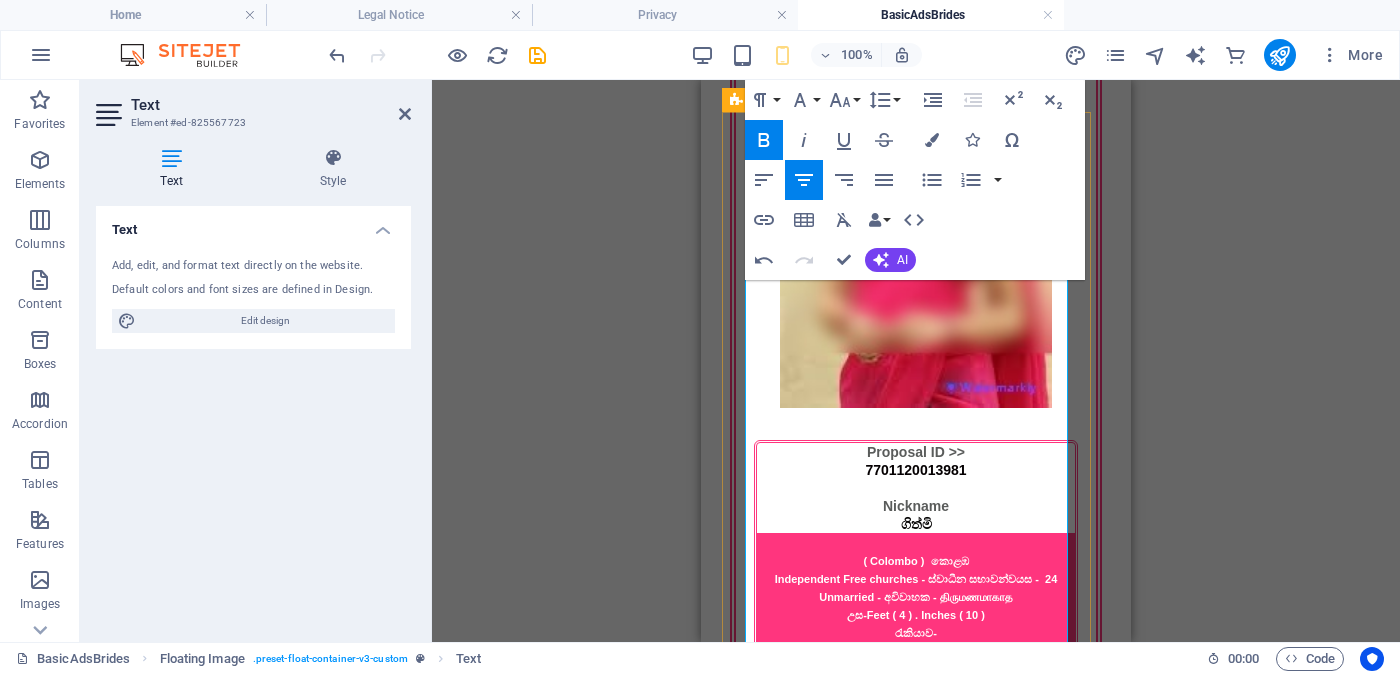 click on "උස-Feet ( 5 ) . Inches ( 02 )" at bounding box center [916, 2756] 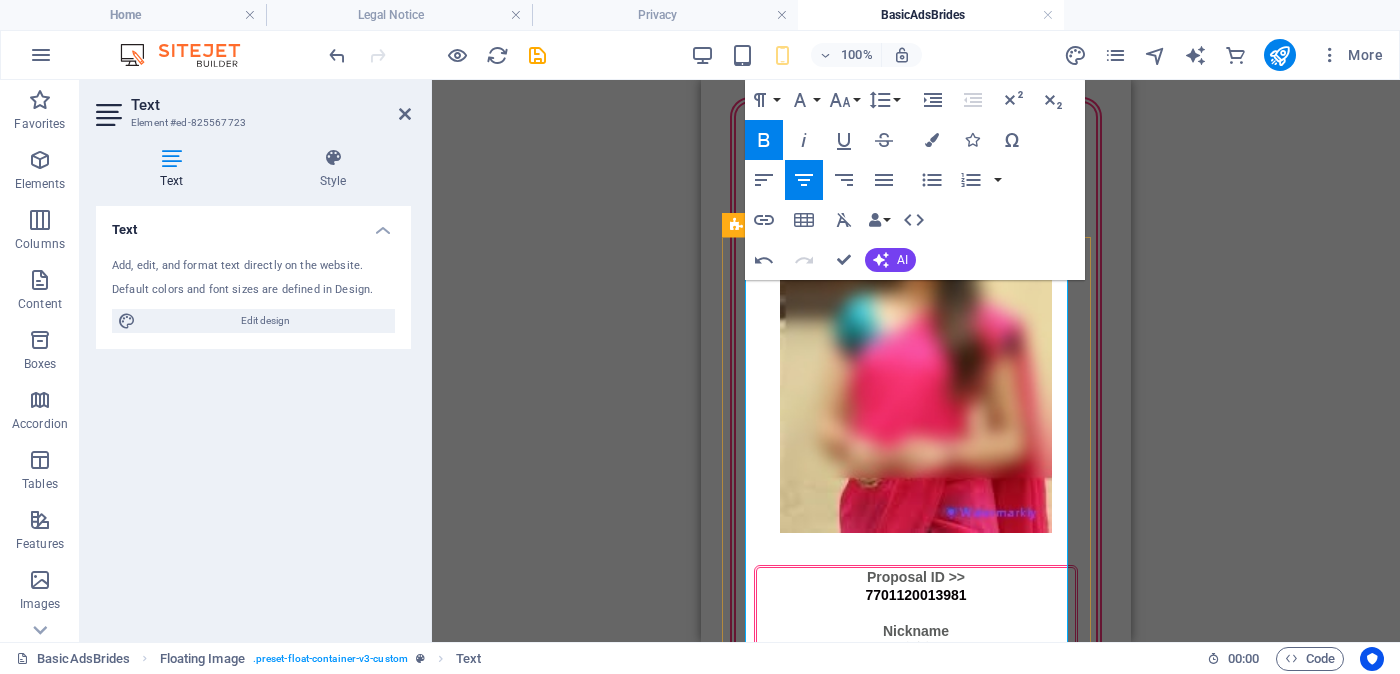 scroll, scrollTop: 1500, scrollLeft: 0, axis: vertical 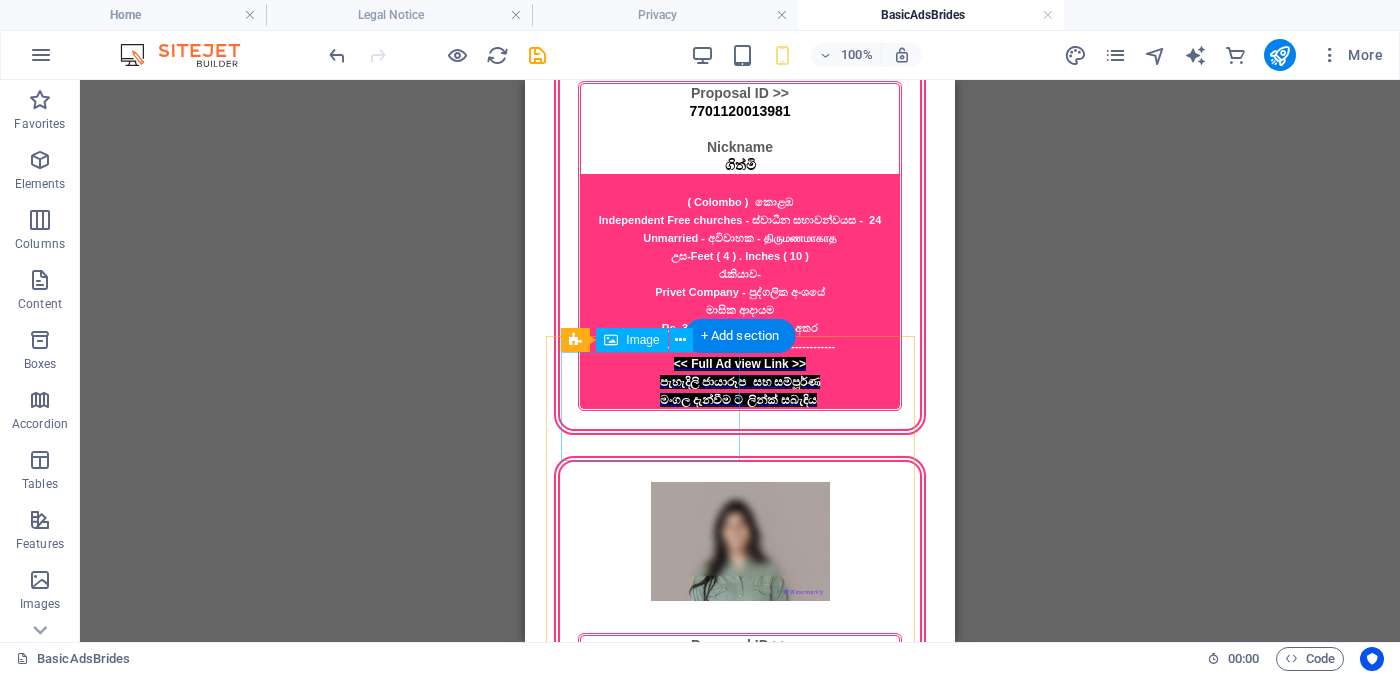 click at bounding box center [740, 2674] 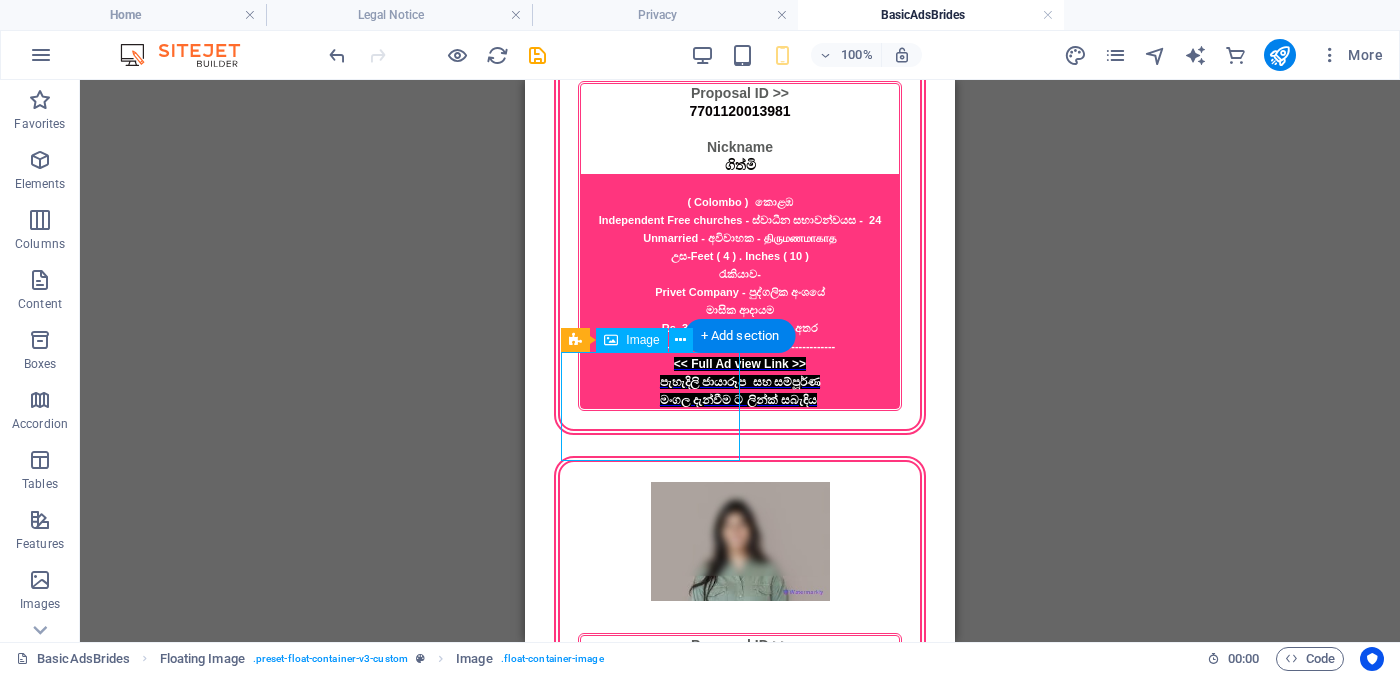 click at bounding box center (740, 2674) 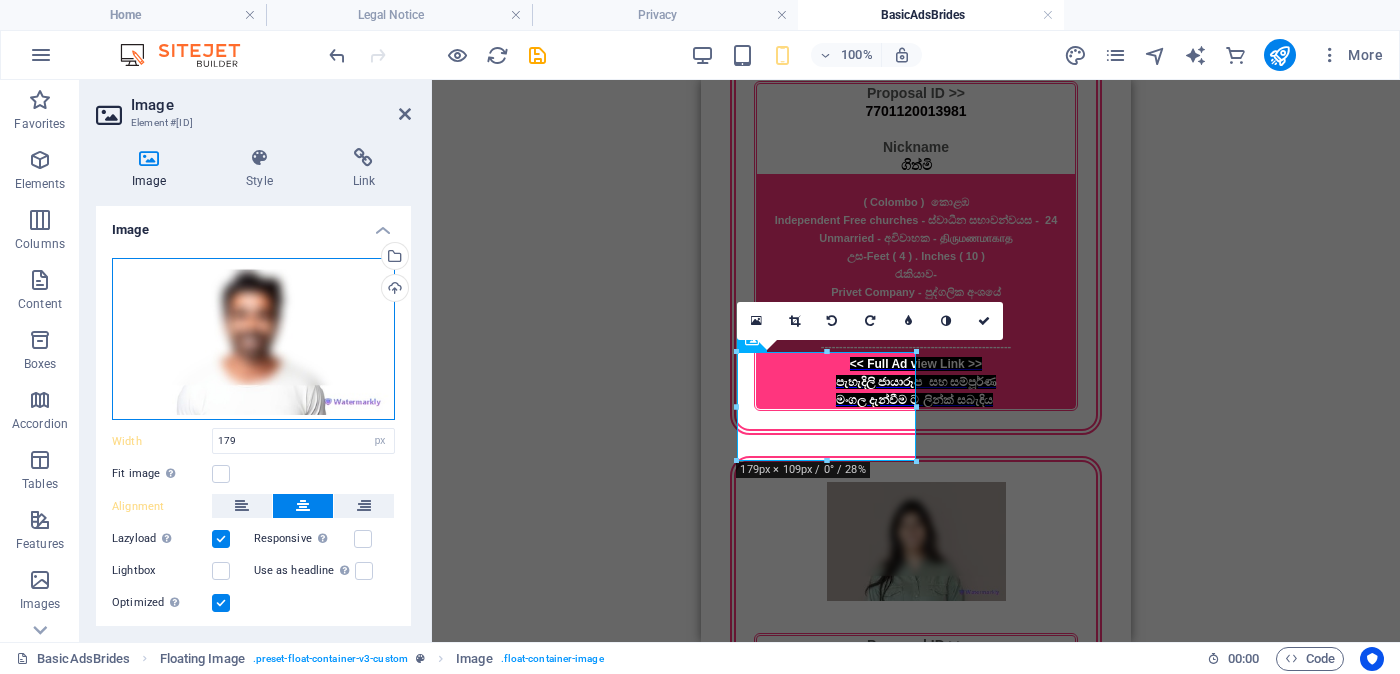 click on "Drag files here, click to choose files or select files from Files or our free stock photos & videos" at bounding box center (253, 339) 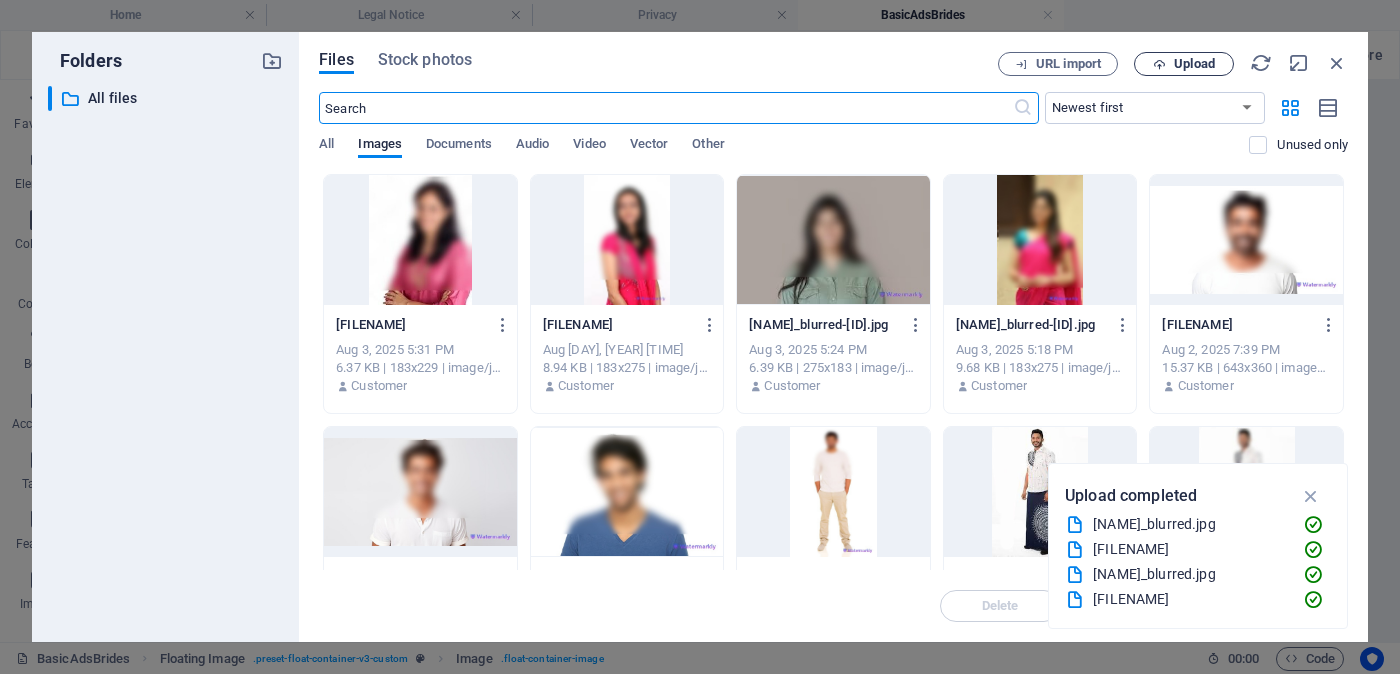 click on "Upload" at bounding box center (1194, 64) 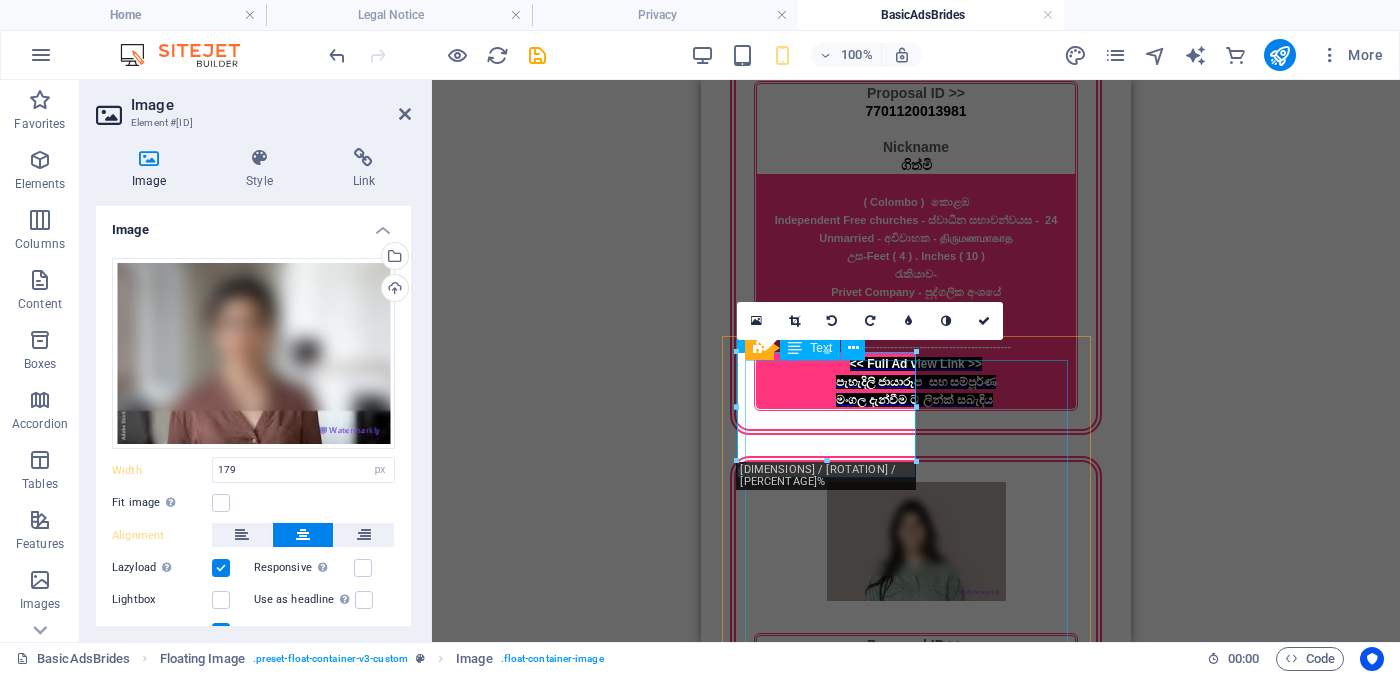 click on "Proposal ID >> [NUMBER] Nickname [NAME] [CITY] - ([CITY]) - [CITY] Catholic - [RELIGION] [RELIGION] Age - [AGE] Unmarried - [MARITAL_STATUS] - [MARITAL_STATUS] Height-Feet ( [FEET] ) . Inches ( [INCHES] ) Occupation- Private - [OCCUPATION] Monthly Income Rs. [AMOUNT] Rs. [AMOUNT] - between ---------------------------------------------------- << Full Ad view Link >> Clear photos and full wedding ad link" at bounding box center [916, 2957] 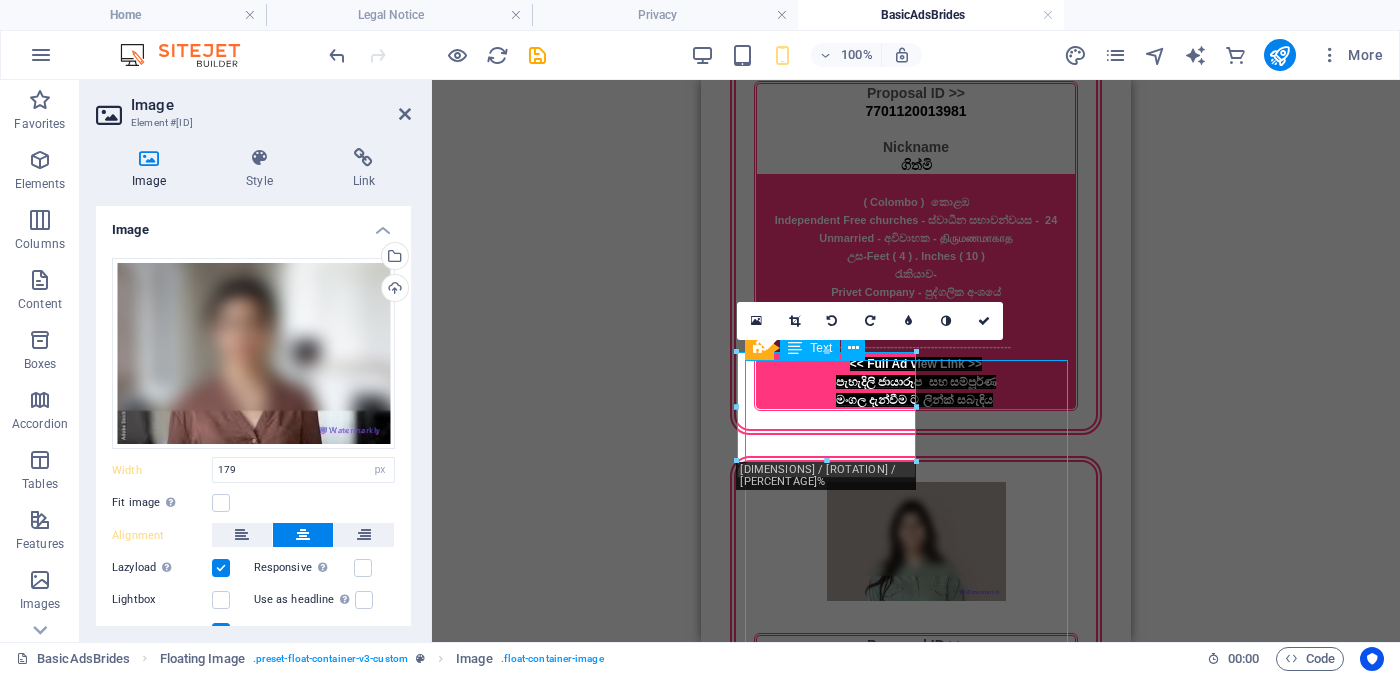 click on "Proposal ID >> [NUMBER] Nickname [NAME] [CITY] - ([CITY]) - [CITY] Catholic - [RELIGION] [RELIGION] Age - [AGE] Unmarried - [MARITAL_STATUS] - [MARITAL_STATUS] Height-Feet ( [FEET] ) . Inches ( [INCHES] ) Occupation- Private - [OCCUPATION] Monthly Income Rs. [AMOUNT] Rs. [AMOUNT] - between ---------------------------------------------------- << Full Ad view Link >> Clear photos and full wedding ad link" at bounding box center [916, 2957] 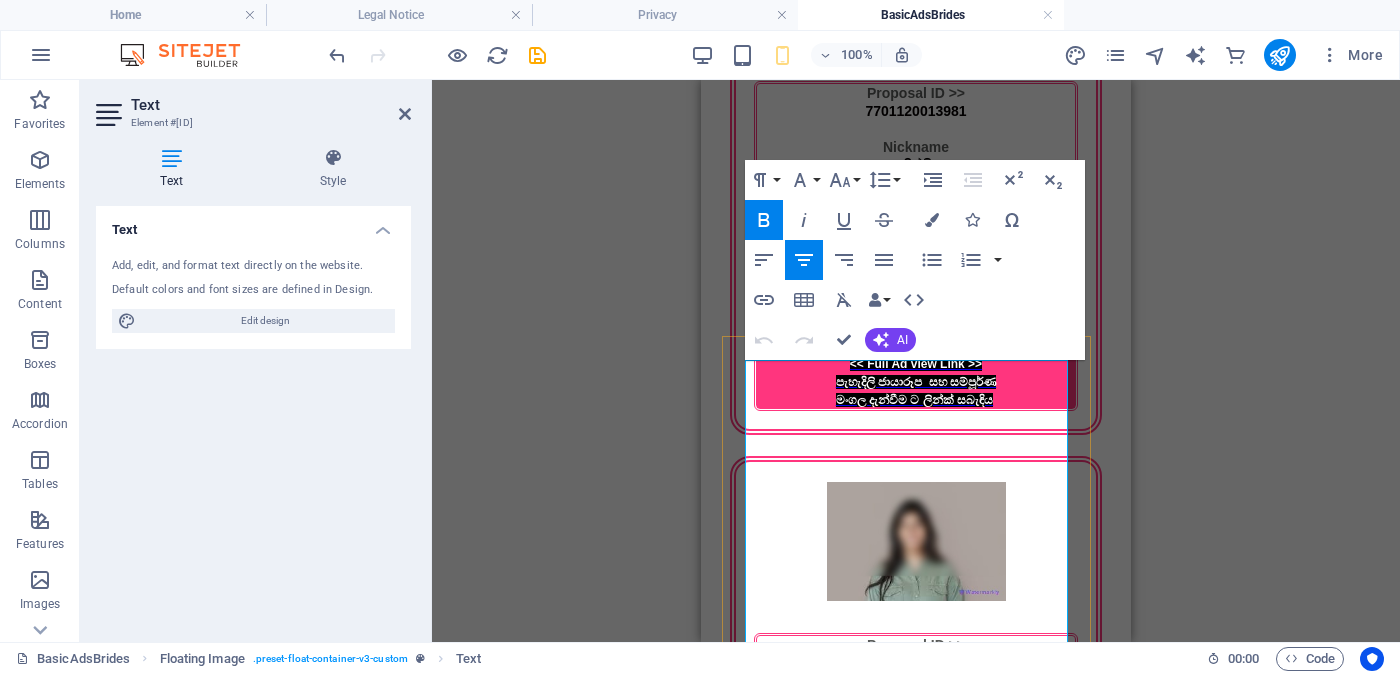drag, startPoint x: 980, startPoint y: 475, endPoint x: 995, endPoint y: 472, distance: 15.297058 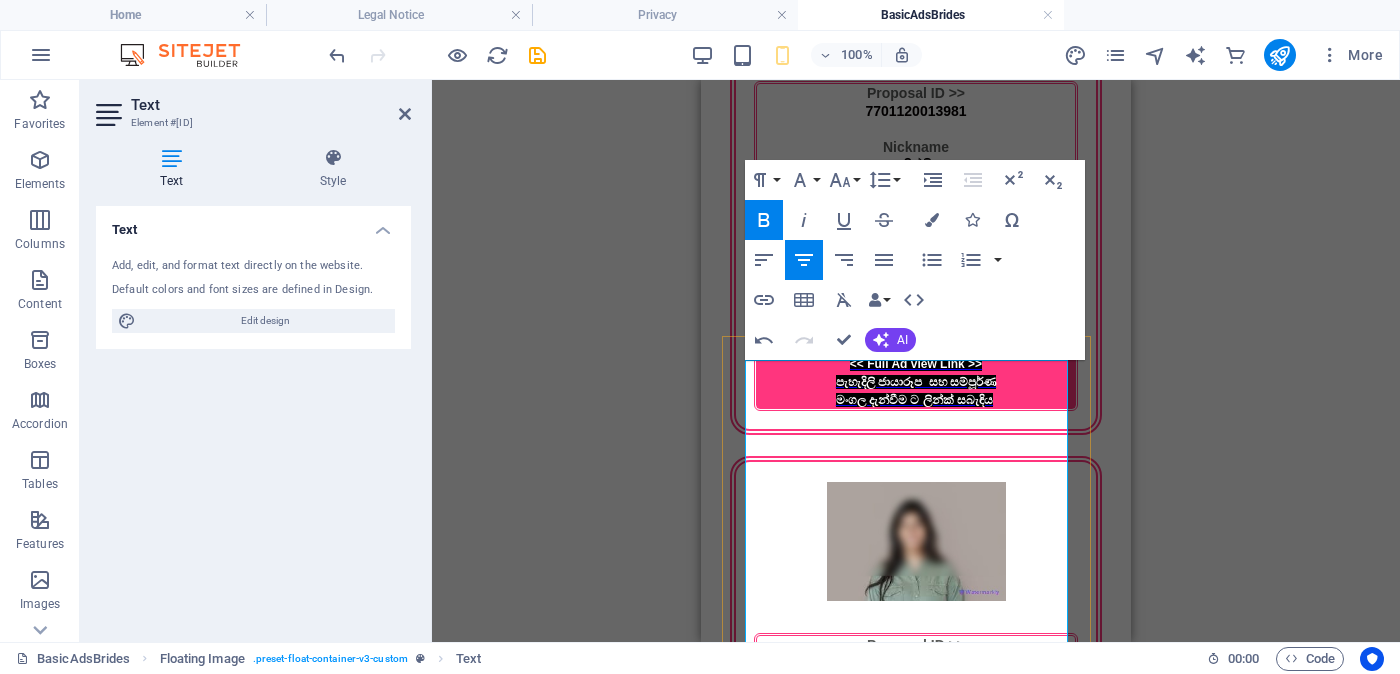 click on "සෙමනීශා" at bounding box center (914, 2857) 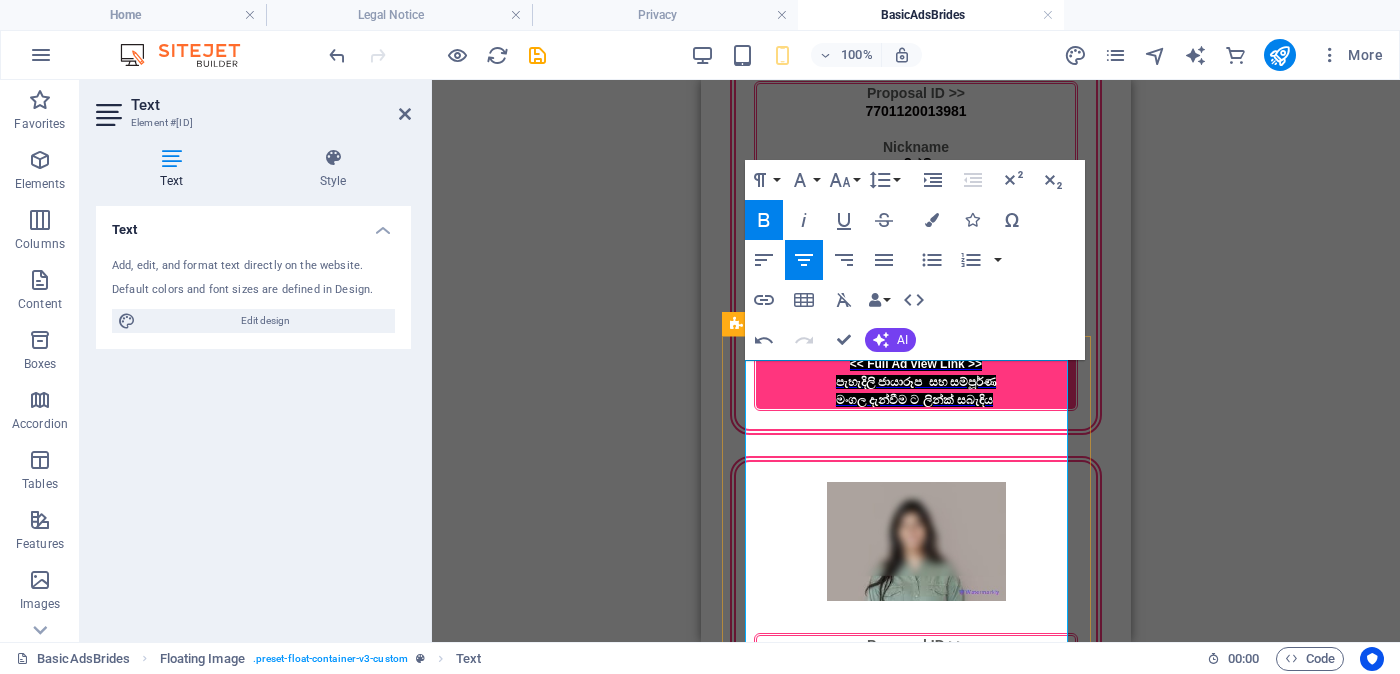 click on "7104311167330" at bounding box center (915, 2804) 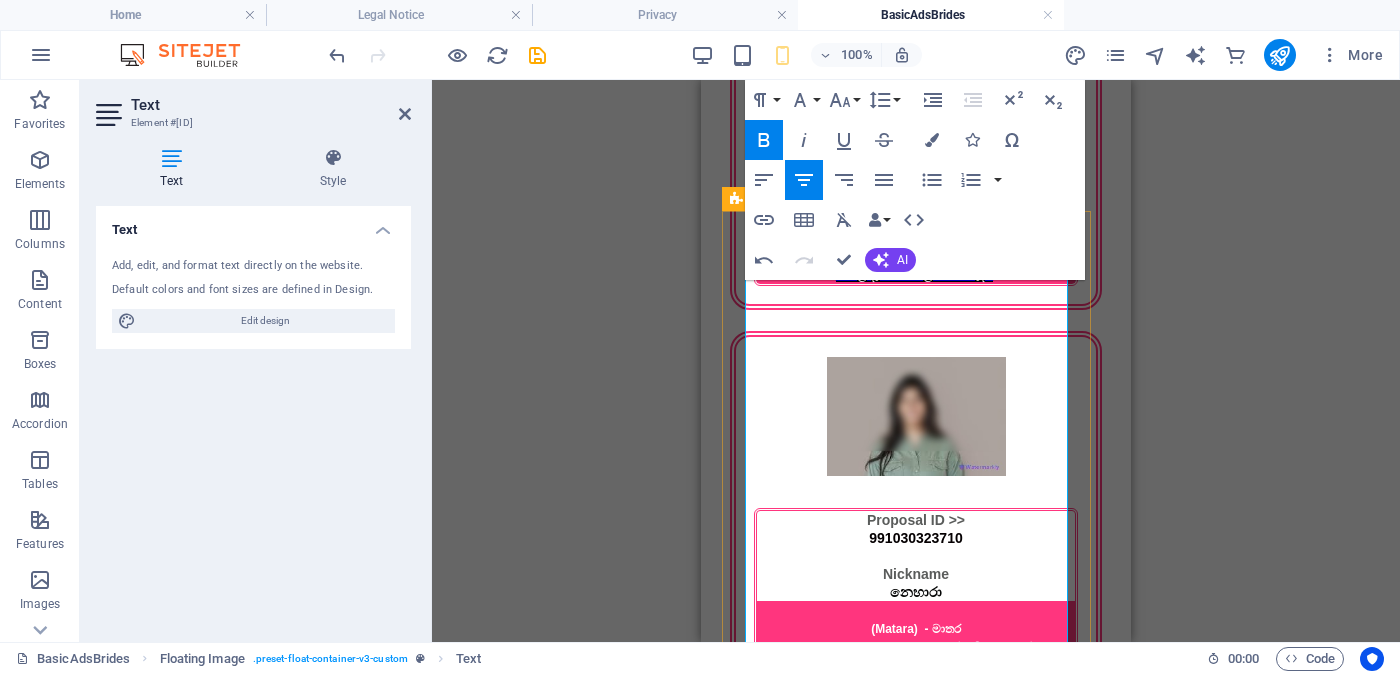 click on "மொனராகலை -  (Monaragala) -" at bounding box center (916, 2770) 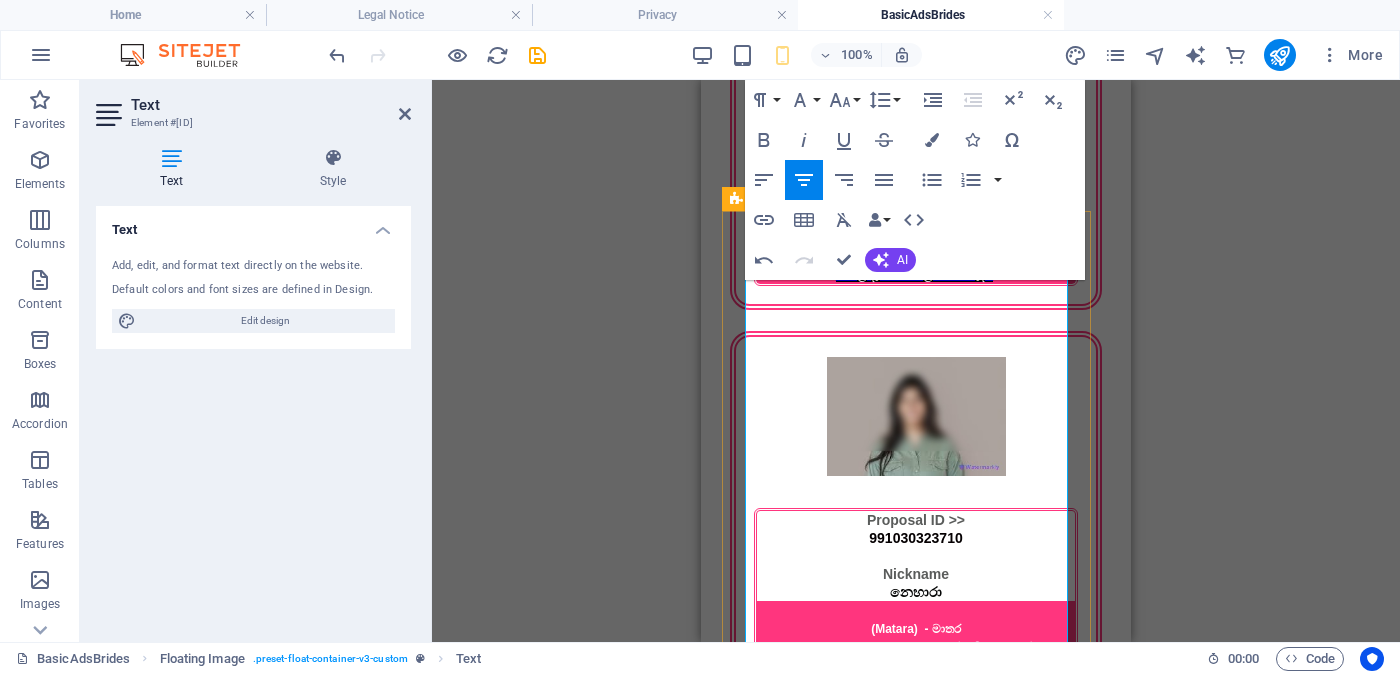 drag, startPoint x: 965, startPoint y: 374, endPoint x: 1027, endPoint y: 370, distance: 62.1289 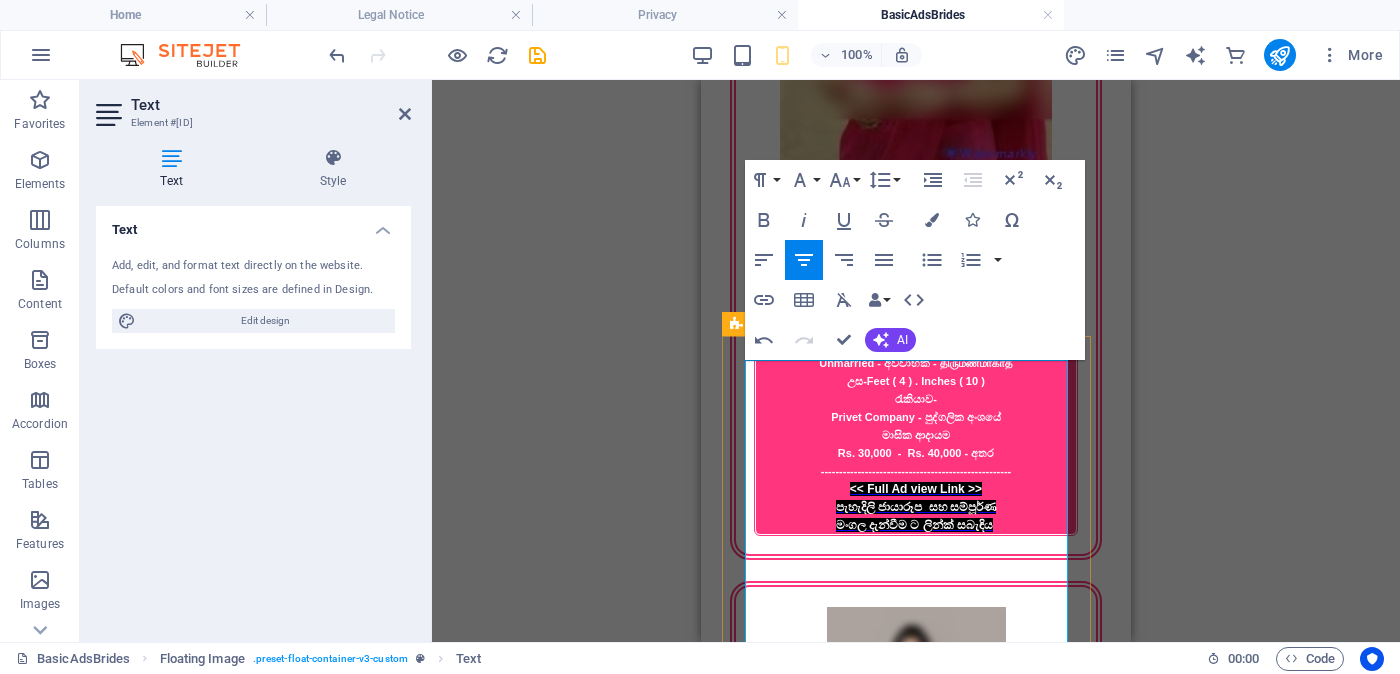 scroll, scrollTop: 2233, scrollLeft: 0, axis: vertical 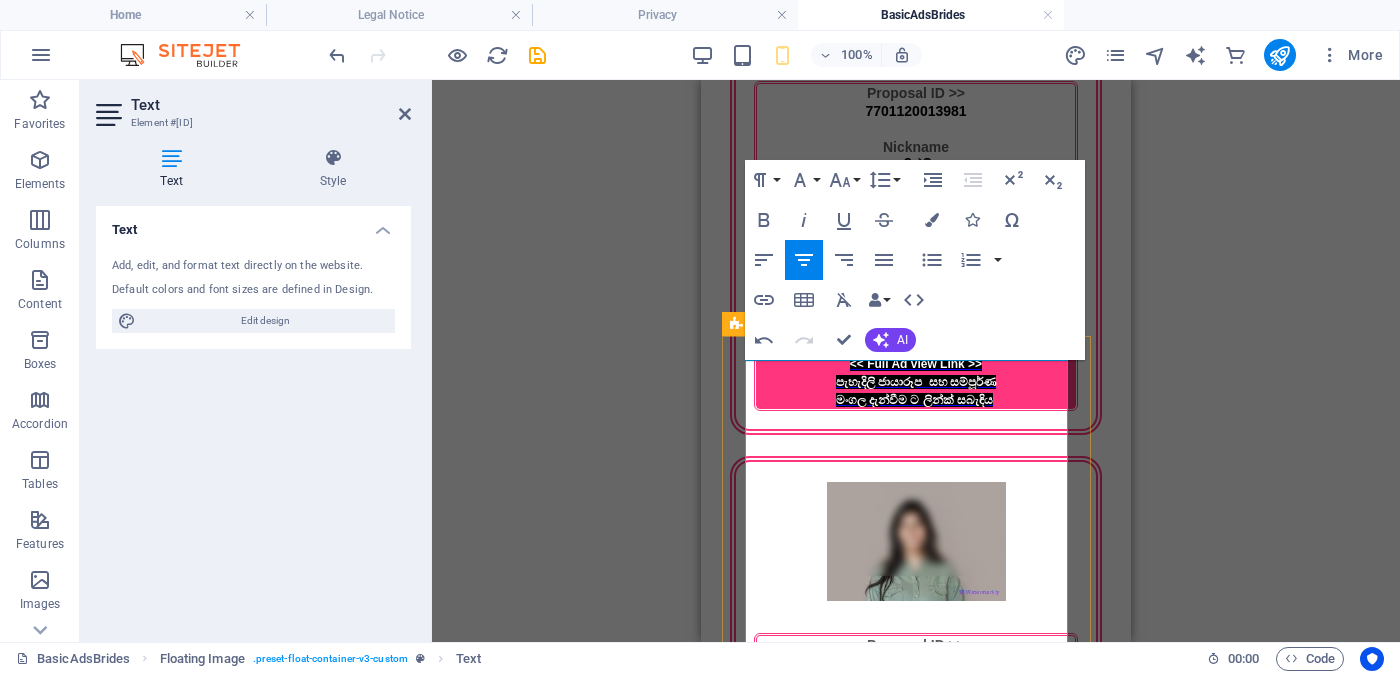 click on "පුත්තලම Catholic - කතෝලික සභාව වයස - 29 Unmarried - අවිවාහක திருமணமாகாத උස-Feet ( 5 ) . Inches ( 07 ) රැකියාව- Private - පුද්ගලික අංශයේ" at bounding box center (916, 2930) 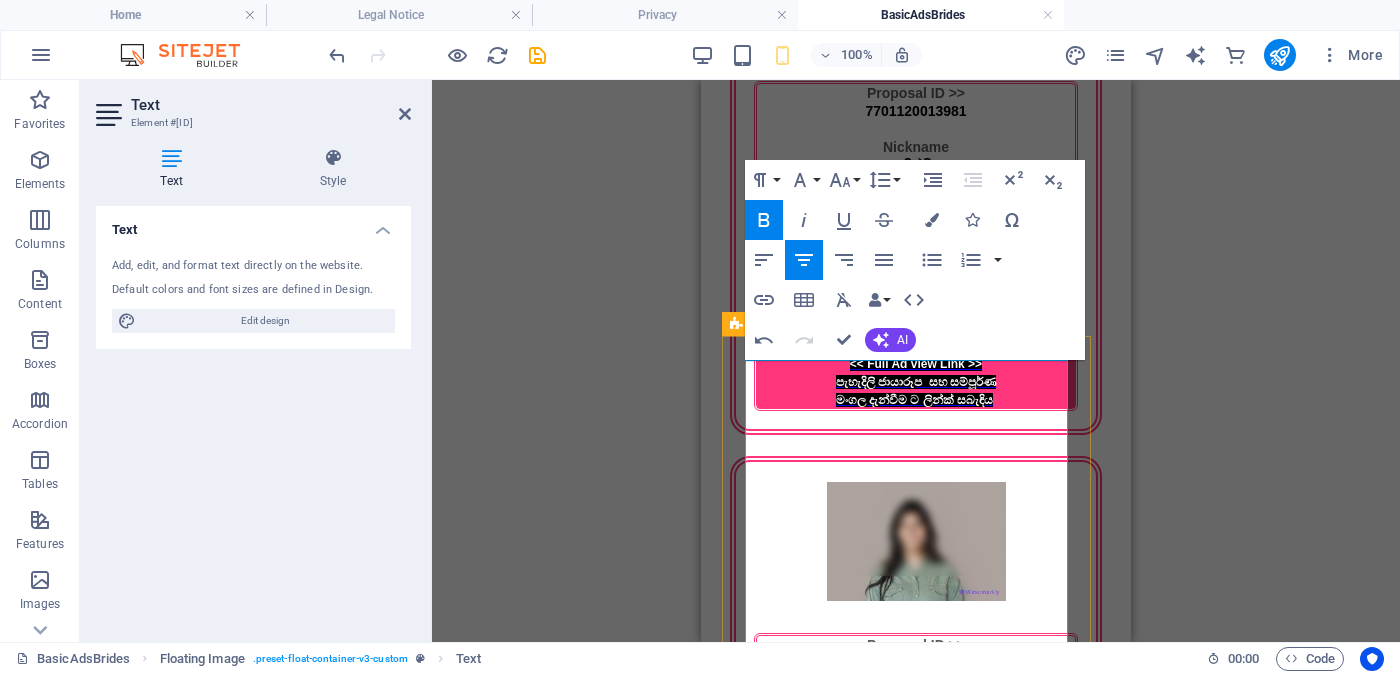 click on "පුත්තලම" at bounding box center [916, 2877] 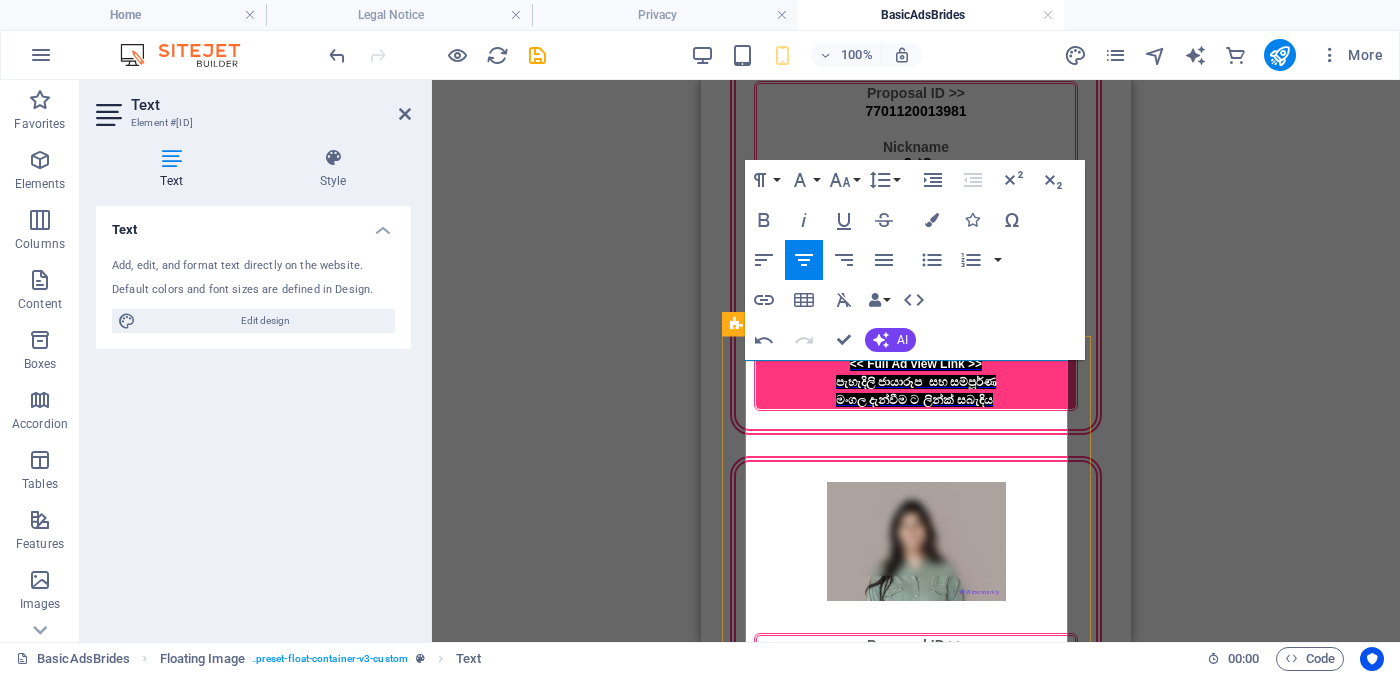 click on "පුත්තලම" at bounding box center (916, 2877) 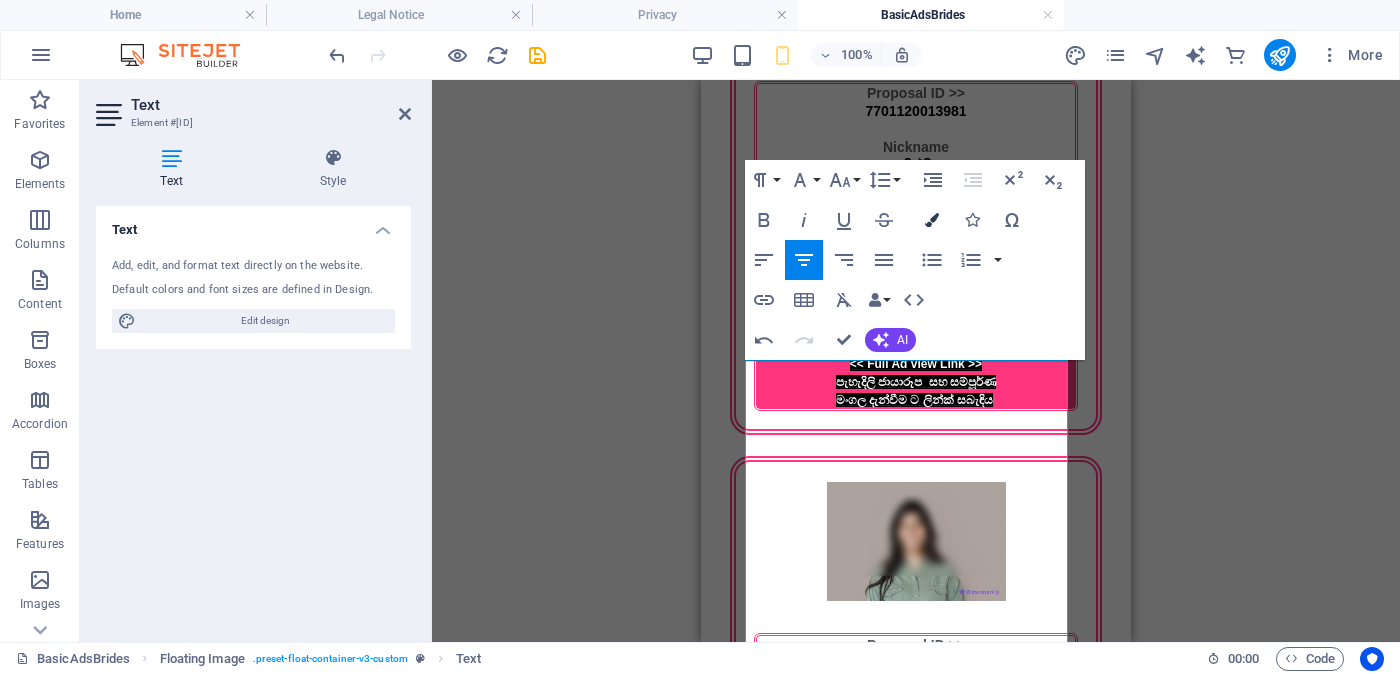 click at bounding box center [932, 220] 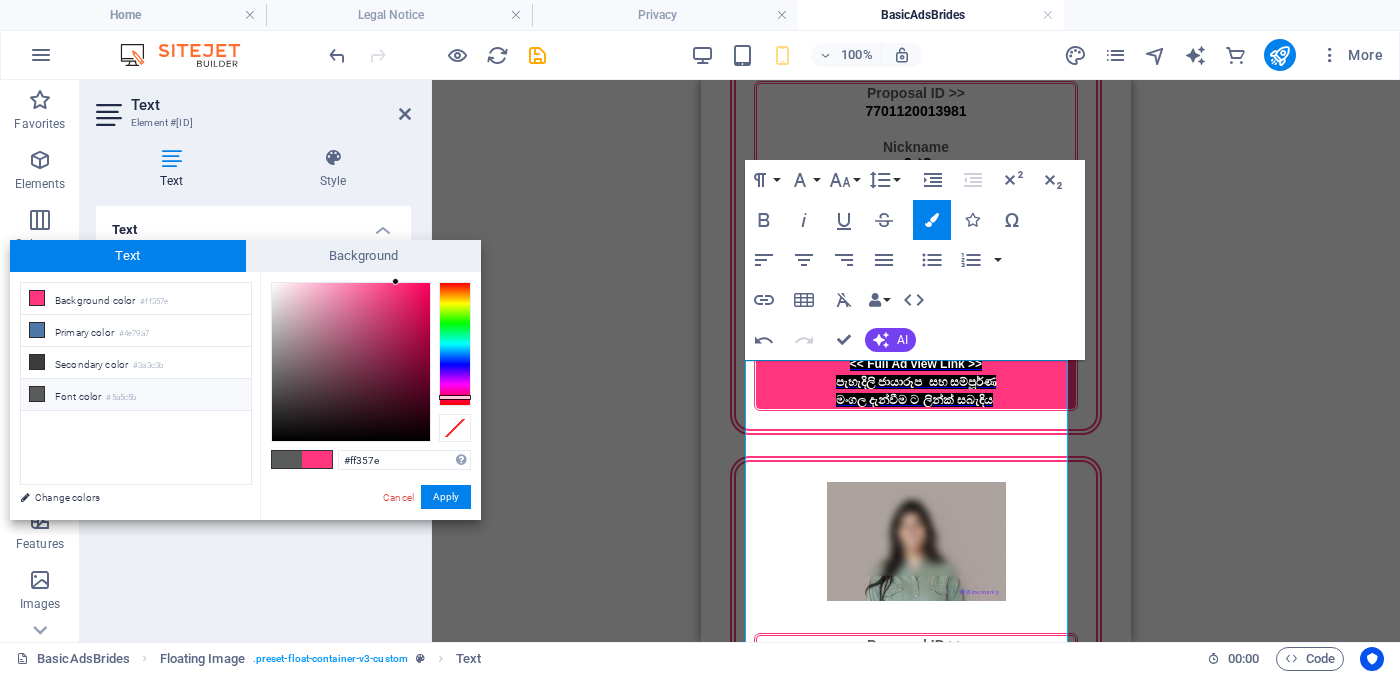 click on "Font color
#5a5c5b" at bounding box center (136, 395) 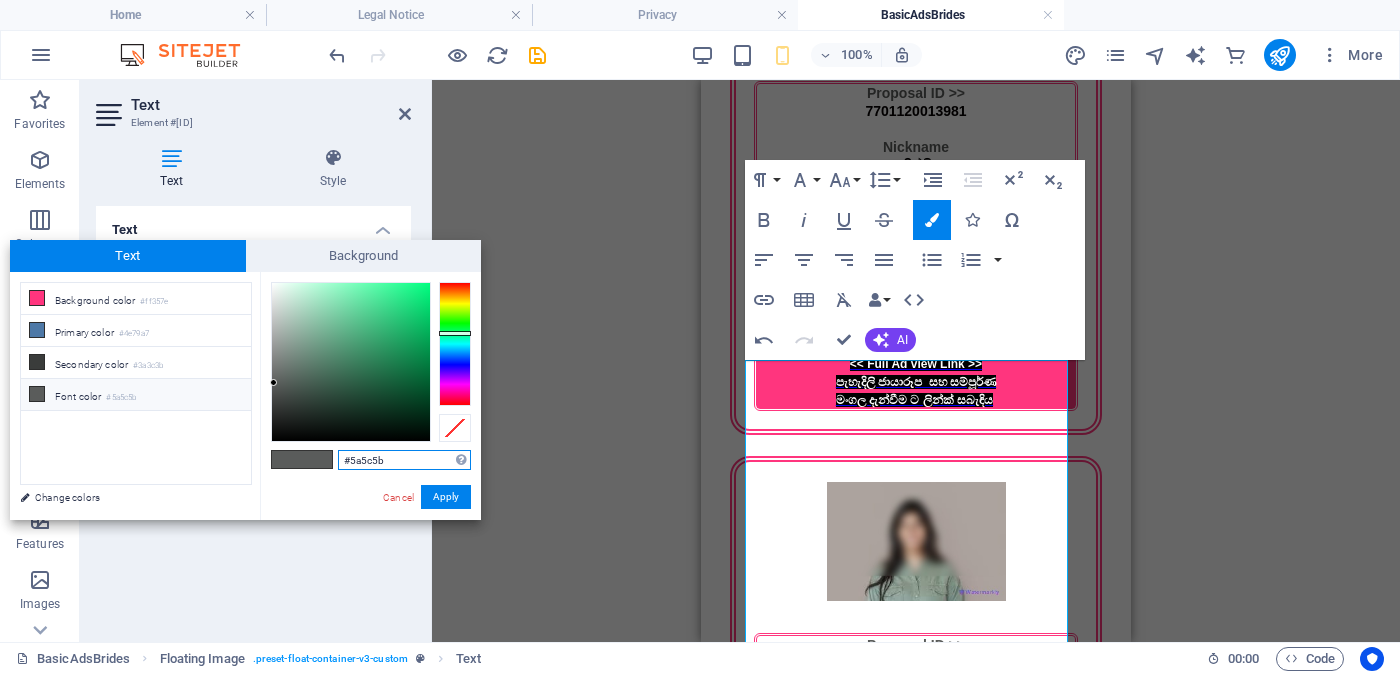 click on "#5a5c5b" at bounding box center [404, 460] 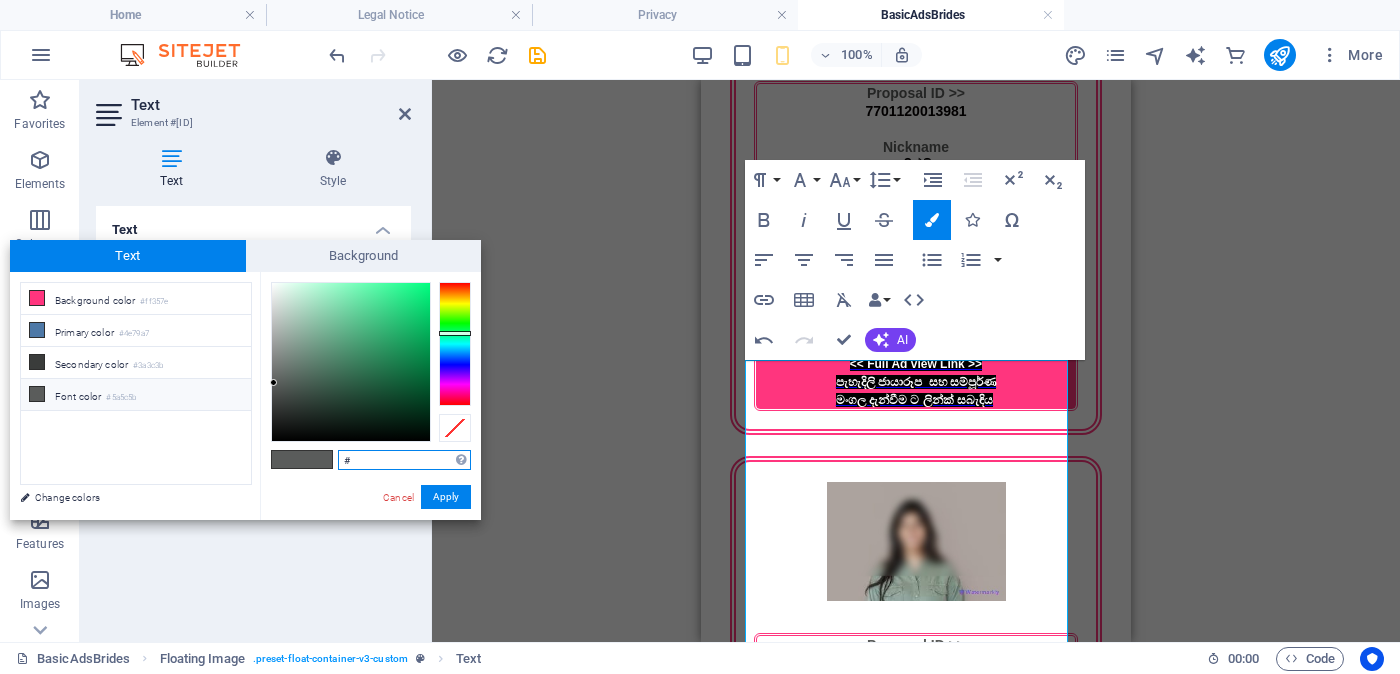 click on "#" at bounding box center (404, 460) 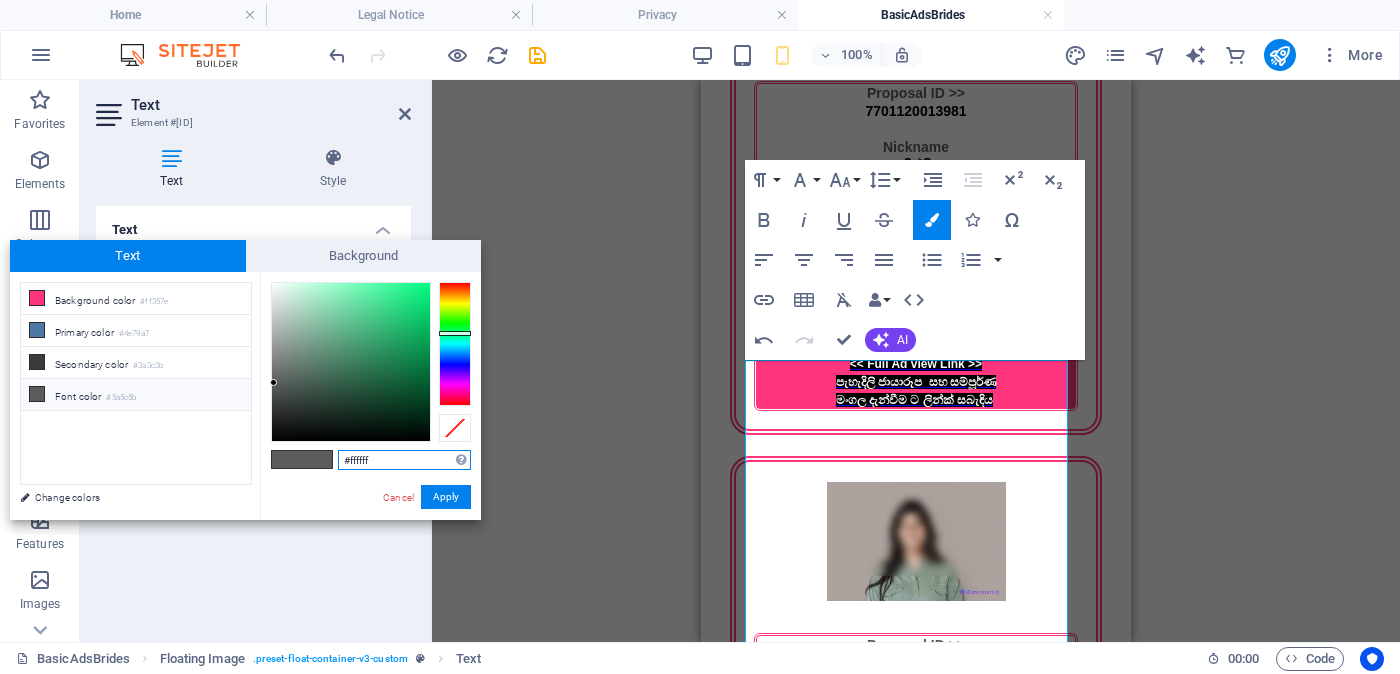 type on "#ffffff" 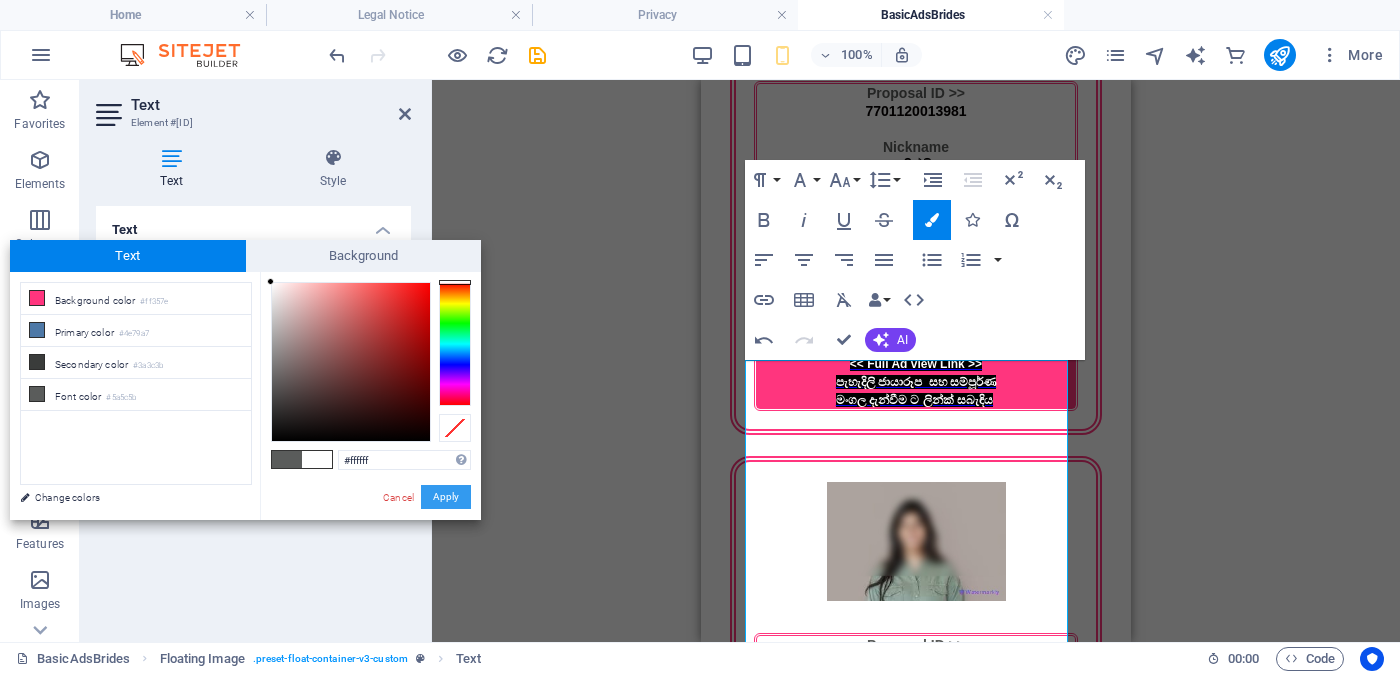 click on "Apply" at bounding box center [446, 497] 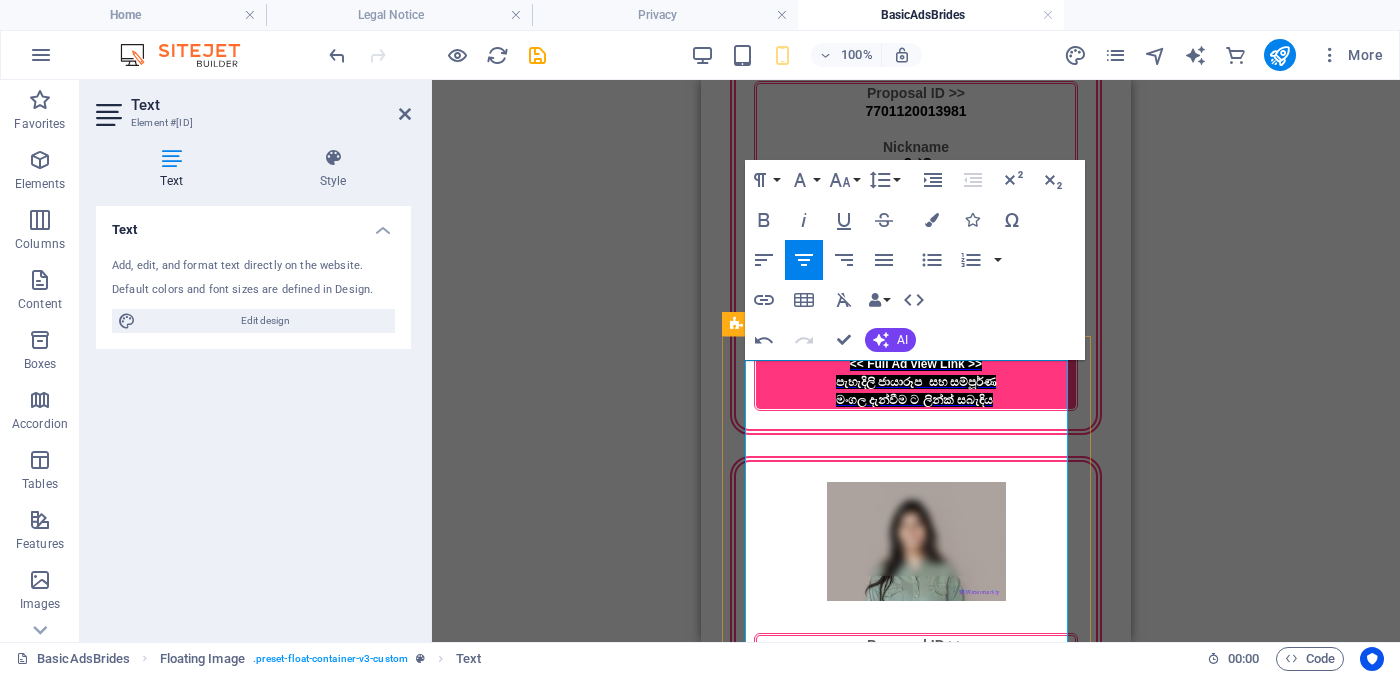 click on "පුත්තලම Catholic - කතෝලික සභාව වයස - 29 Unmarried - අවිවාහක திருமணமாகாத උස-Feet ( 5 ) . Inches ( 07 ) රැකියාව- Private - පුද්ගලික අංශයේ" at bounding box center [916, 2930] 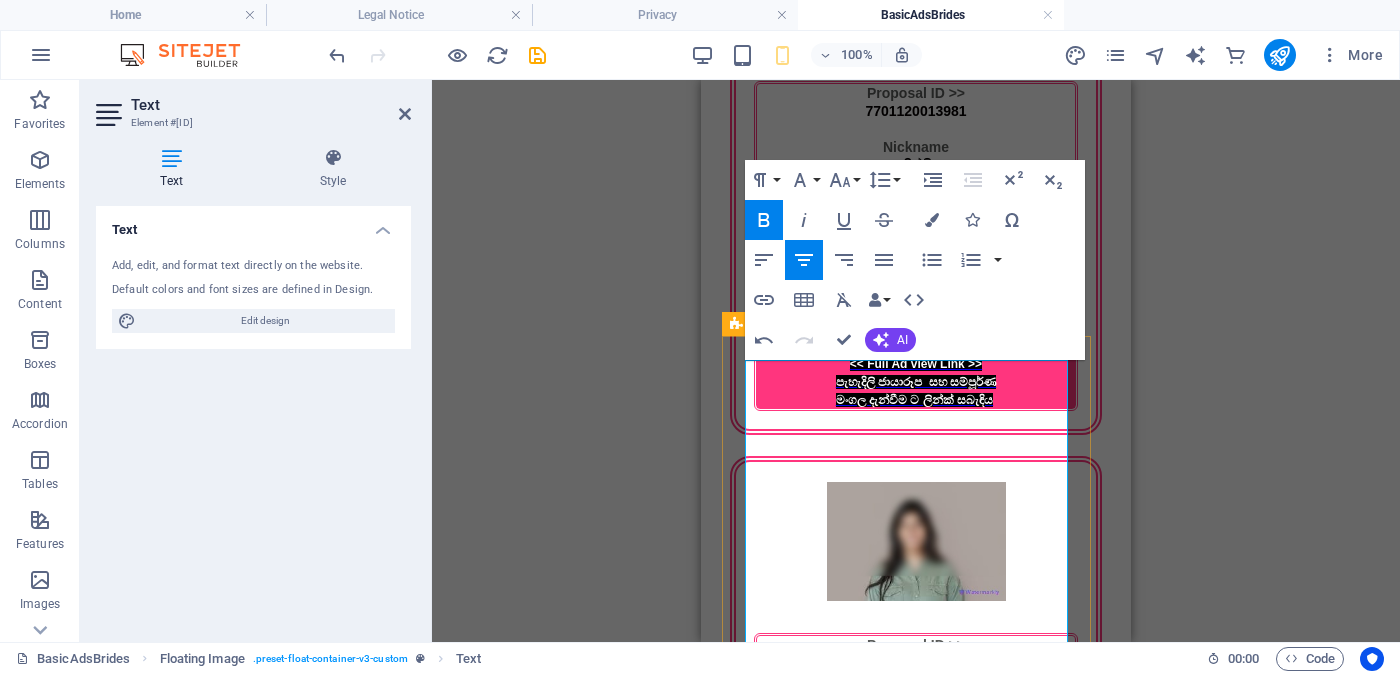 click on "පුත්තලම" at bounding box center [916, 2877] 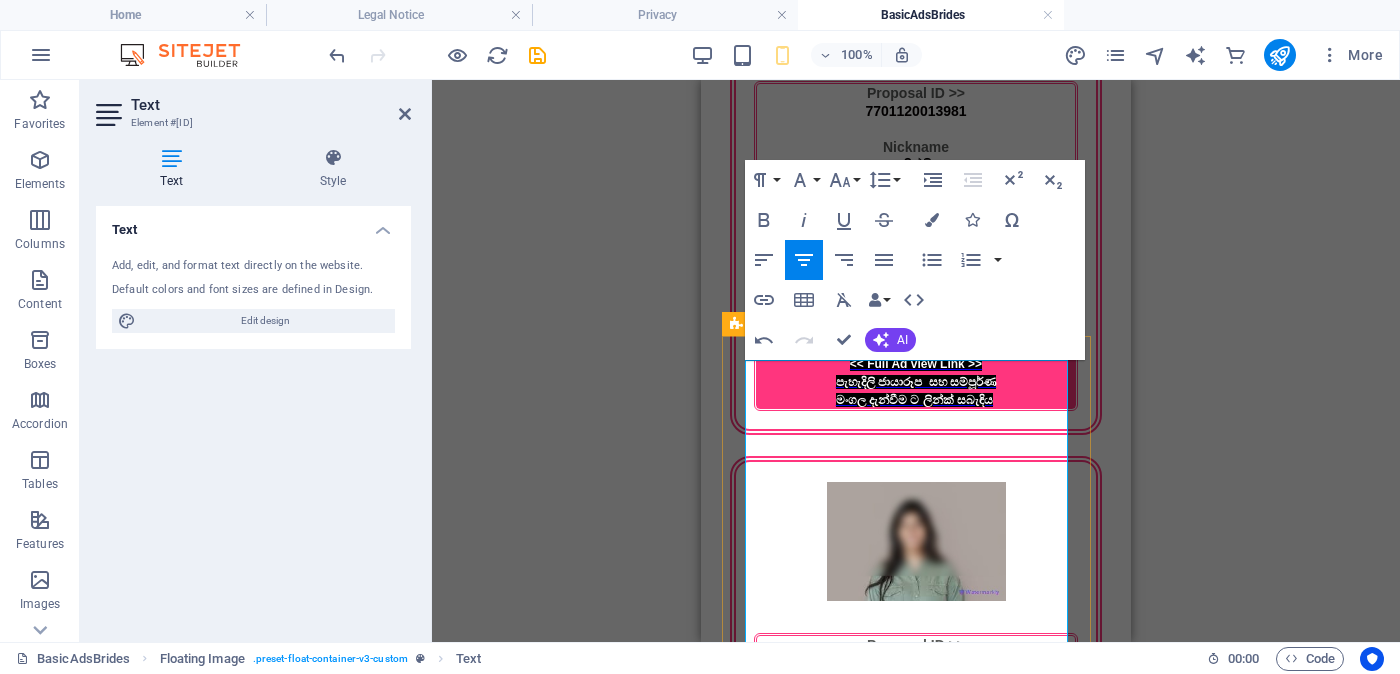 scroll, scrollTop: 2358, scrollLeft: 0, axis: vertical 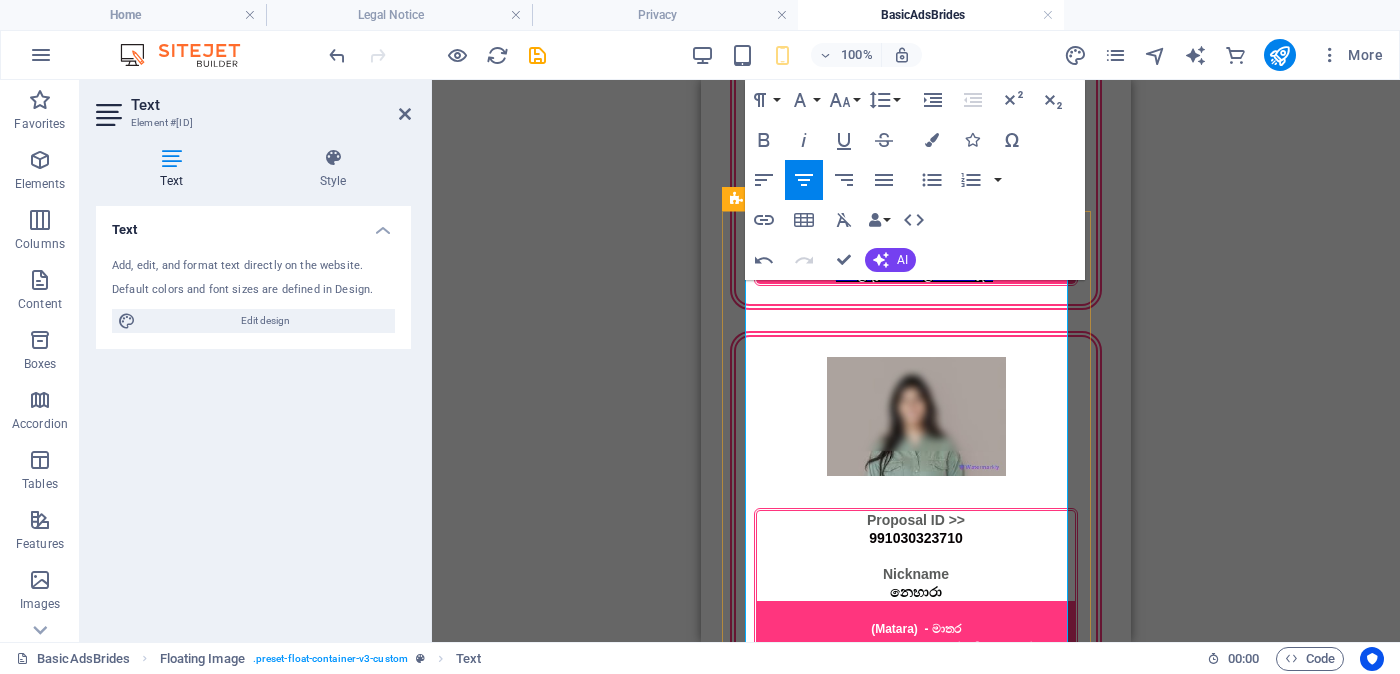 click on "වයස -  [AGE]" at bounding box center (916, 2788) 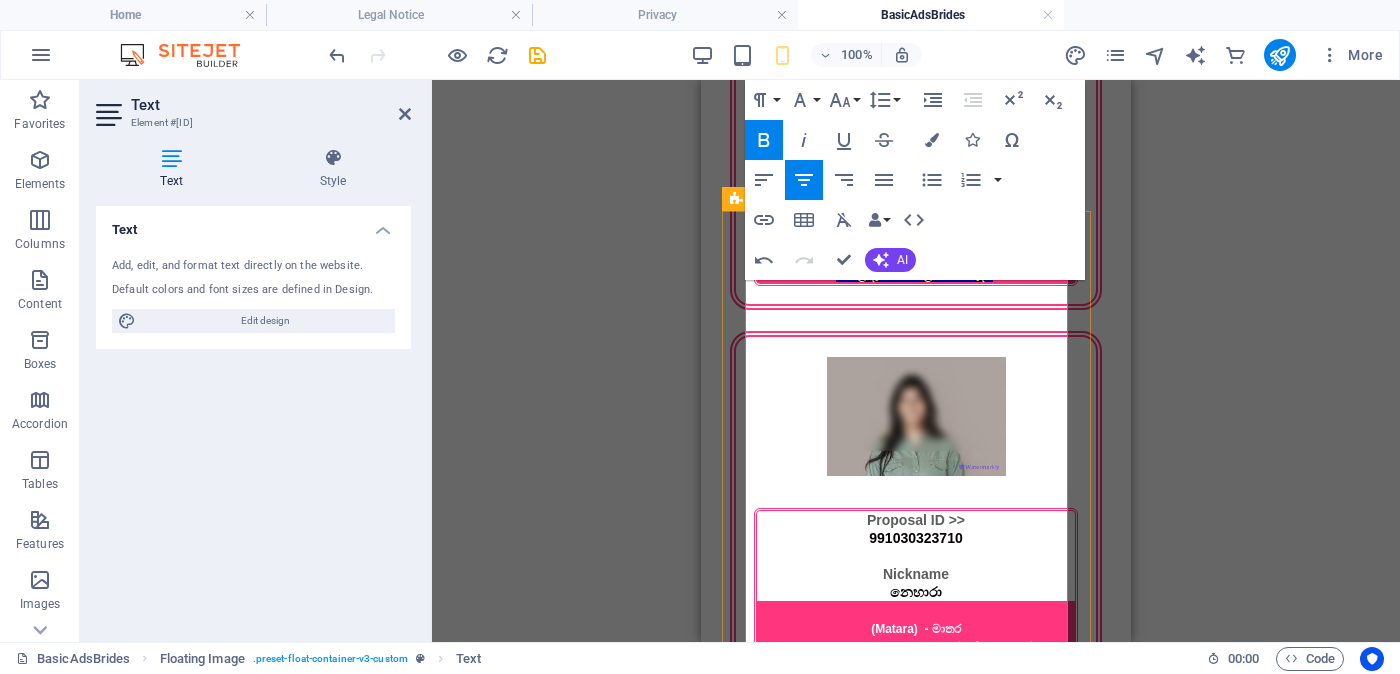 click on "උස-Feet ( 5 ) . Inches ( 07 )" at bounding box center [916, 2824] 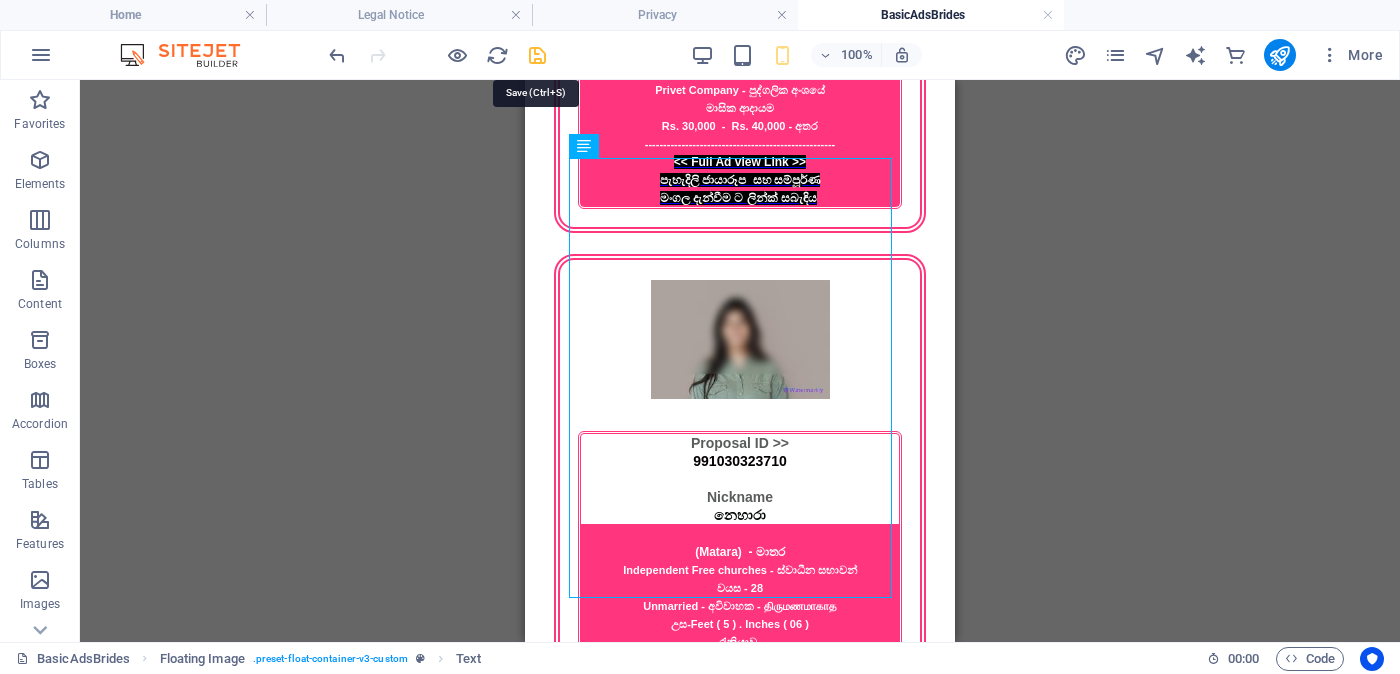 click at bounding box center (537, 55) 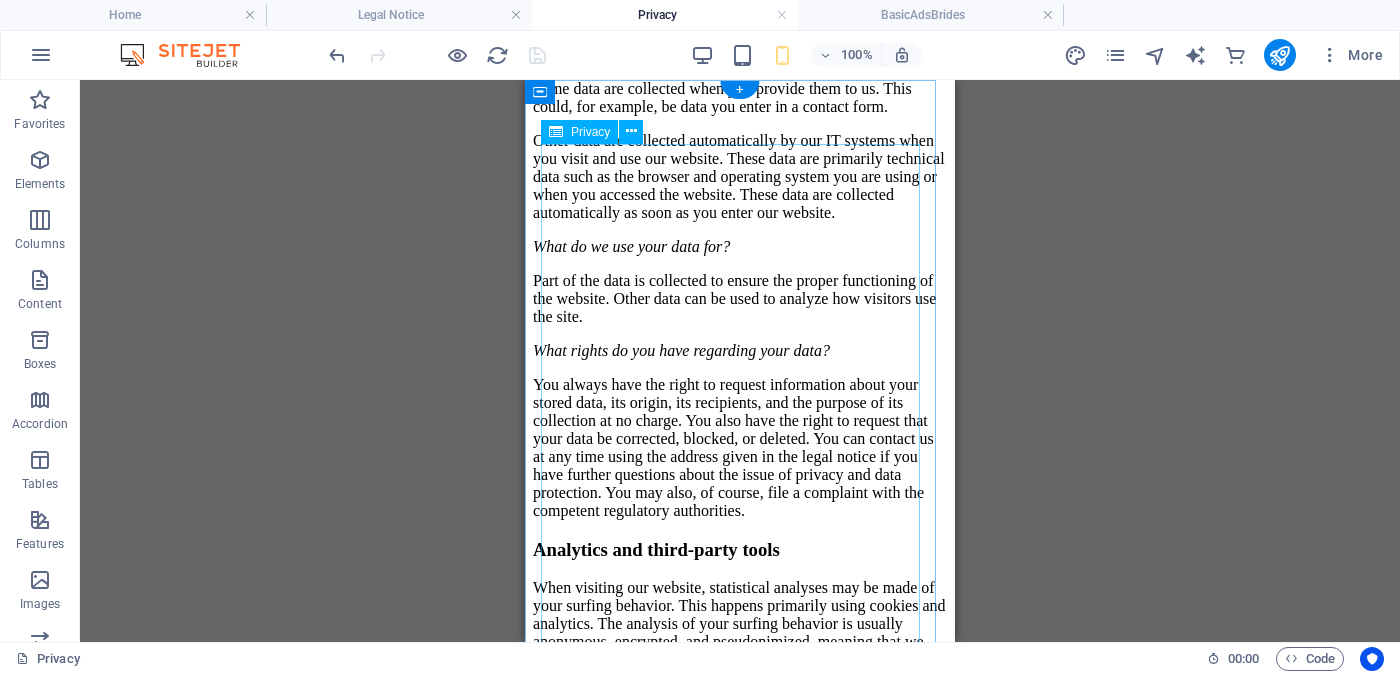scroll, scrollTop: 0, scrollLeft: 0, axis: both 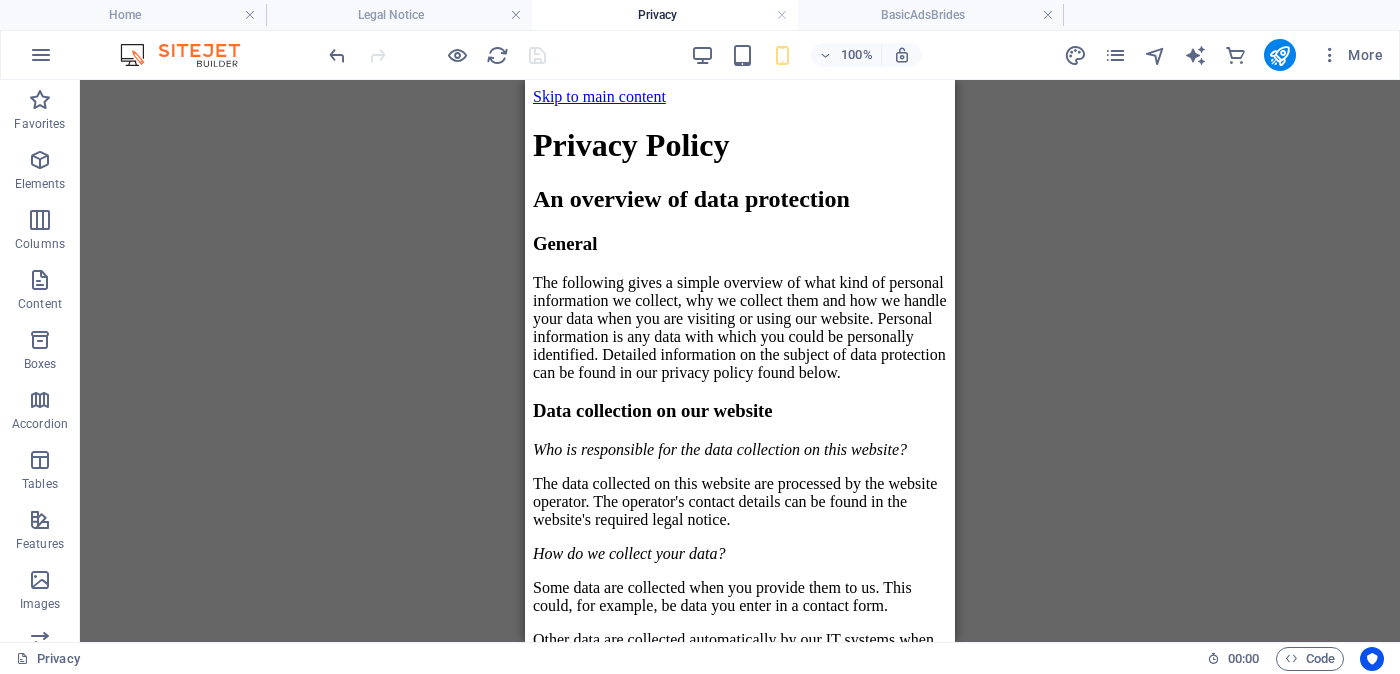 click on "Drag here to replace the existing content. Press “Ctrl” if you want to create a new element. Container Privacy" at bounding box center [740, 361] 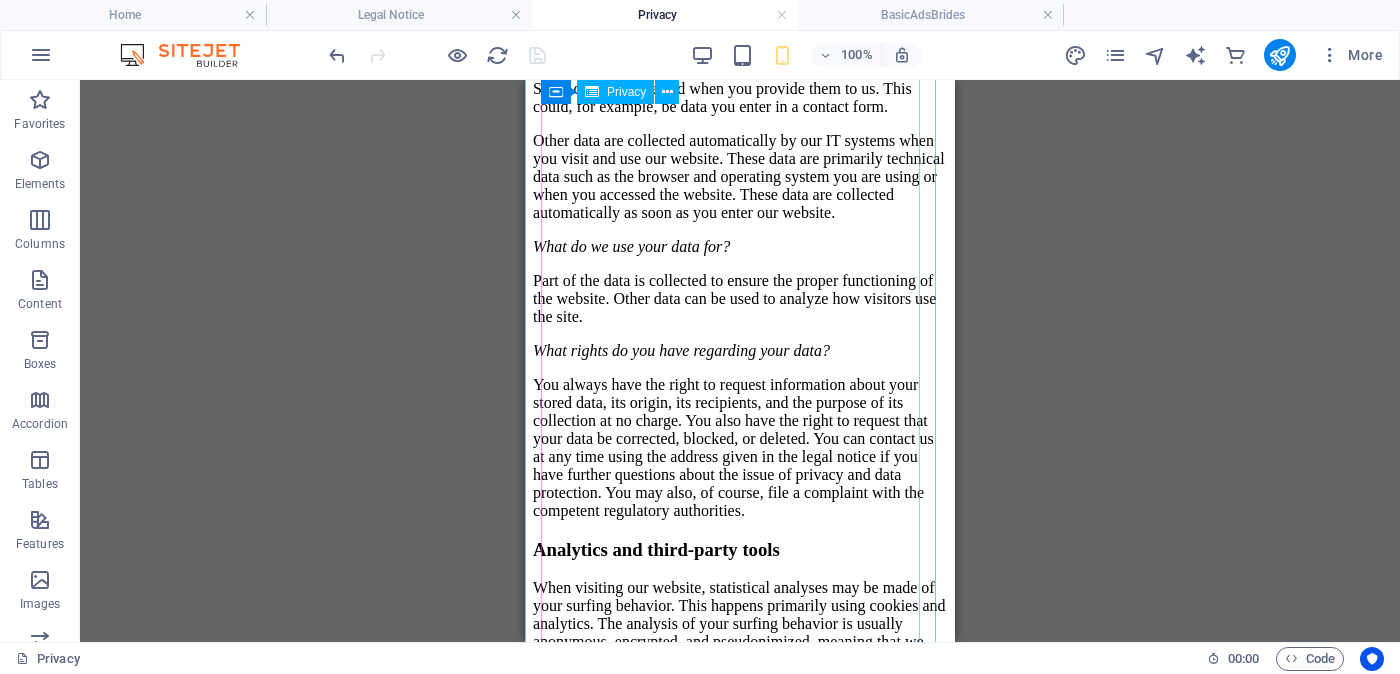 scroll, scrollTop: 0, scrollLeft: 0, axis: both 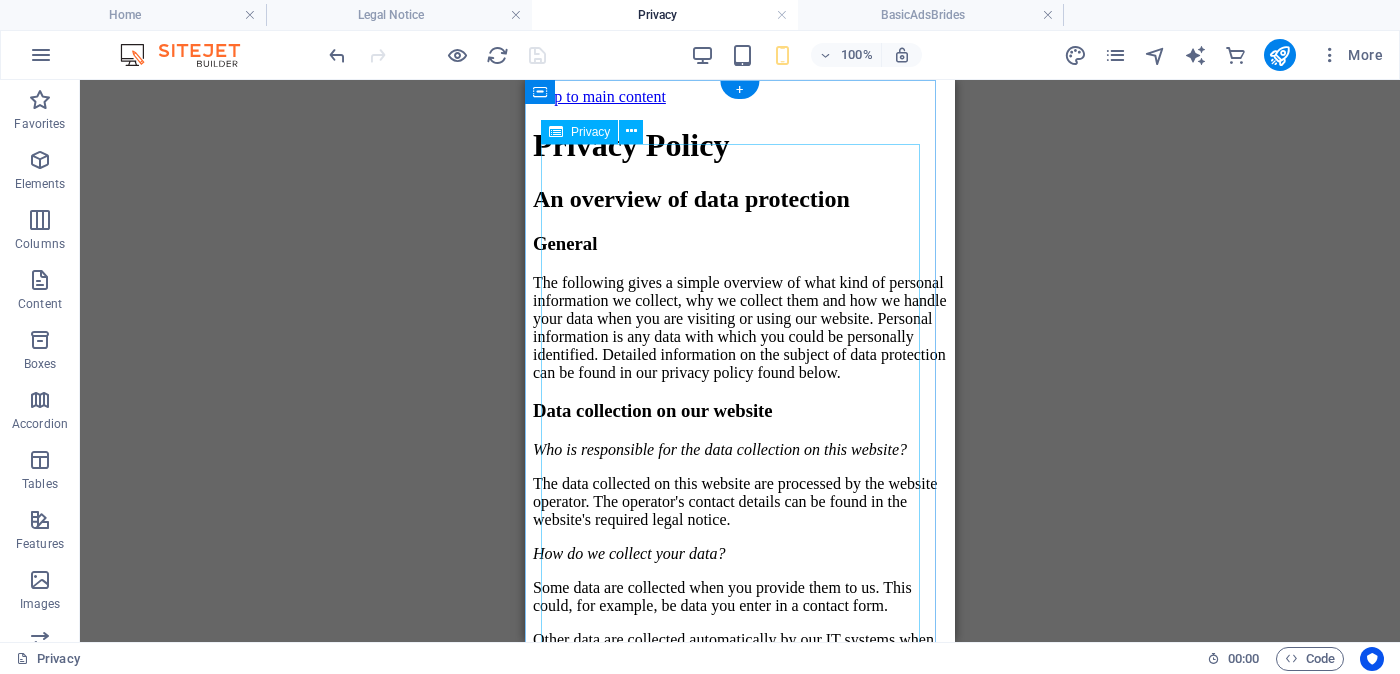 click on "Privacy Policy
An overview of data protection
General
The following gives a simple overview of what kind of personal information we collect, why we collect them and how we handle your data when you are visiting or using our website. Personal information is any data with which you could be personally identified. Detailed information on the subject of data protection can be found in our privacy policy found below.
Data collection on our website
Who is responsible for the data collection on this website?
The data collected on this website are processed by the website operator. The operator's contact details can be found in the website's required legal notice.
How do we collect your data?
Some data are collected when you provide them to us. This could, for example, be data you enter in a contact form.
What do we use your data for?
Part of the data is collected to ensure the proper functioning of the website. Other data can be used to analyze how visitors use the site." at bounding box center [740, 2831] 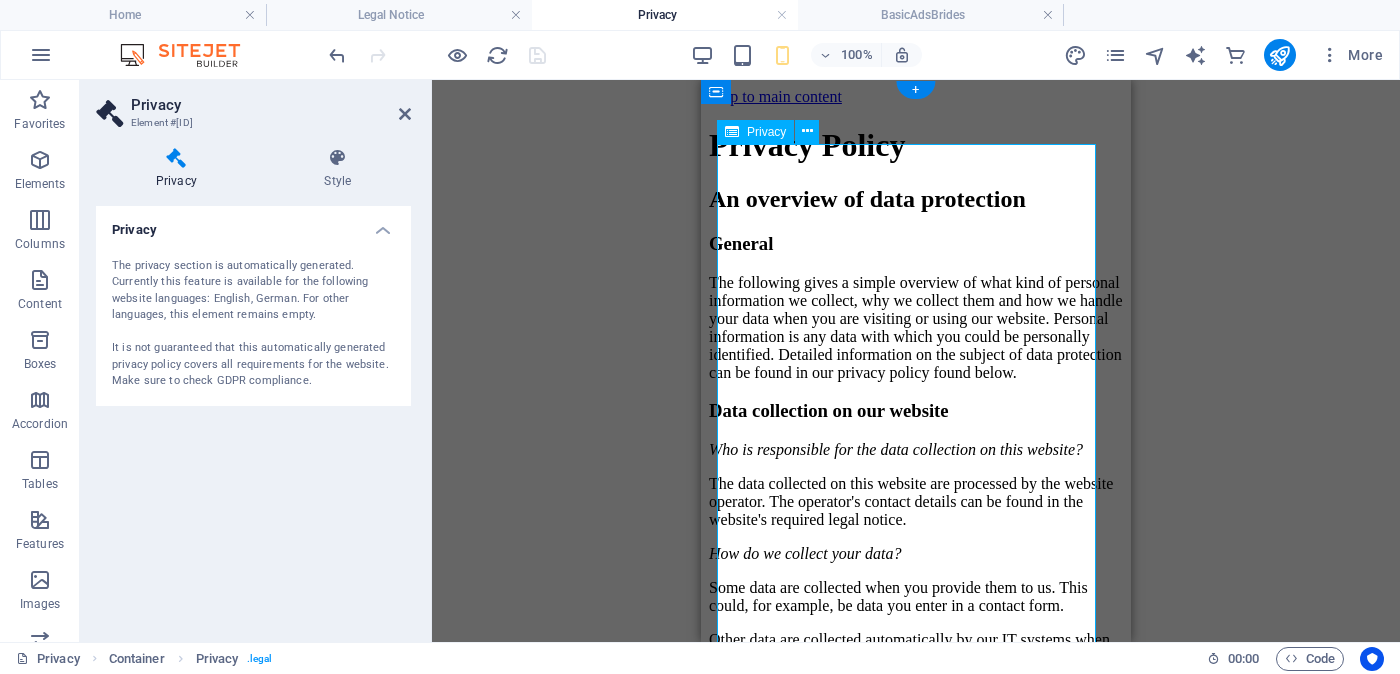click on "Privacy Policy
An overview of data protection
General
The following gives a simple overview of what kind of personal information we collect, why we collect them and how we handle your data when you are visiting or using our website. Personal information is any data with which you could be personally identified. Detailed information on the subject of data protection can be found in our privacy policy found below.
Data collection on our website
Who is responsible for the data collection on this website?
The data collected on this website are processed by the website operator. The operator's contact details can be found in the website's required legal notice.
How do we collect your data?
Some data are collected when you provide them to us. This could, for example, be data you enter in a contact form.
What do we use your data for?
Part of the data is collected to ensure the proper functioning of the website. Other data can be used to analyze how visitors use the site." at bounding box center [916, 2831] 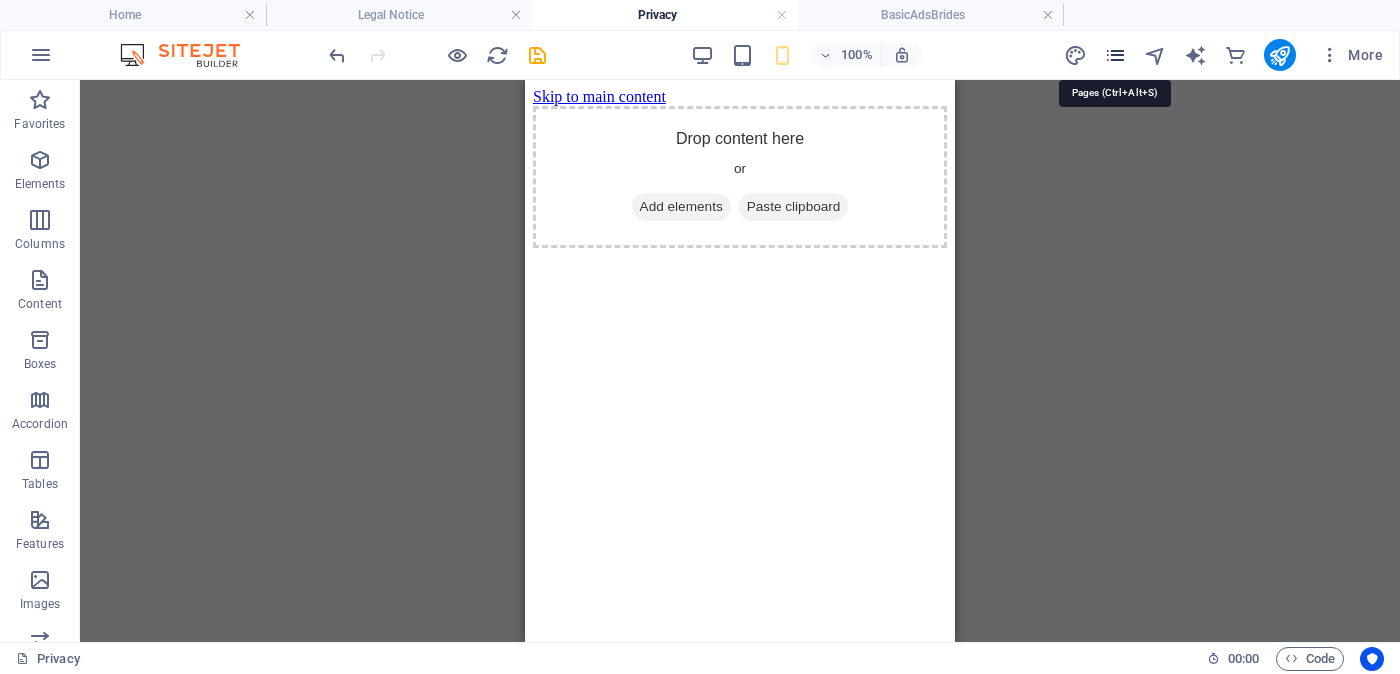 click at bounding box center [1115, 55] 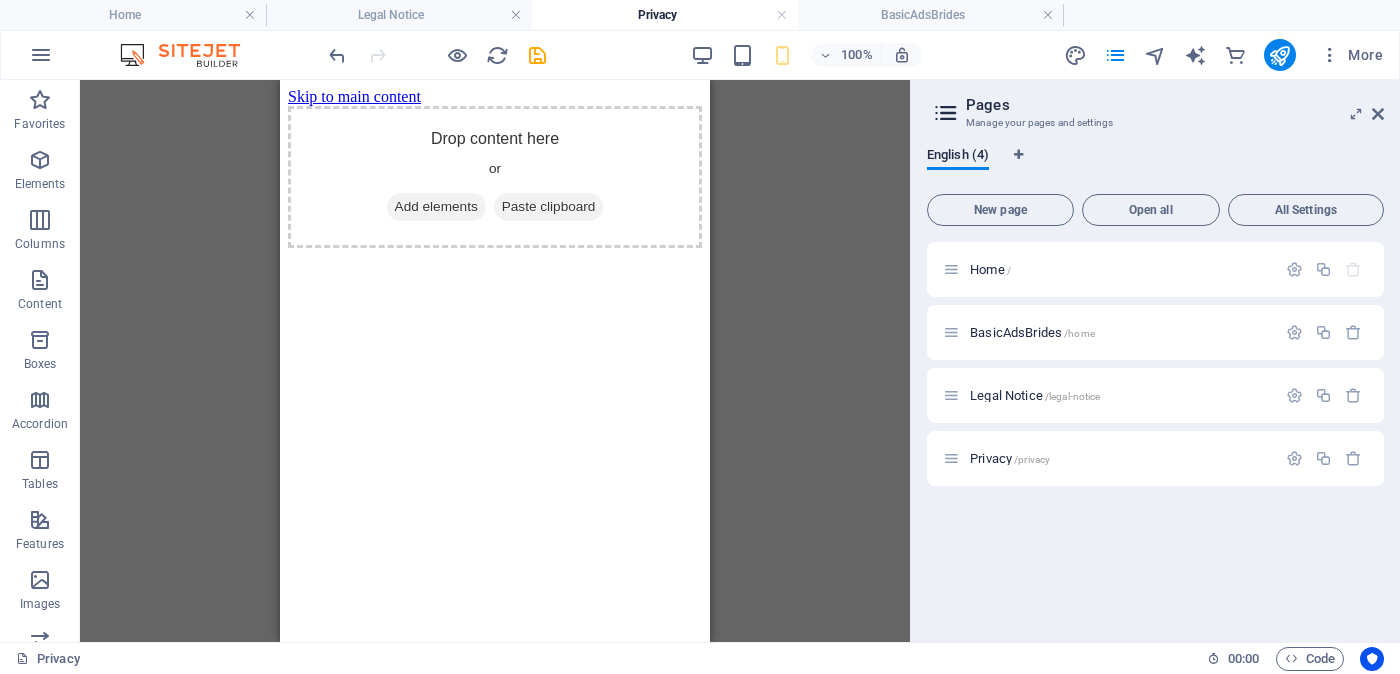 click on "Pages" at bounding box center [1175, 105] 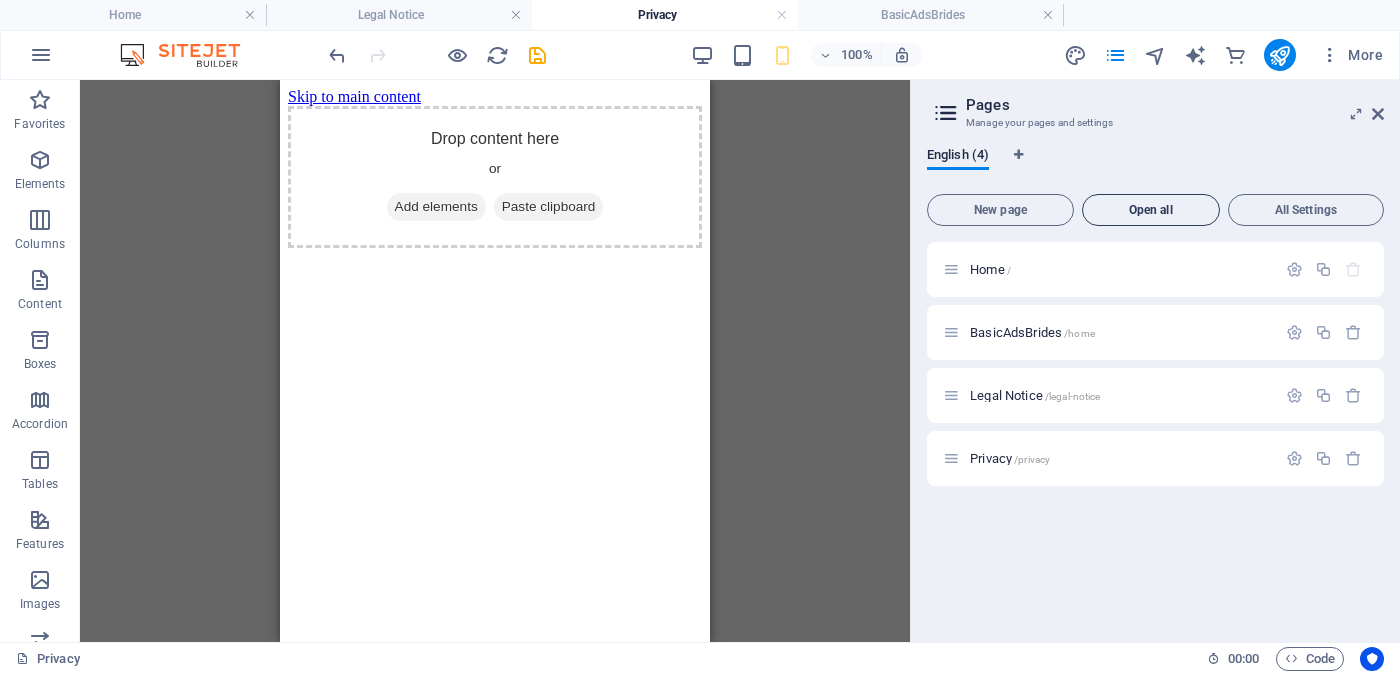click on "Open all" at bounding box center [1151, 210] 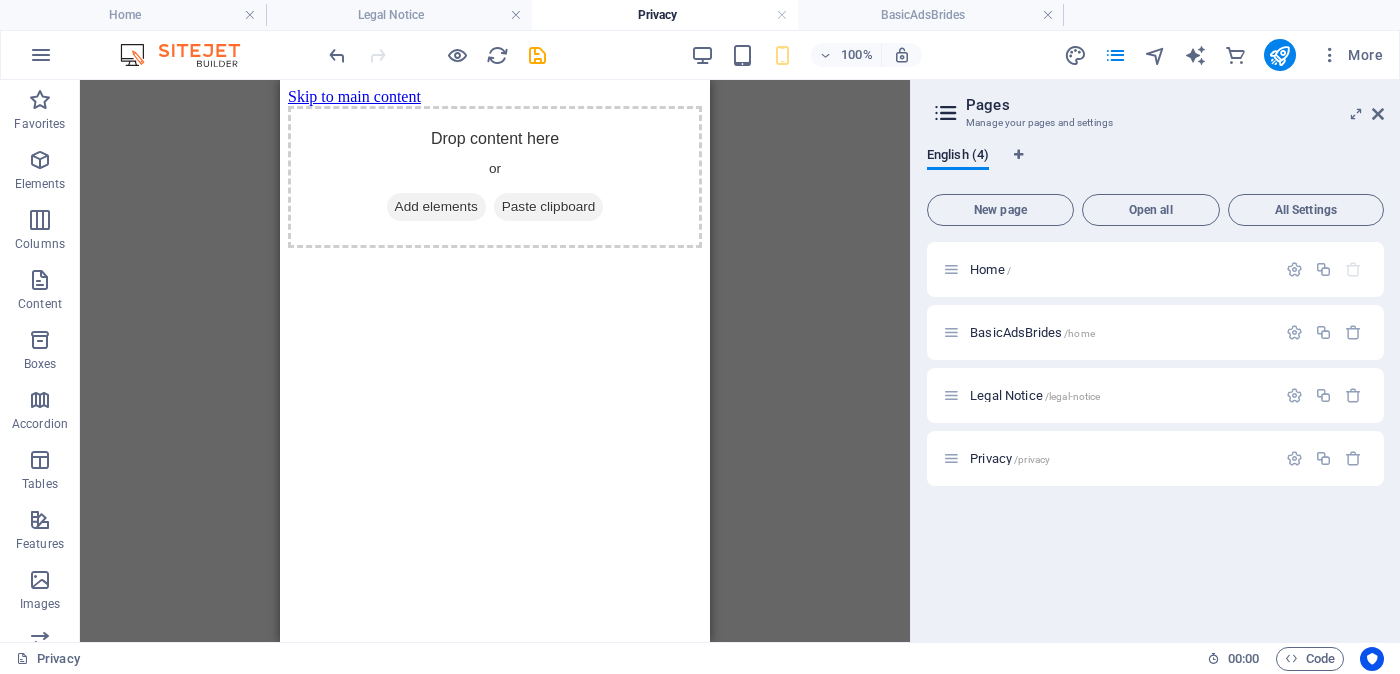 click on "Container   Privacy   Placeholder" at bounding box center (495, 361) 